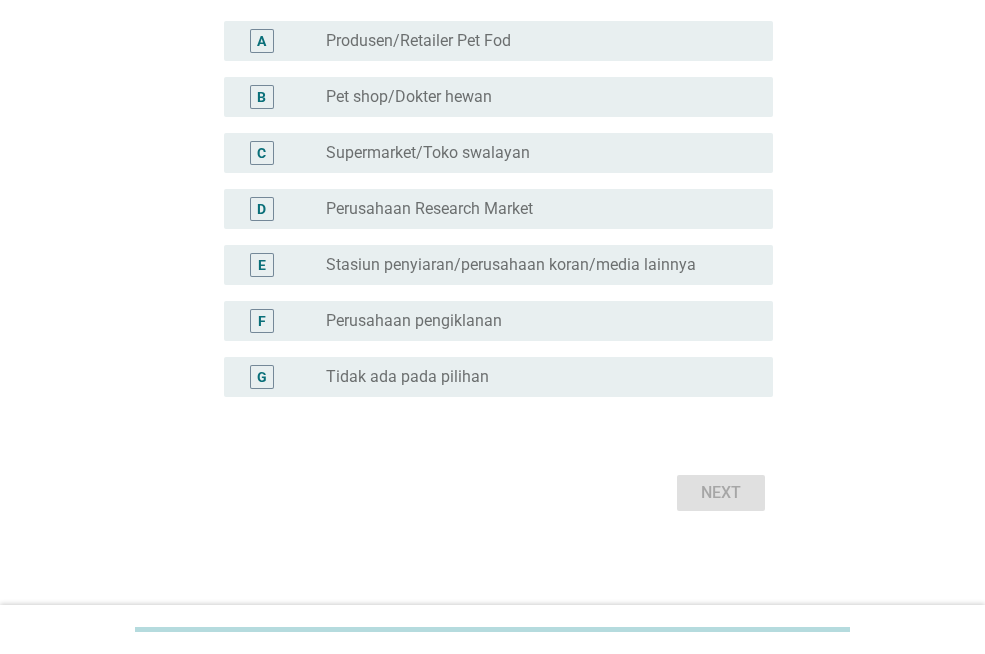 scroll, scrollTop: 228, scrollLeft: 0, axis: vertical 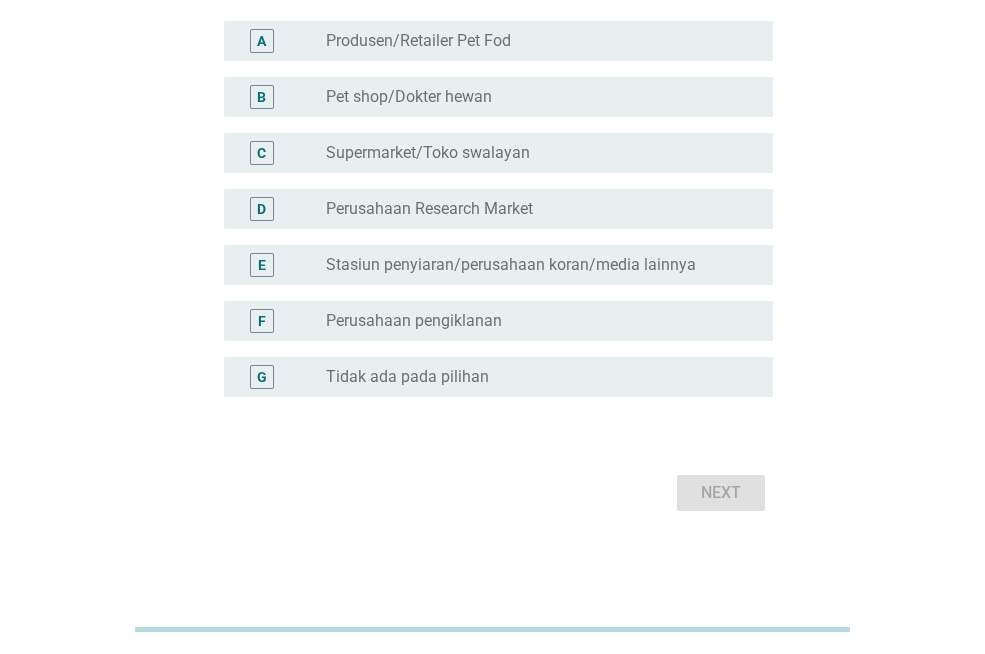 click on "Tidak ada pada pilihan" at bounding box center [407, 377] 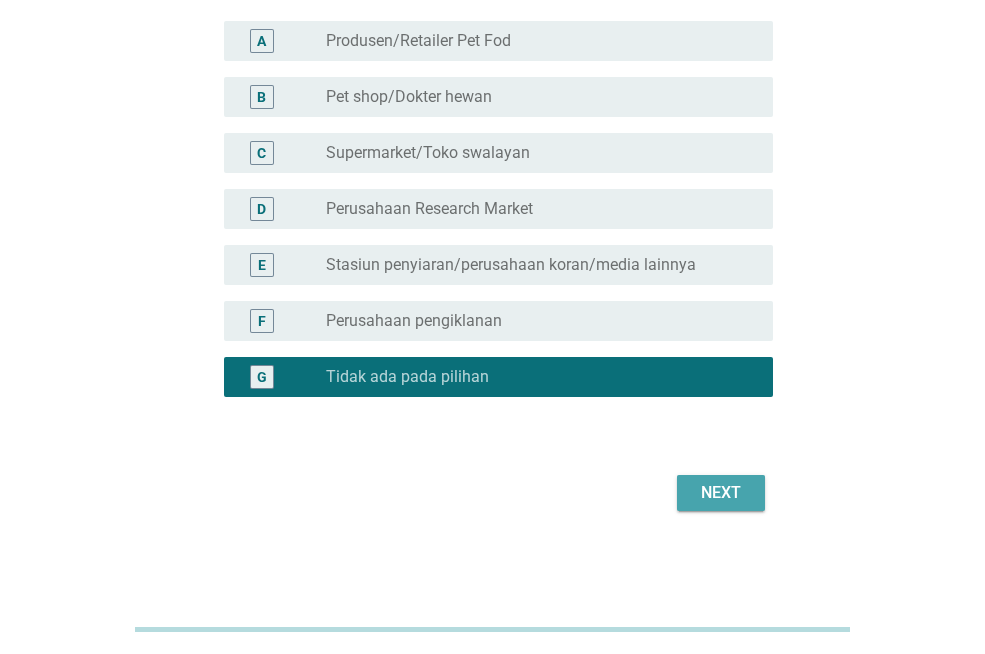 click on "Next" at bounding box center (721, 493) 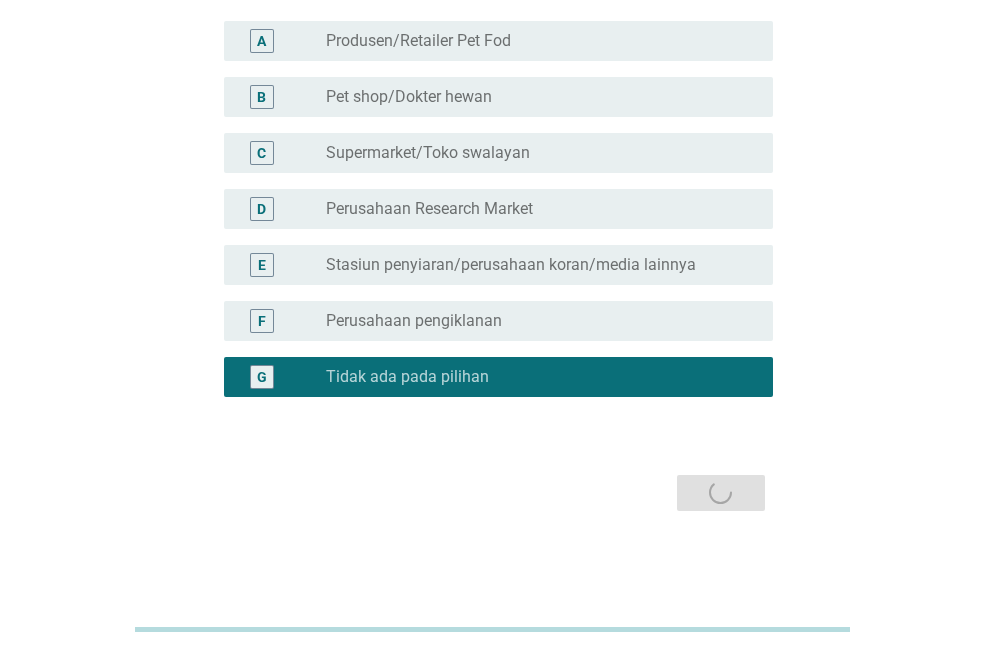 scroll, scrollTop: 0, scrollLeft: 0, axis: both 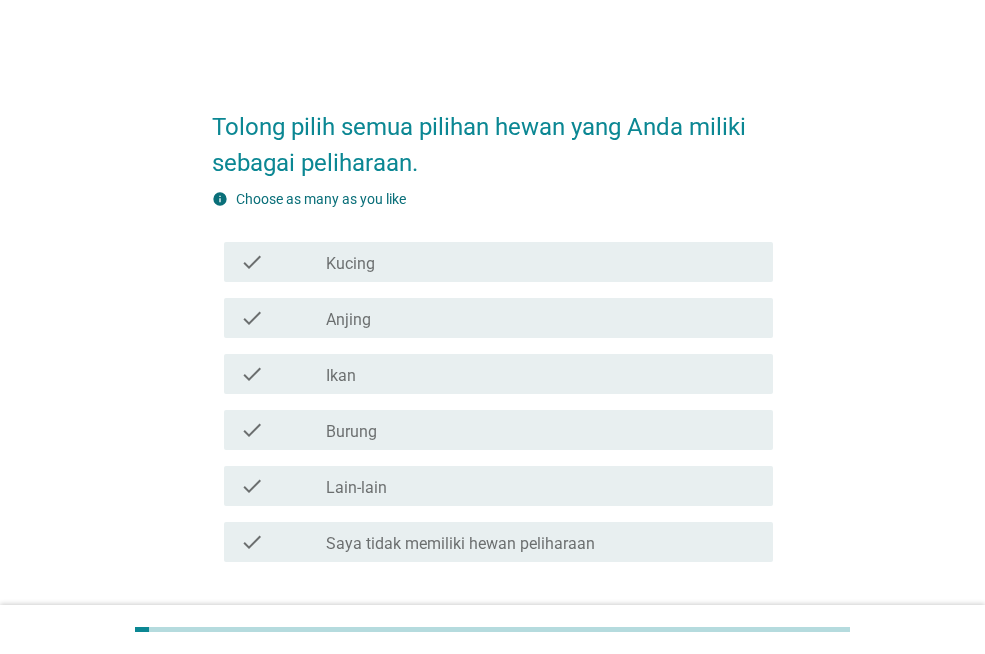 click on "check_box_outline_blank Kucing" at bounding box center (541, 262) 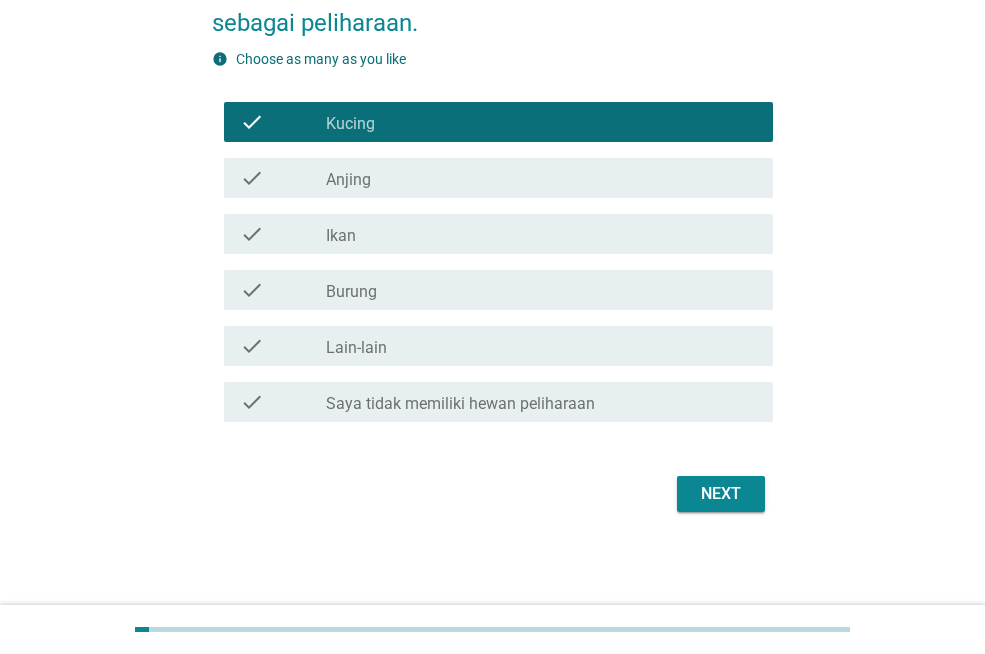 scroll, scrollTop: 141, scrollLeft: 0, axis: vertical 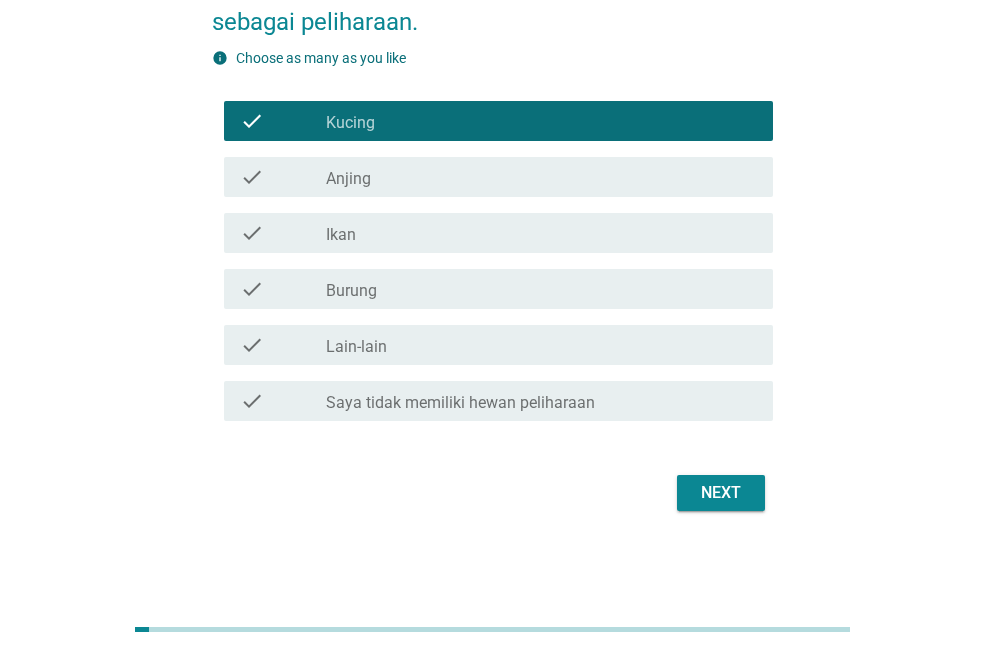 click on "Next" at bounding box center (721, 493) 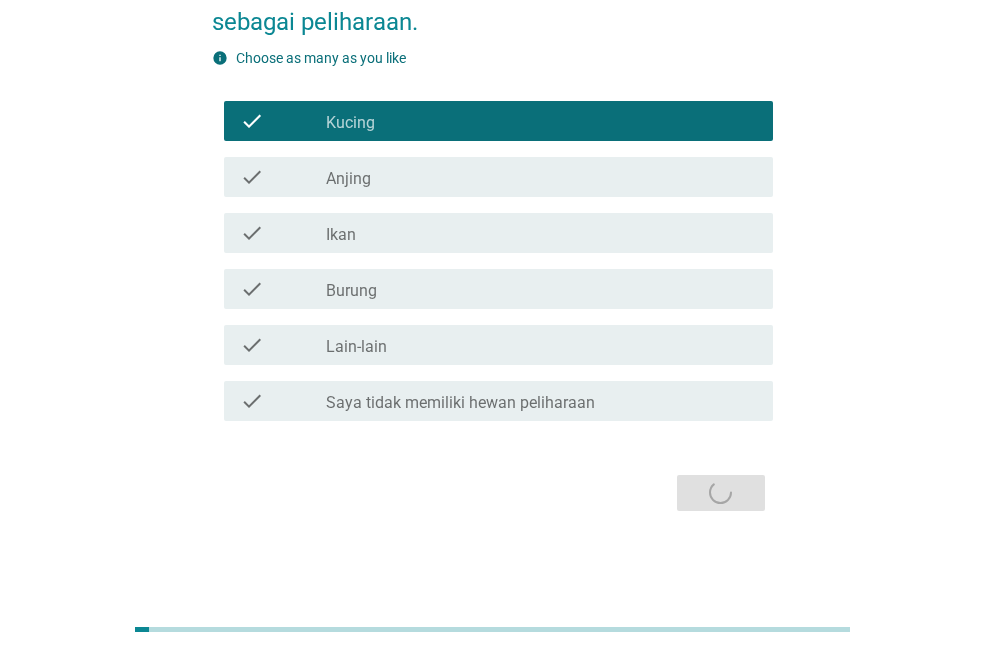 scroll, scrollTop: 0, scrollLeft: 0, axis: both 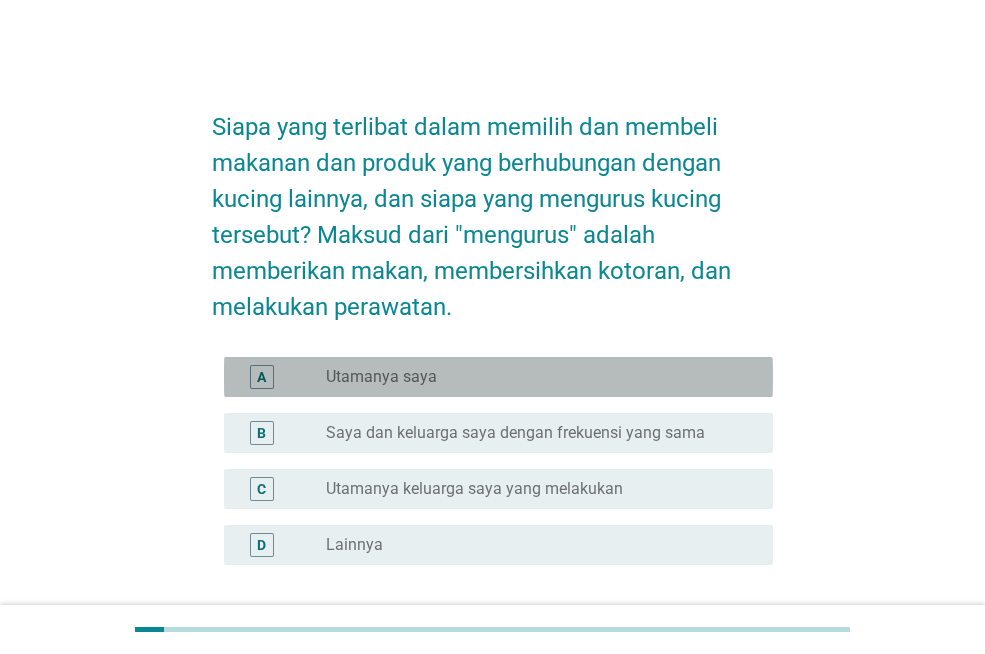 click on "radio_button_unchecked Utamanya saya" at bounding box center (533, 377) 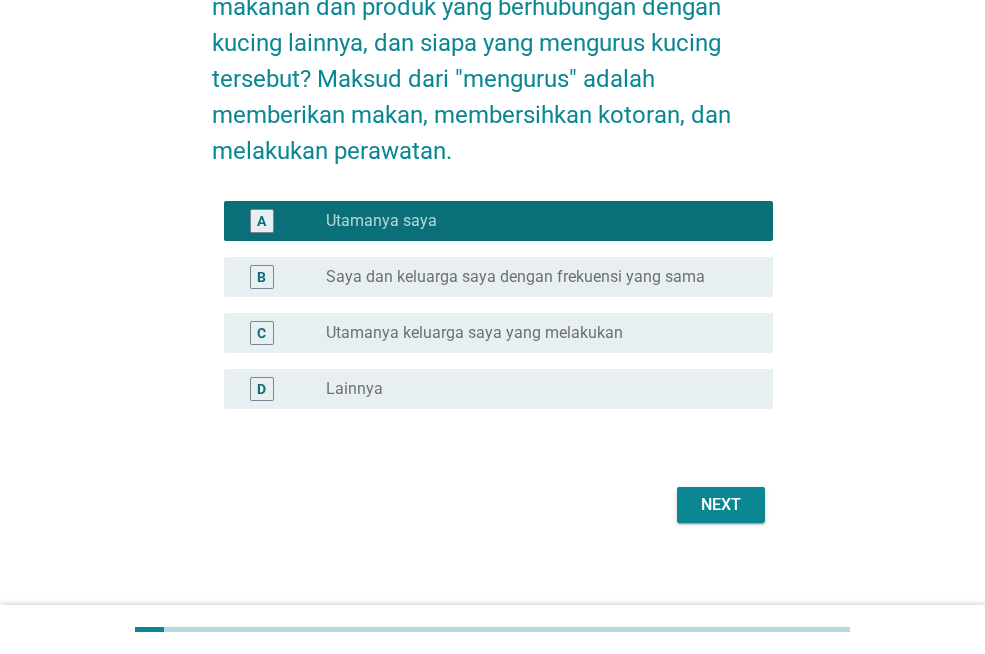 scroll, scrollTop: 168, scrollLeft: 0, axis: vertical 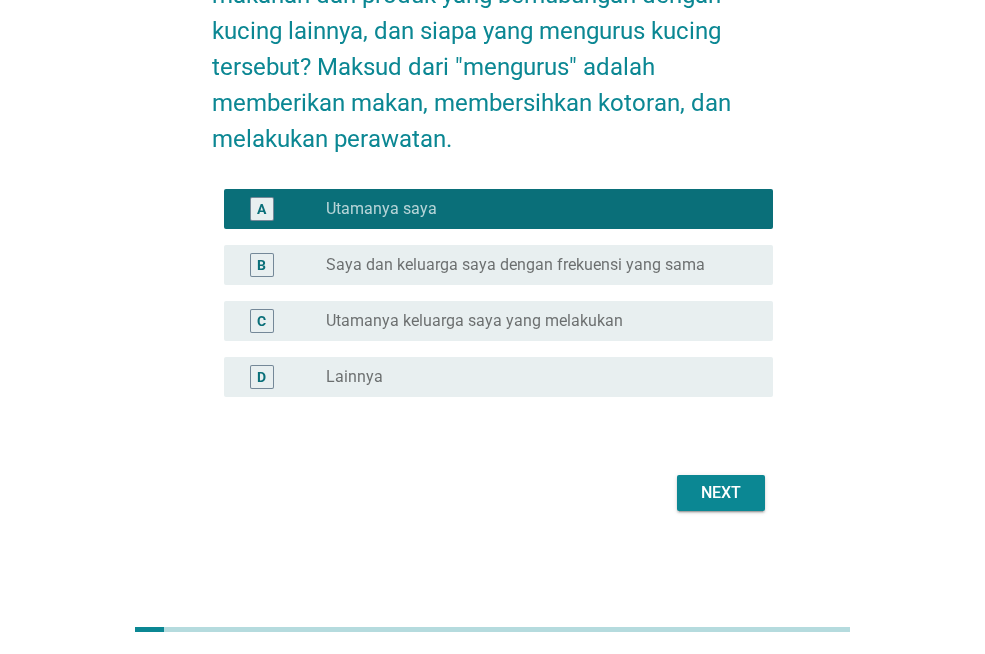 click on "Next" at bounding box center (721, 493) 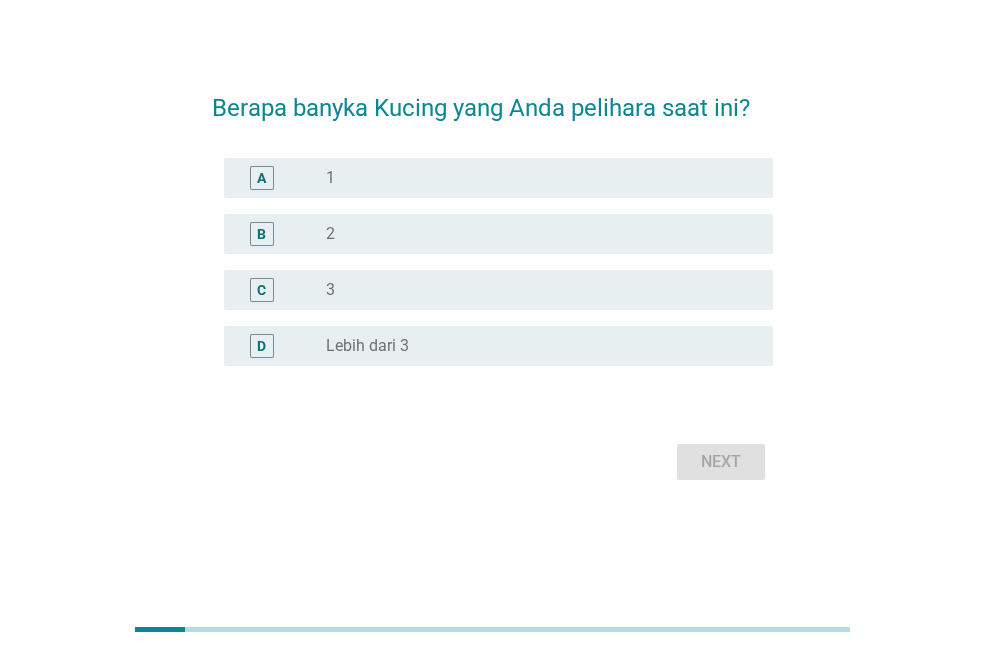 scroll, scrollTop: 0, scrollLeft: 0, axis: both 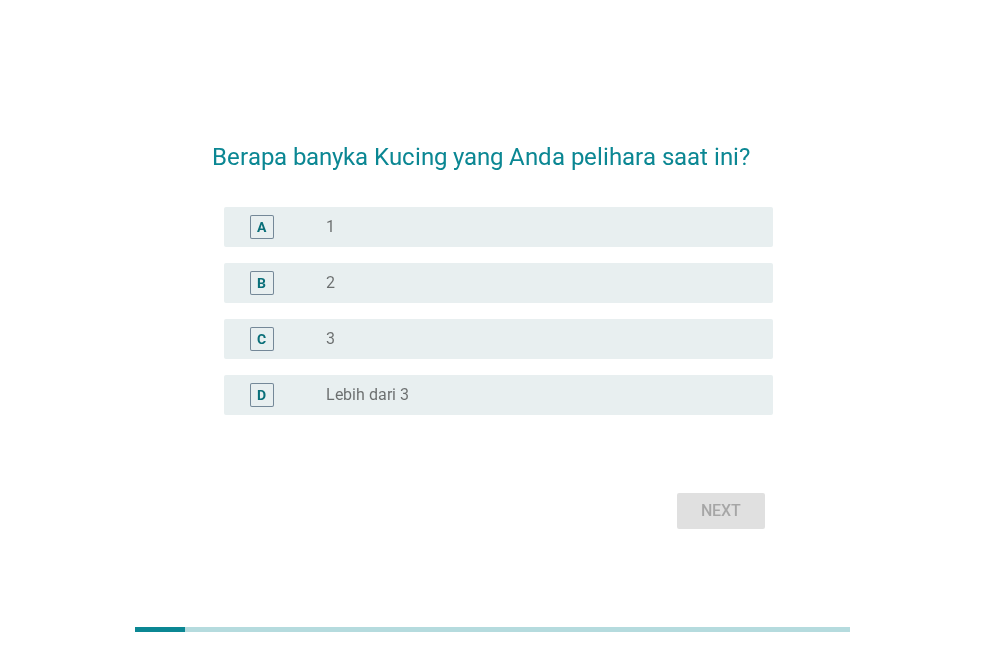 click on "radio_button_unchecked Lebih dari 3" at bounding box center [533, 395] 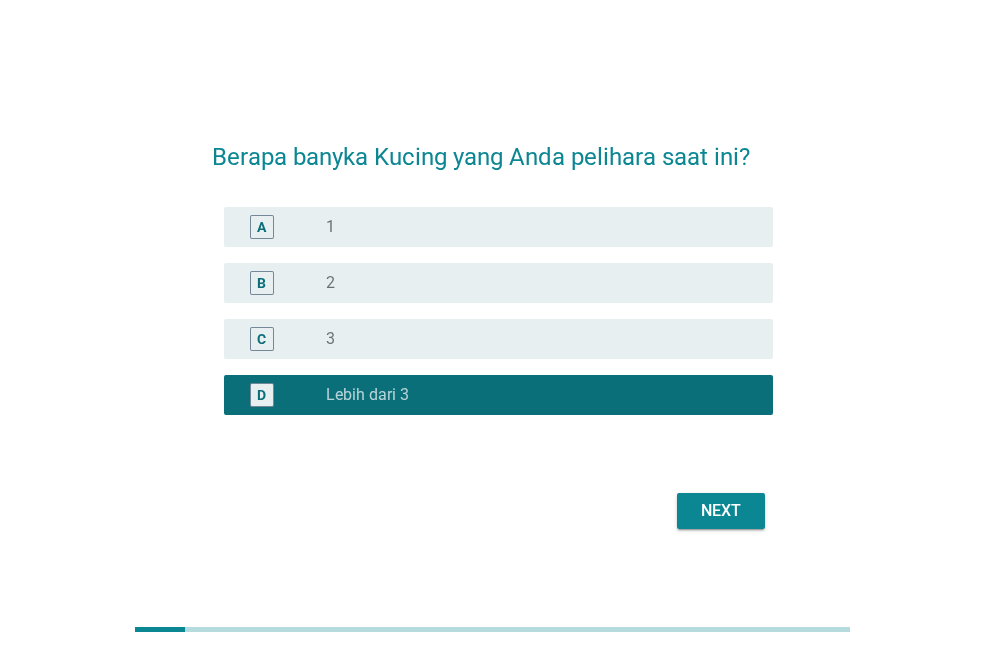 click on "Next" at bounding box center [721, 511] 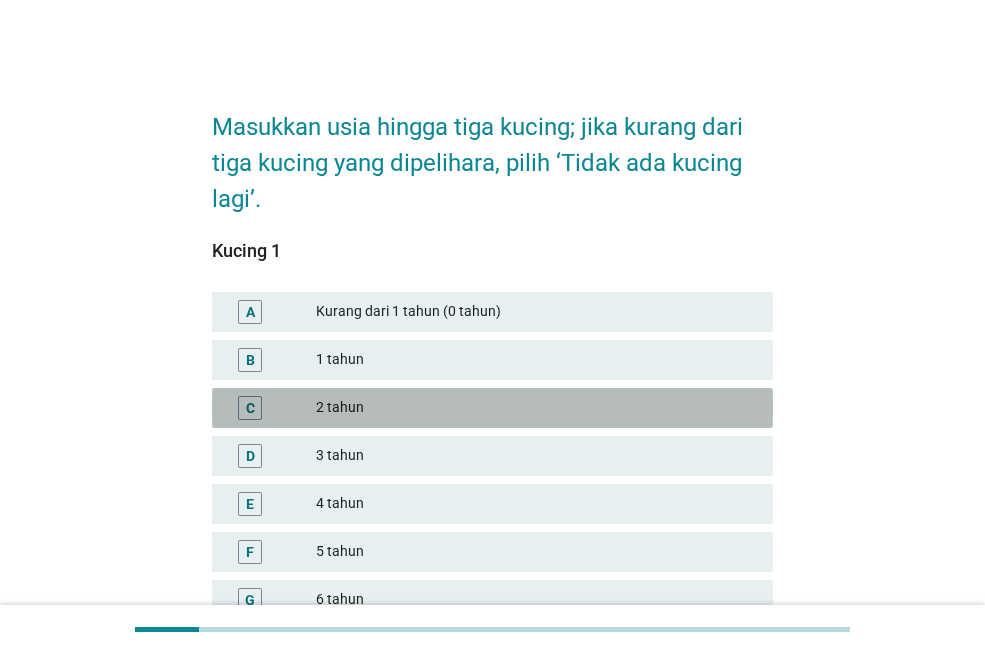 click on "2 tahun" at bounding box center (536, 408) 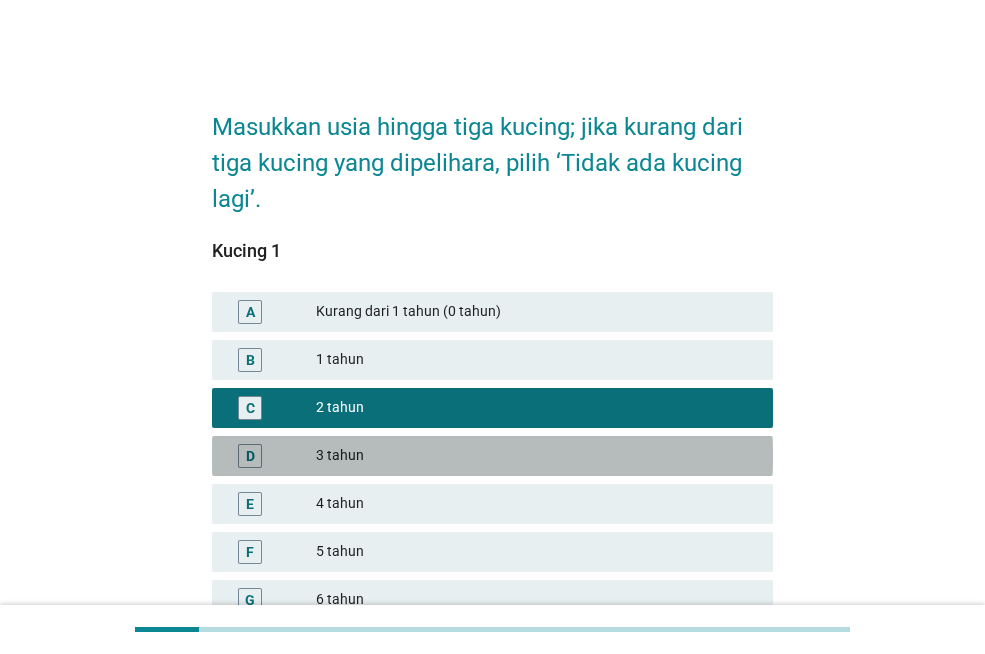 click on "3 tahun" at bounding box center (536, 456) 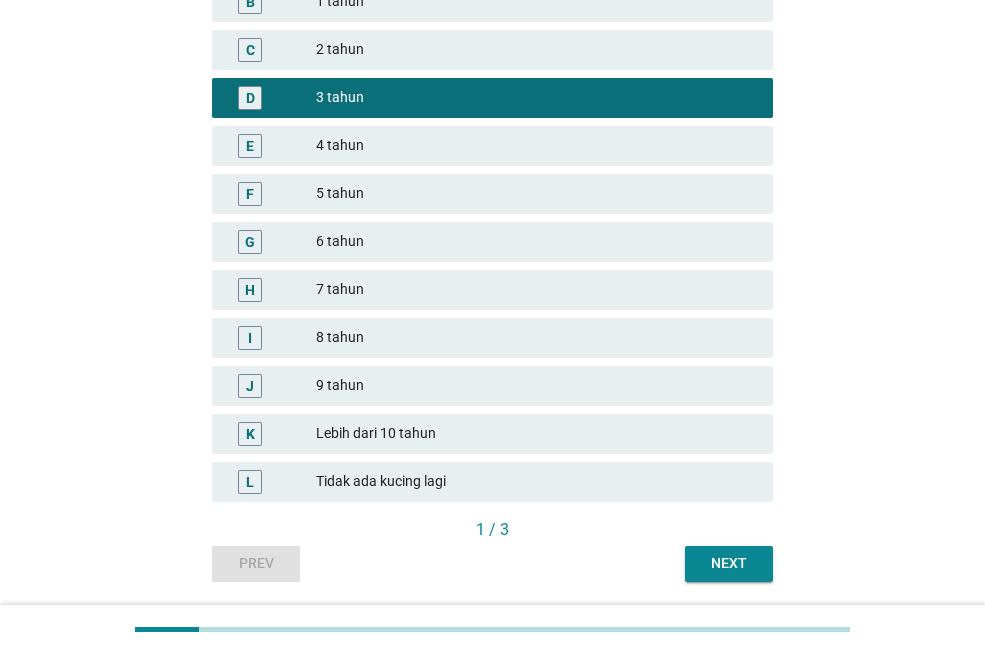scroll, scrollTop: 400, scrollLeft: 0, axis: vertical 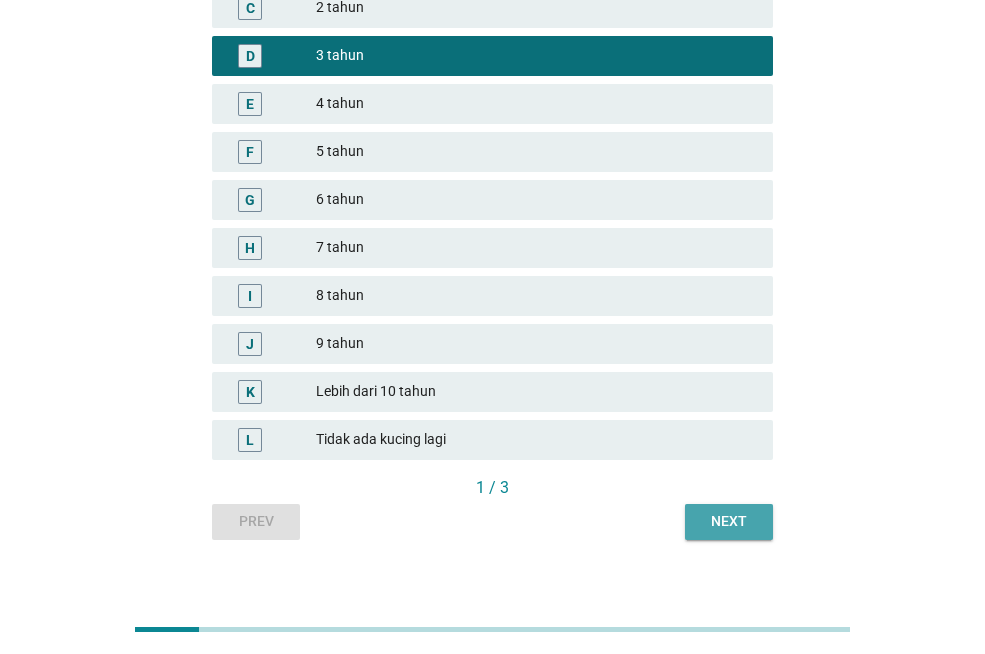 click on "Next" at bounding box center [729, 521] 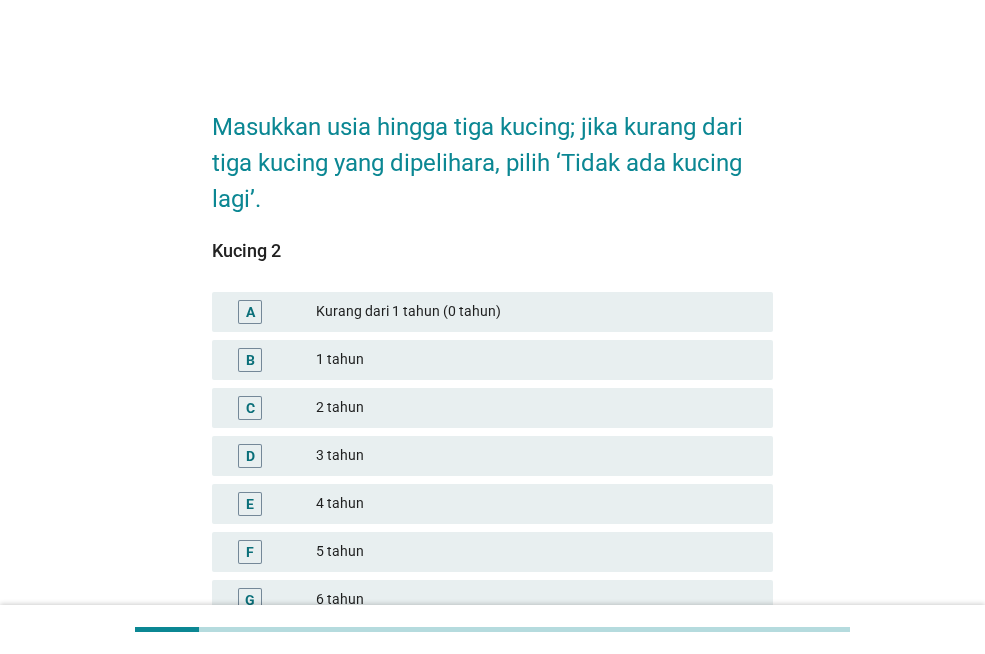 click on "2 tahun" at bounding box center (536, 408) 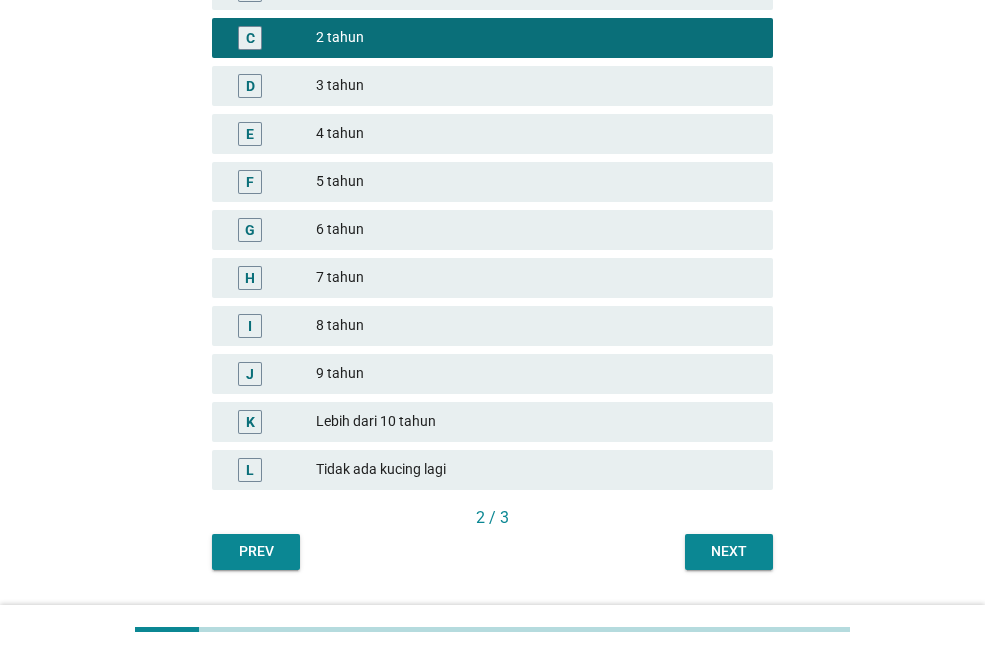 scroll, scrollTop: 400, scrollLeft: 0, axis: vertical 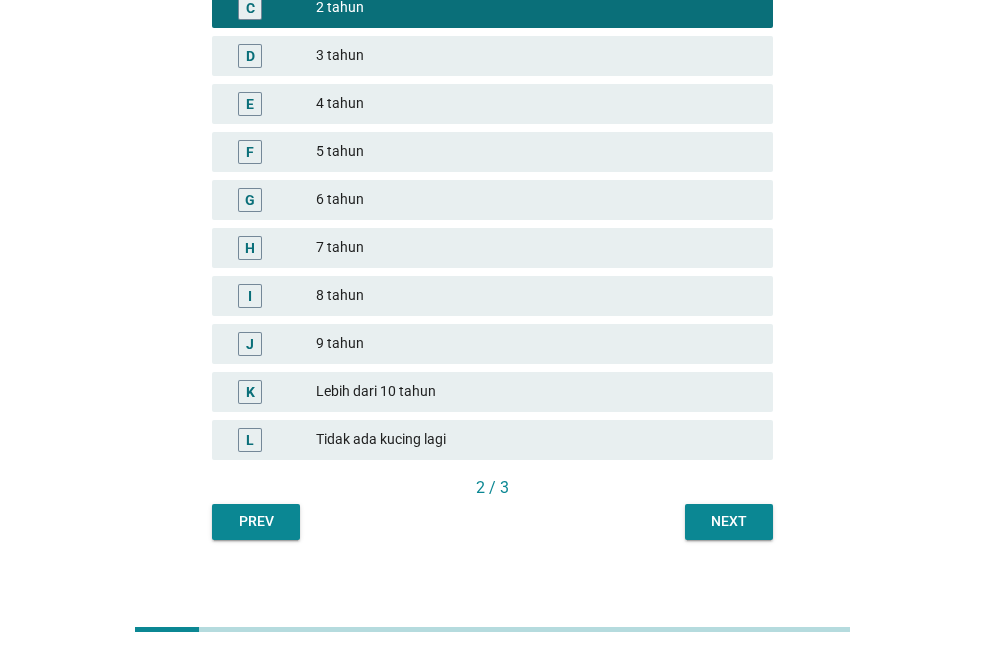 click on "Next" at bounding box center [729, 521] 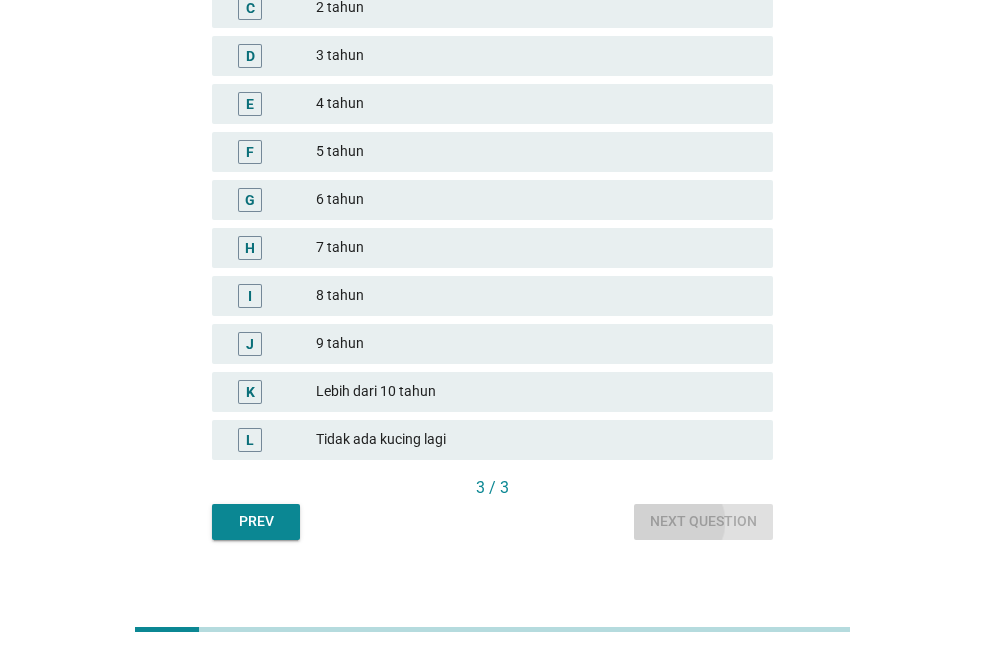 scroll, scrollTop: 0, scrollLeft: 0, axis: both 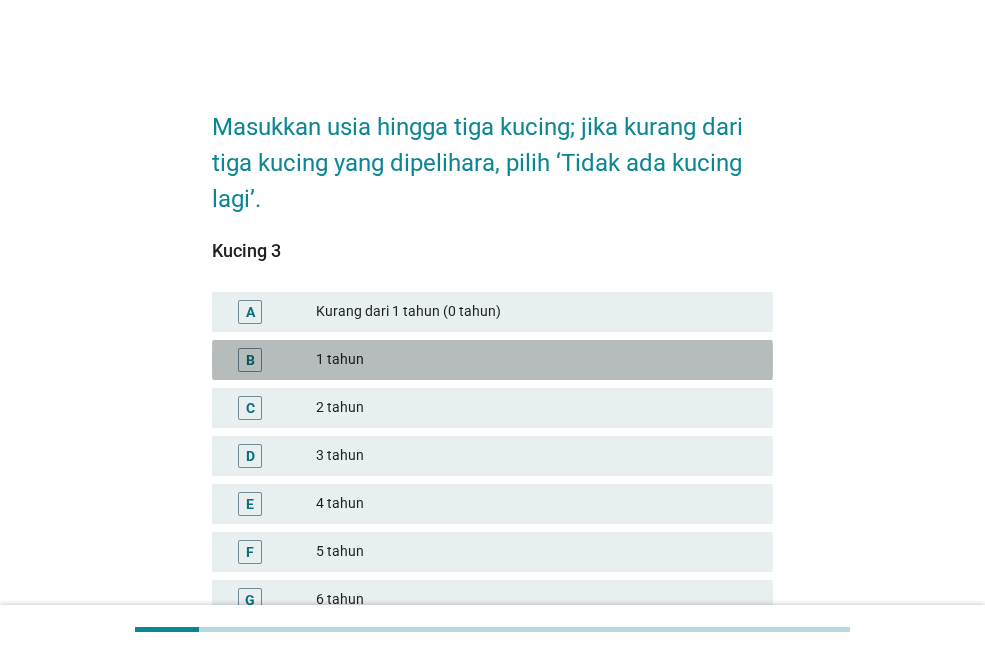 click on "1 tahun" at bounding box center [536, 360] 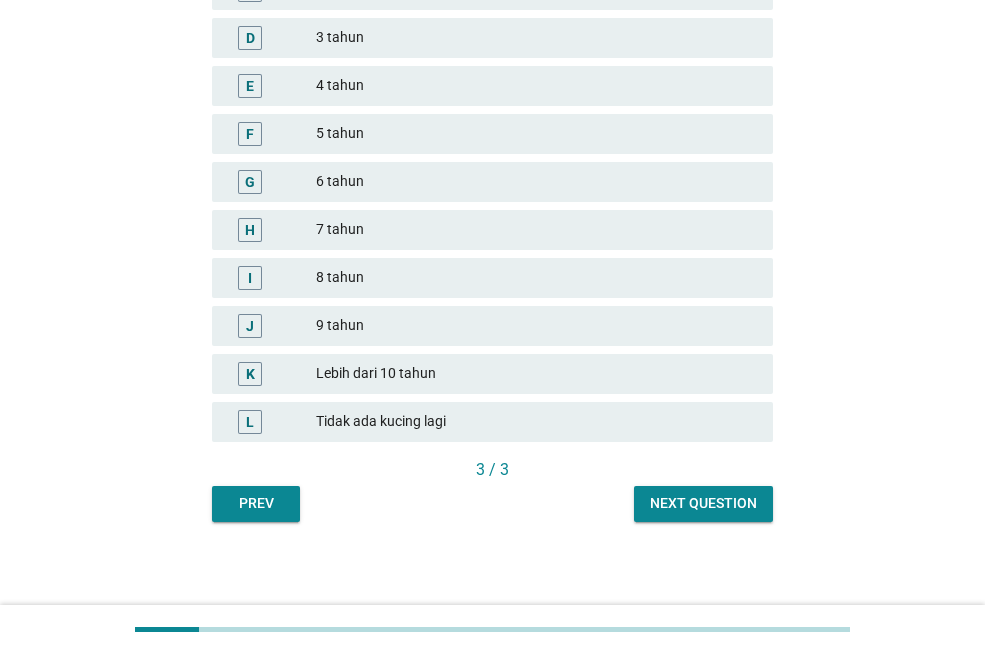 scroll, scrollTop: 423, scrollLeft: 0, axis: vertical 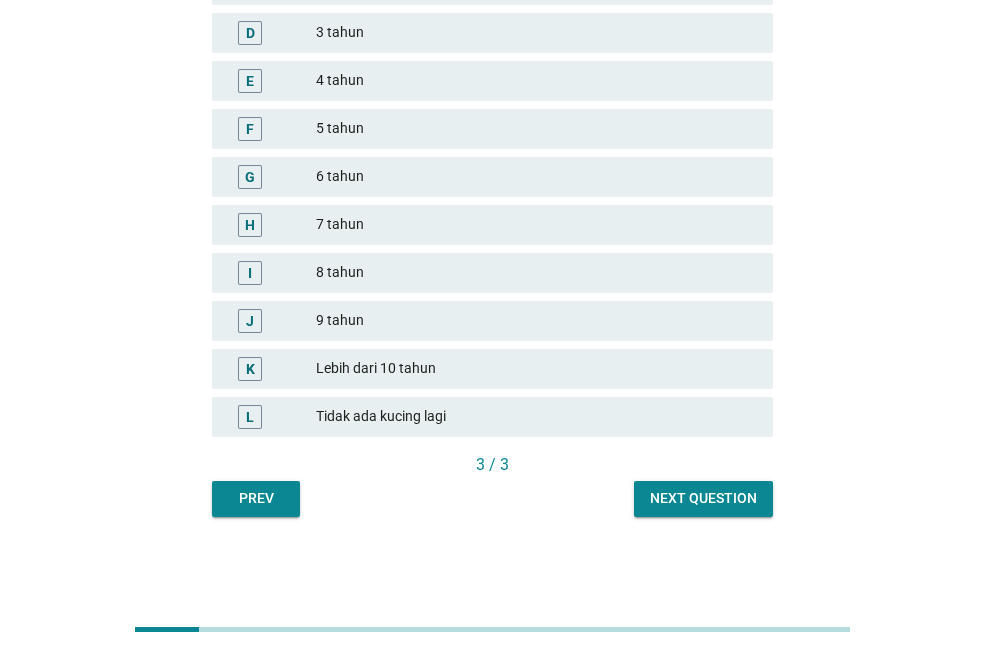 click on "Next question" at bounding box center [703, 498] 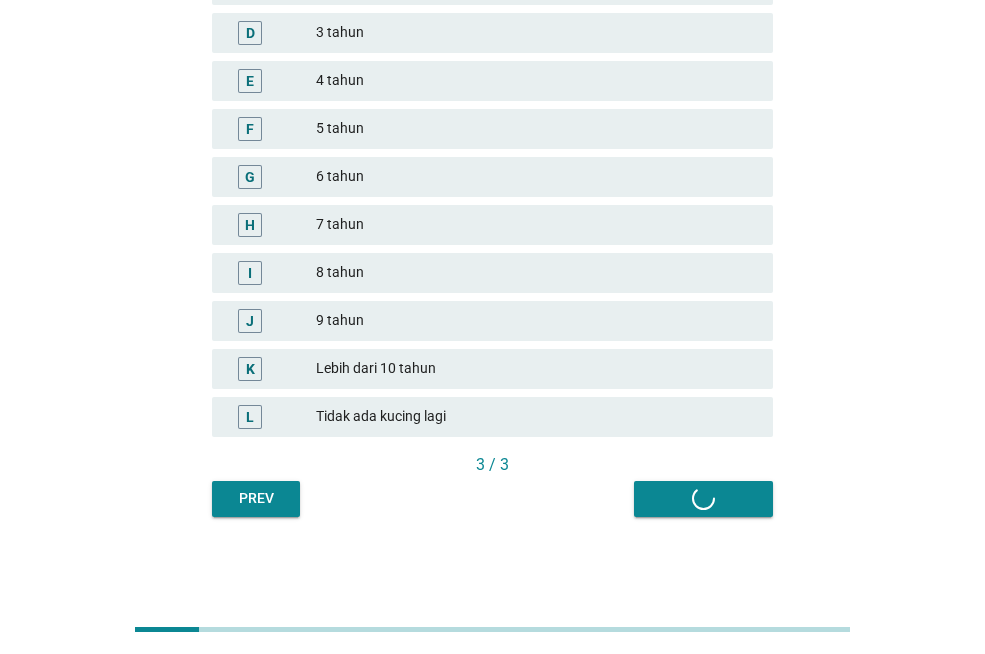 scroll, scrollTop: 0, scrollLeft: 0, axis: both 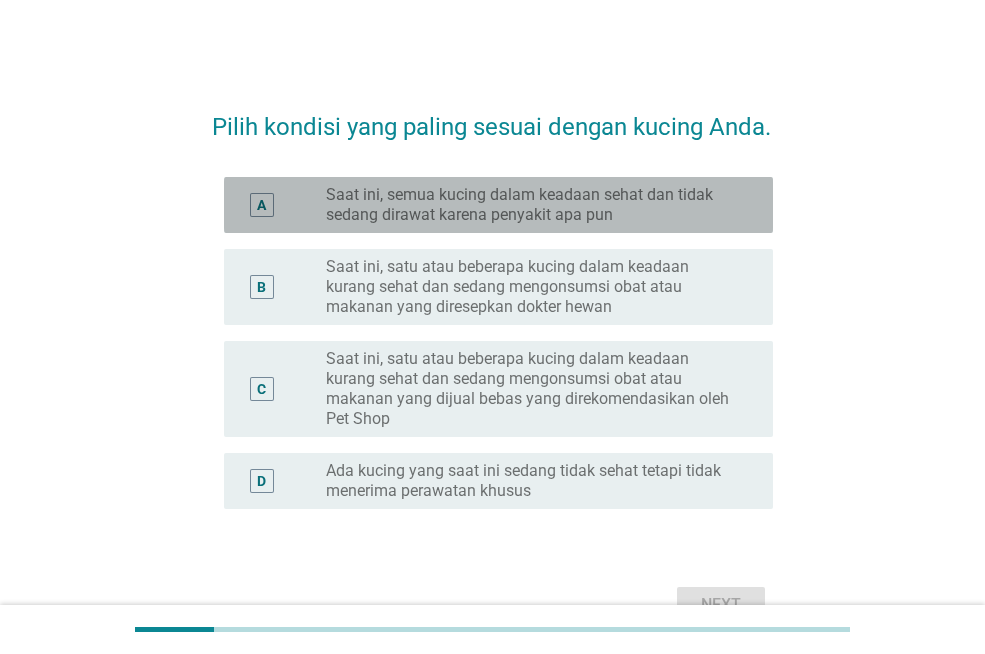 click on "Saat ini, semua kucing dalam keadaan sehat dan tidak sedang dirawat karena penyakit apa pun" at bounding box center [533, 205] 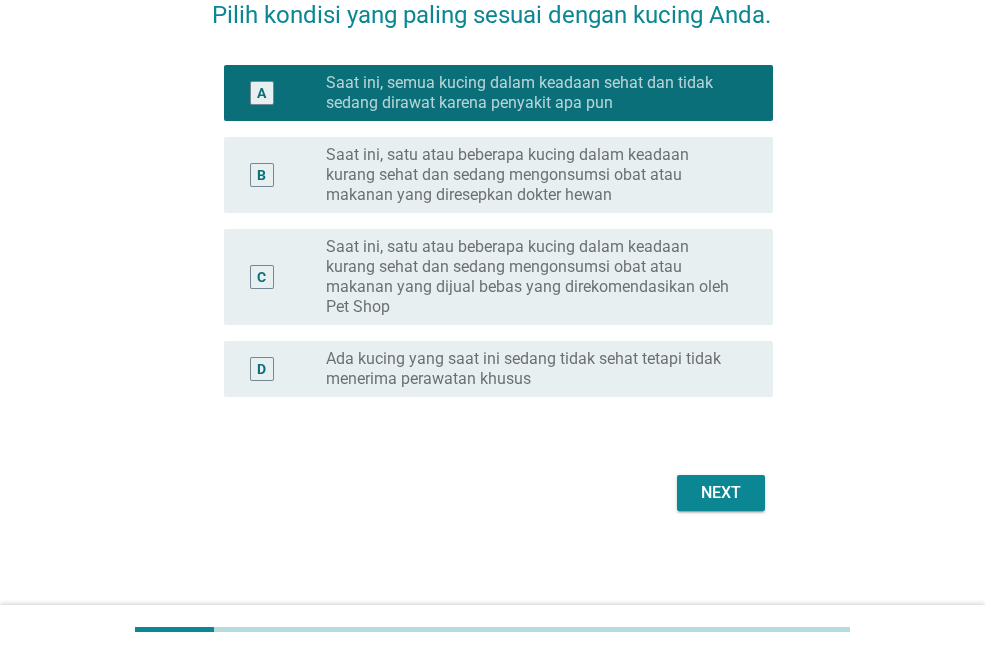scroll, scrollTop: 128, scrollLeft: 0, axis: vertical 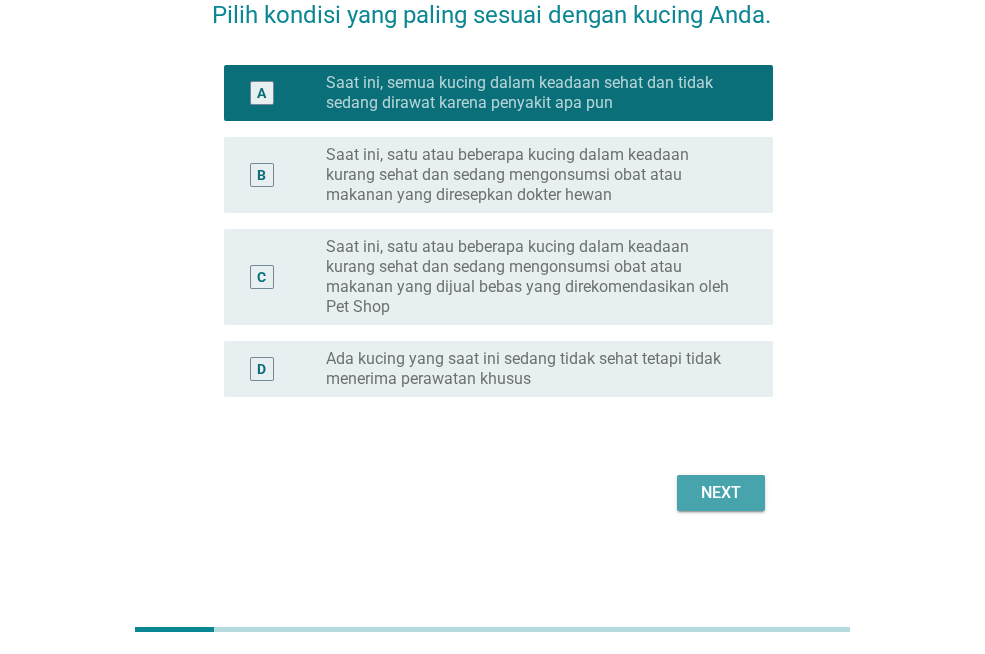 click on "Next" at bounding box center (721, 493) 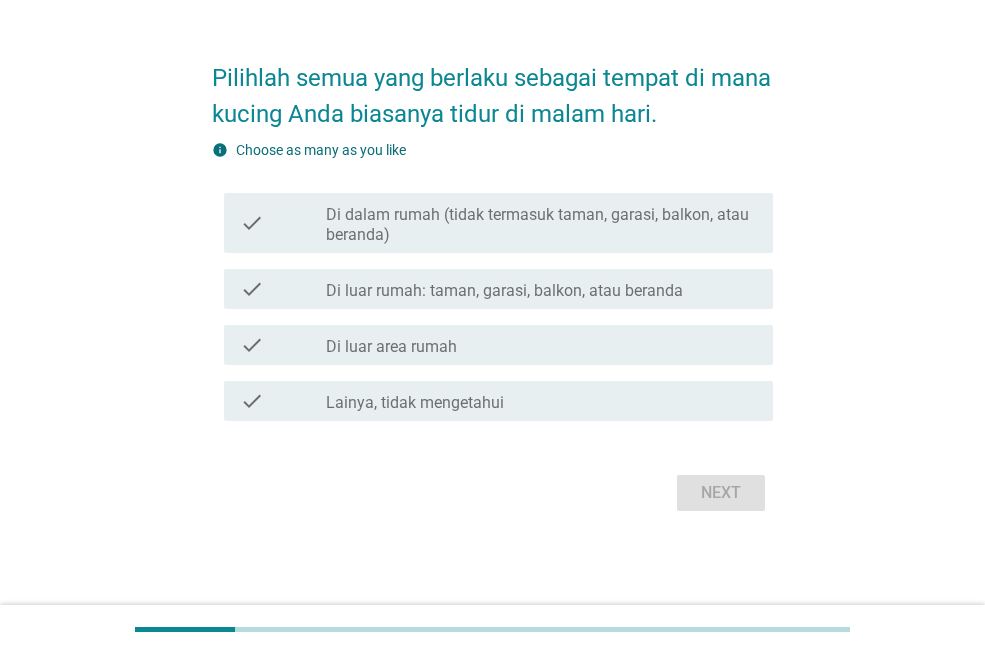scroll, scrollTop: 0, scrollLeft: 0, axis: both 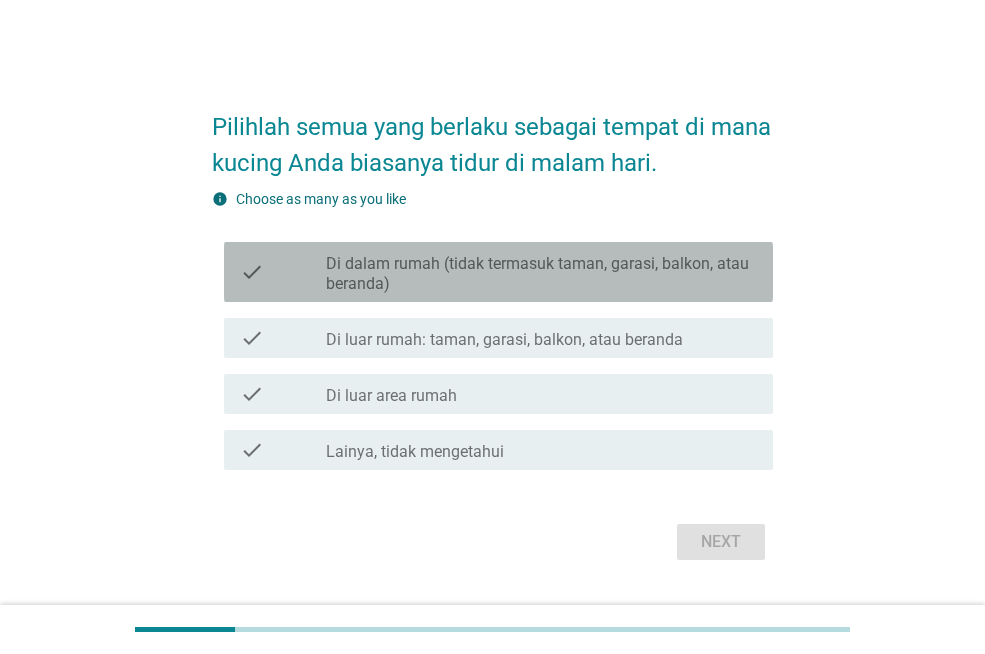 click on "Di dalam rumah (tidak termasuk taman, garasi, balkon, atau beranda)" at bounding box center (541, 274) 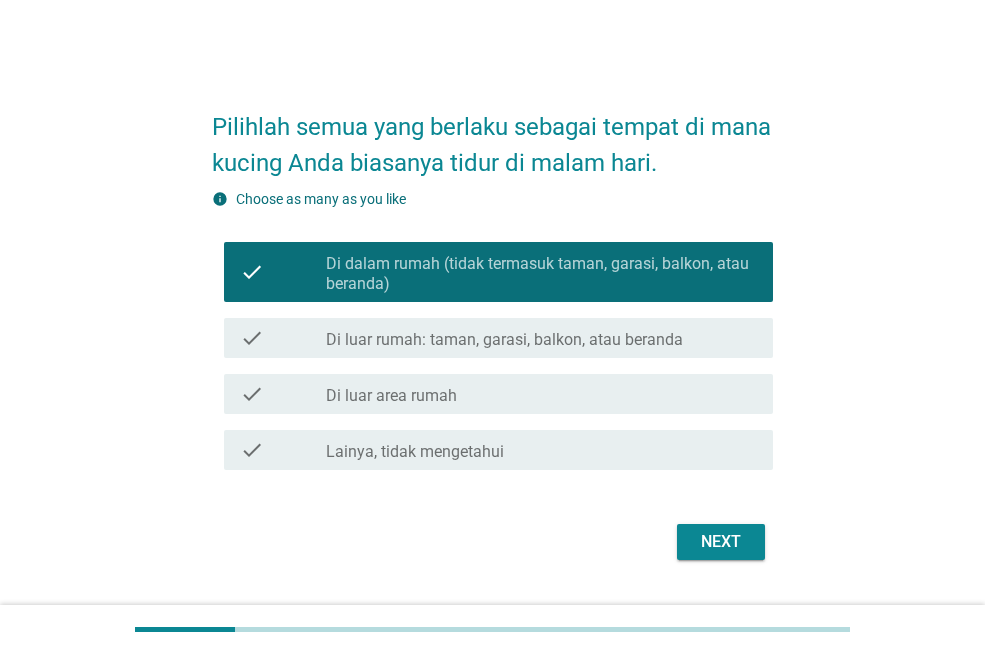 click on "Next" at bounding box center (721, 542) 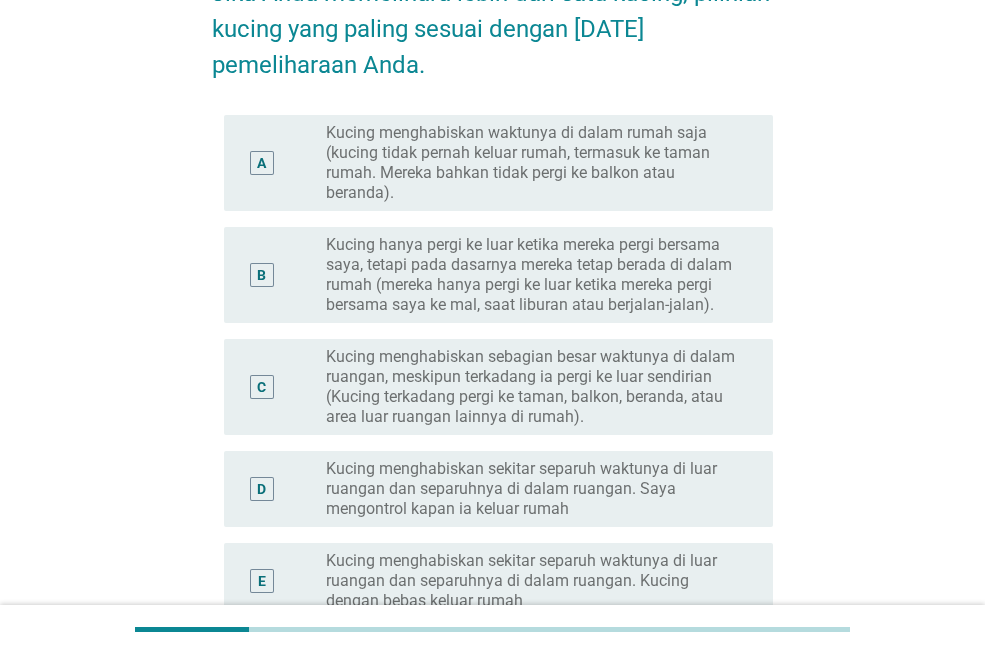 scroll, scrollTop: 300, scrollLeft: 0, axis: vertical 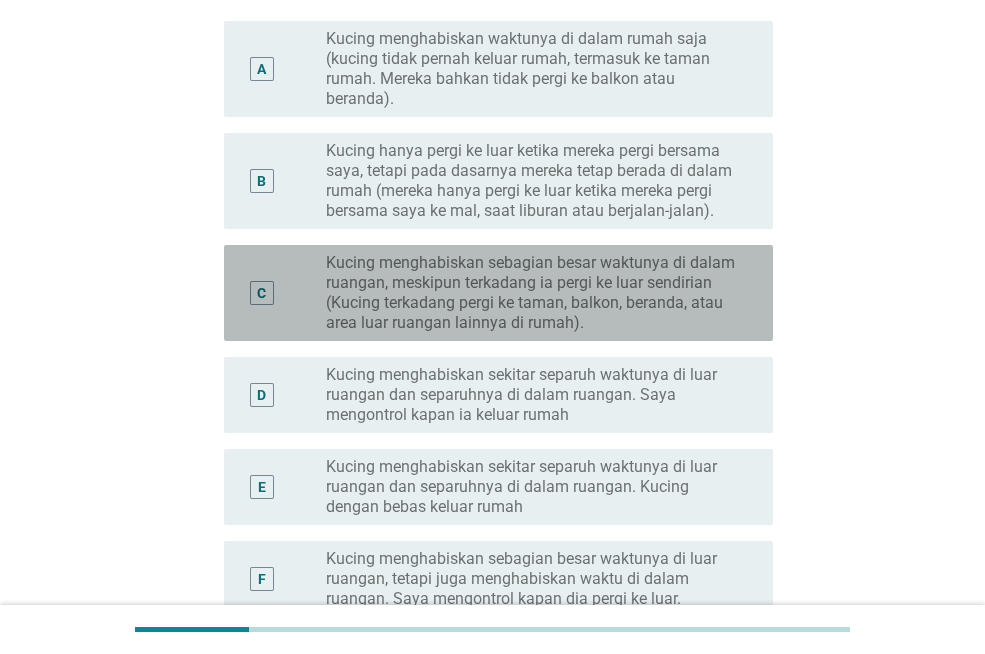 click on "Kucing menghabiskan sebagian besar waktunya di dalam ruangan, meskipun terkadang ia pergi ke luar sendirian (Kucing terkadang pergi ke taman, balkon, beranda, atau area luar ruangan lainnya di rumah)." at bounding box center (533, 293) 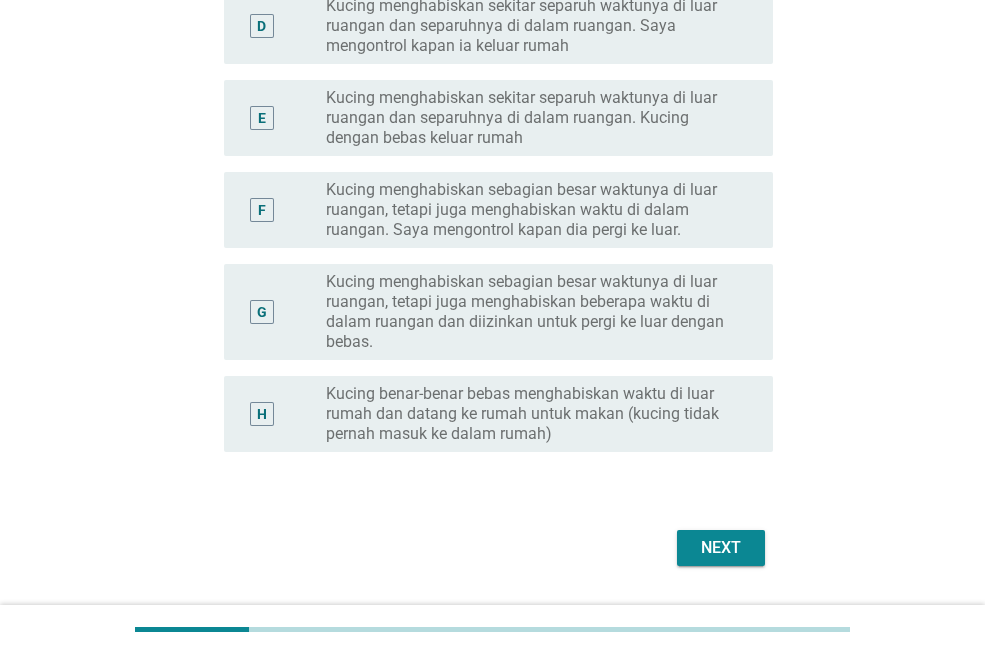 scroll, scrollTop: 700, scrollLeft: 0, axis: vertical 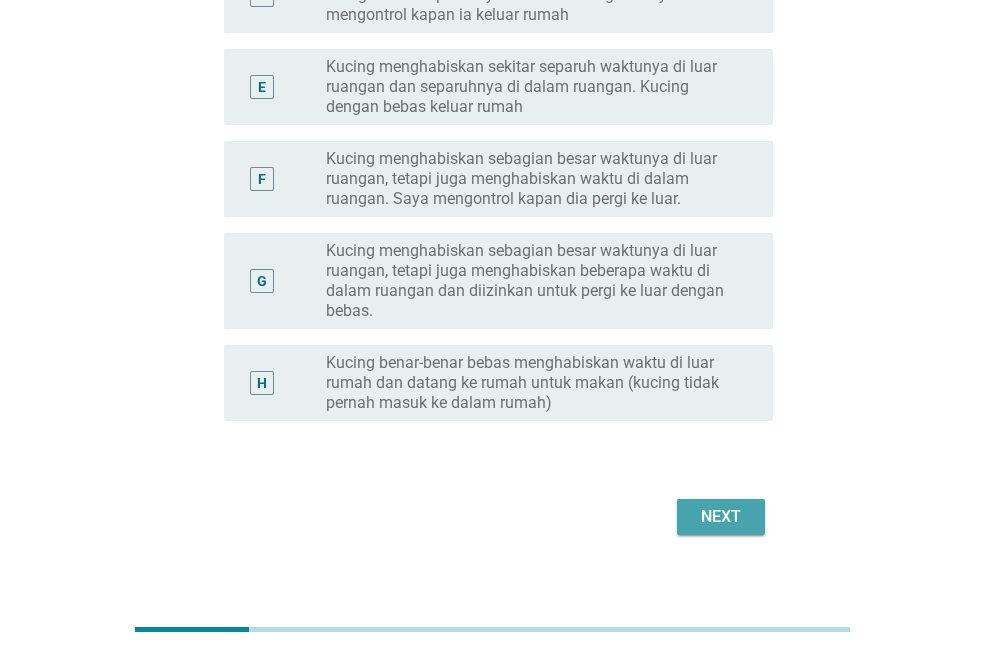 click on "Next" at bounding box center [721, 517] 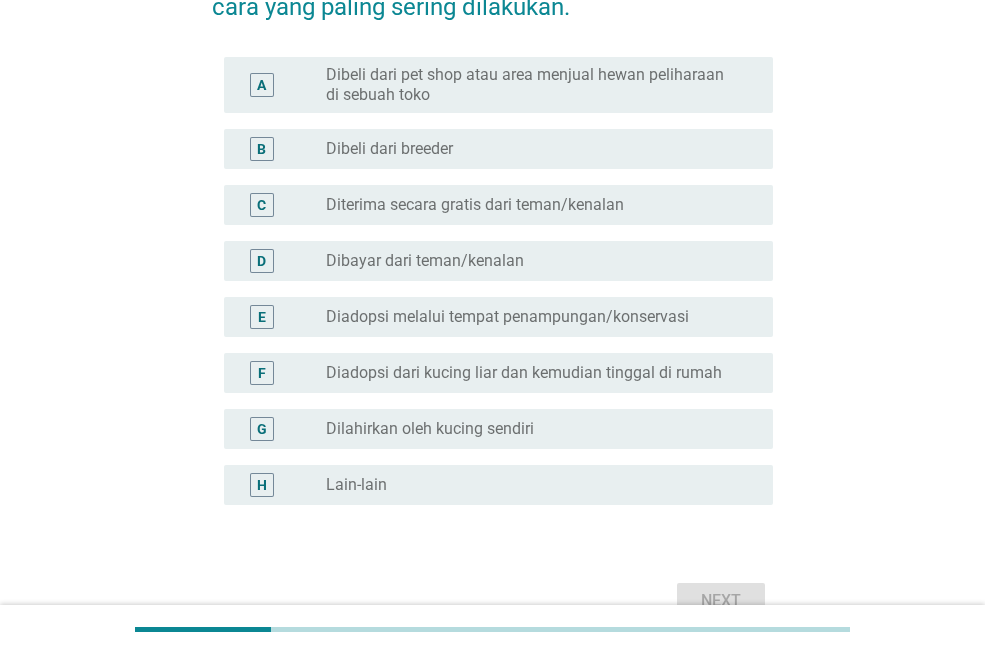 scroll, scrollTop: 200, scrollLeft: 0, axis: vertical 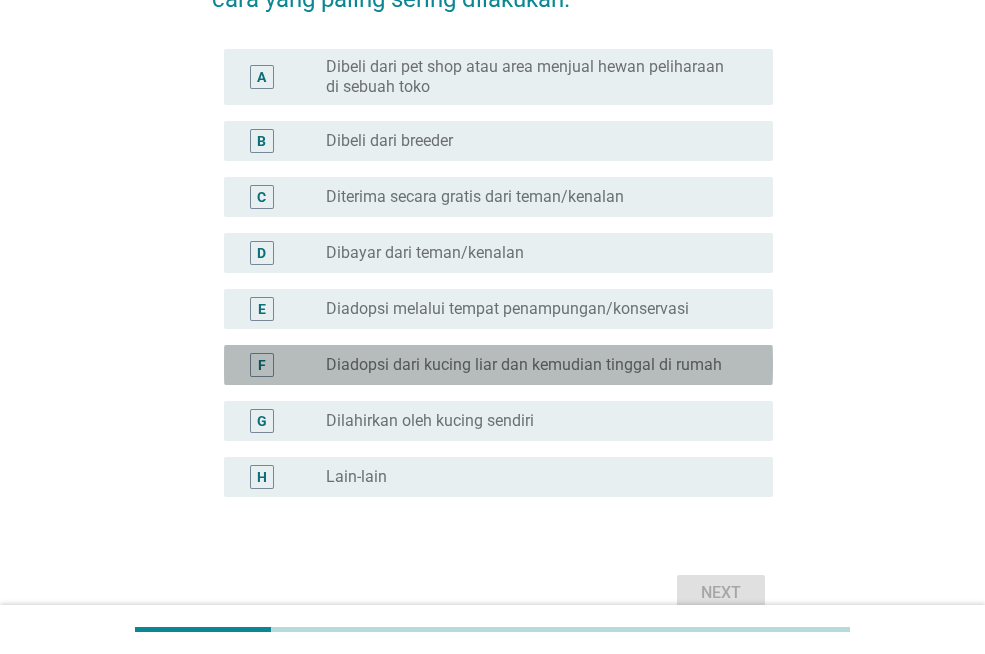 click on "Diadopsi dari kucing liar dan kemudian tinggal di rumah" at bounding box center (524, 365) 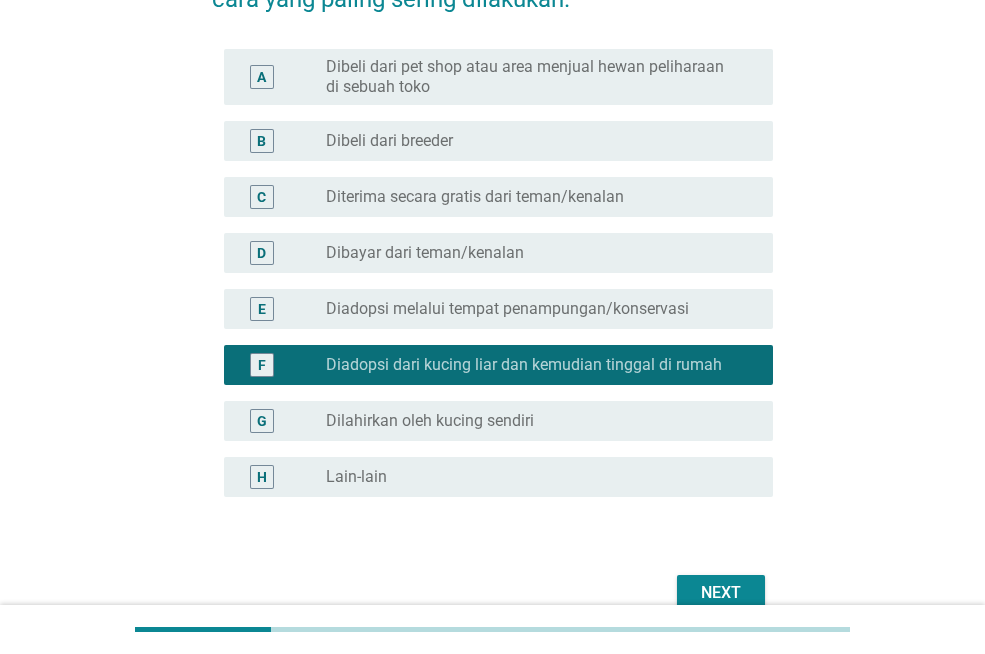 click on "Next" at bounding box center [721, 593] 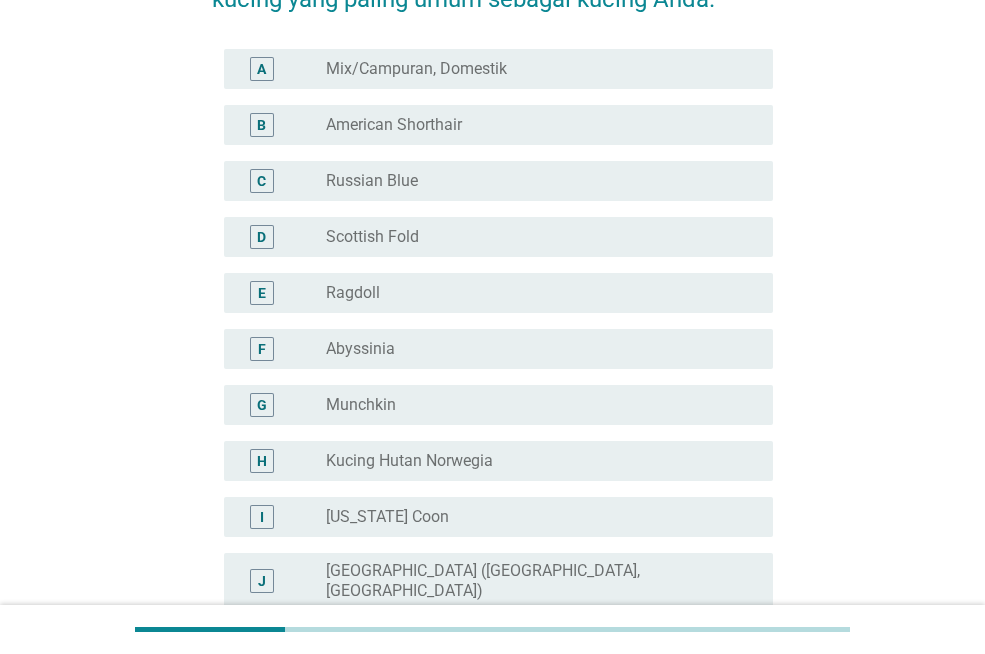 scroll, scrollTop: 0, scrollLeft: 0, axis: both 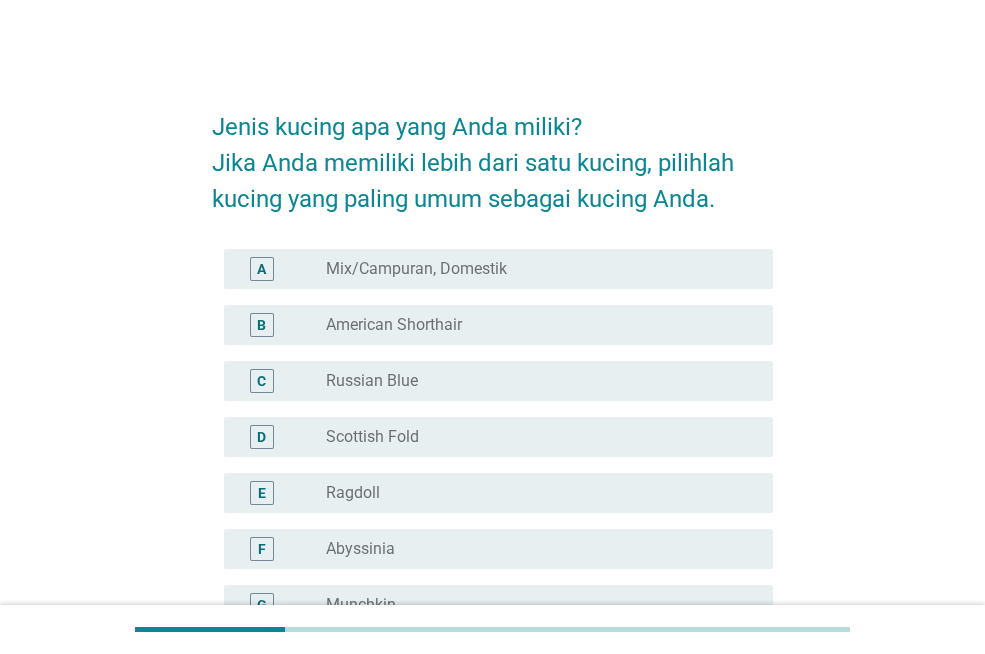 click on "Mix/Campuran, Domestik" at bounding box center [416, 269] 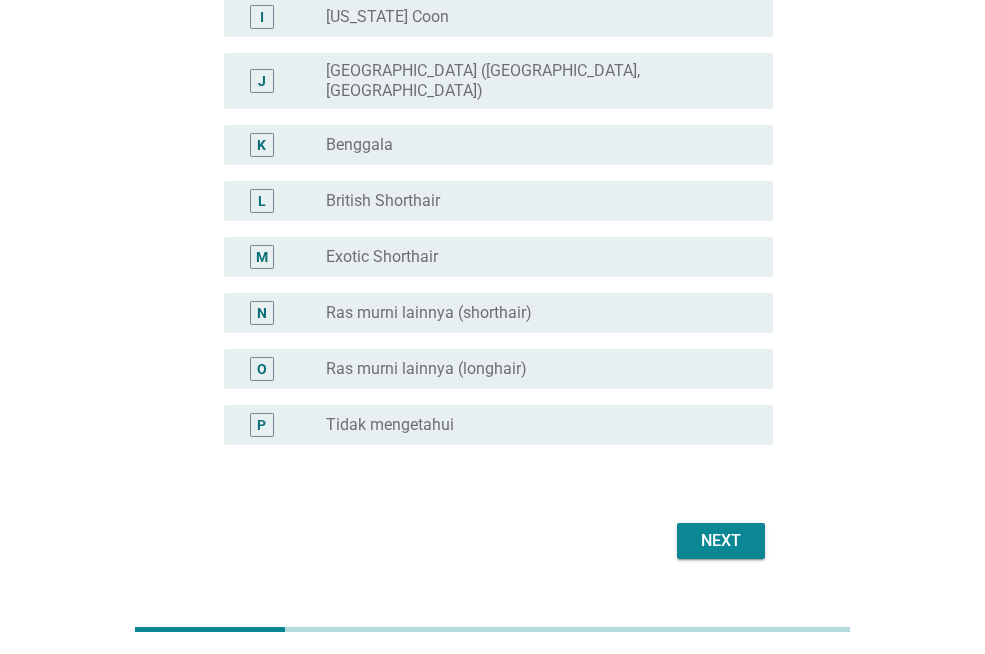 scroll, scrollTop: 732, scrollLeft: 0, axis: vertical 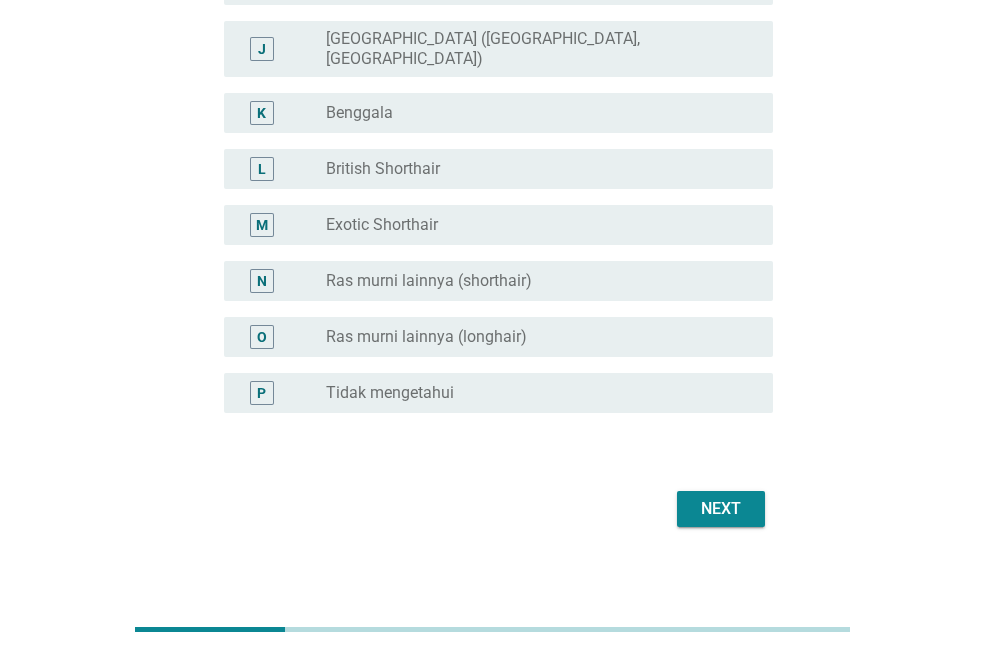 click on "Next" at bounding box center [721, 509] 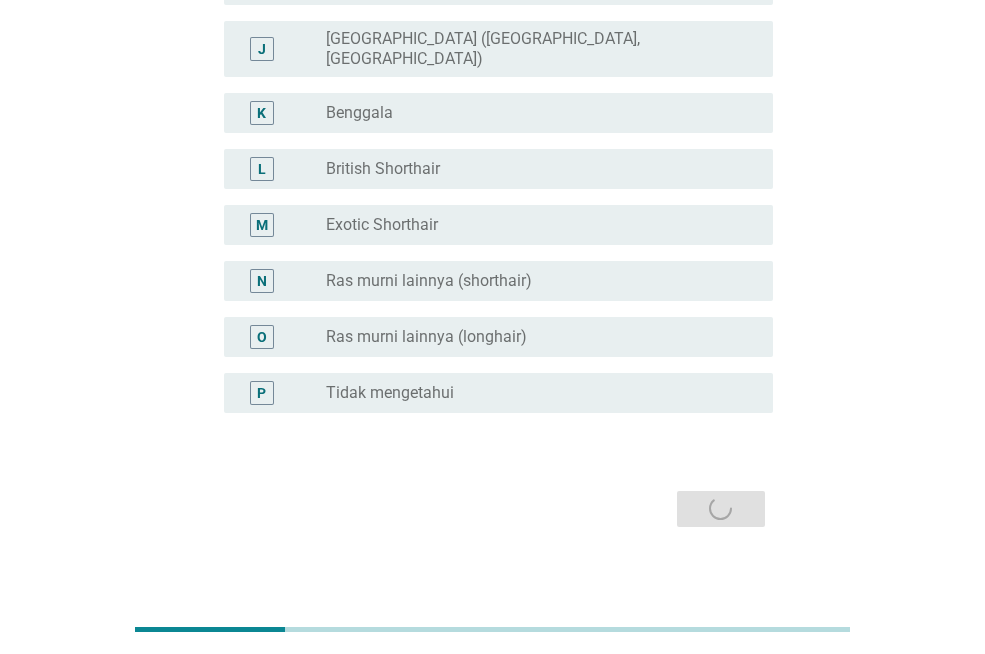 scroll, scrollTop: 0, scrollLeft: 0, axis: both 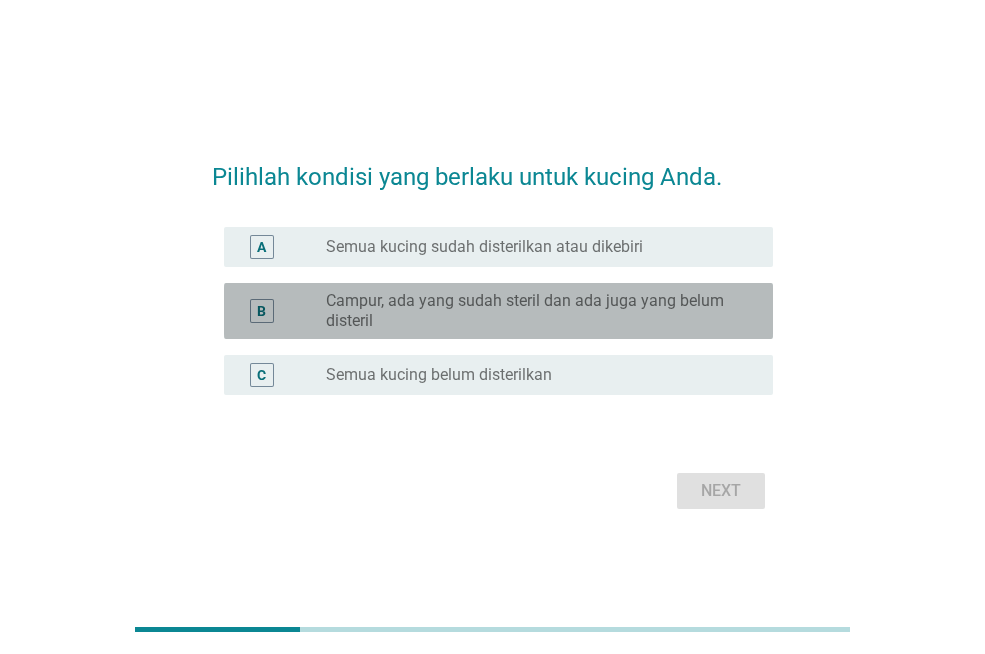 click on "Campur, ada yang sudah steril dan ada juga yang belum disteril" at bounding box center [533, 311] 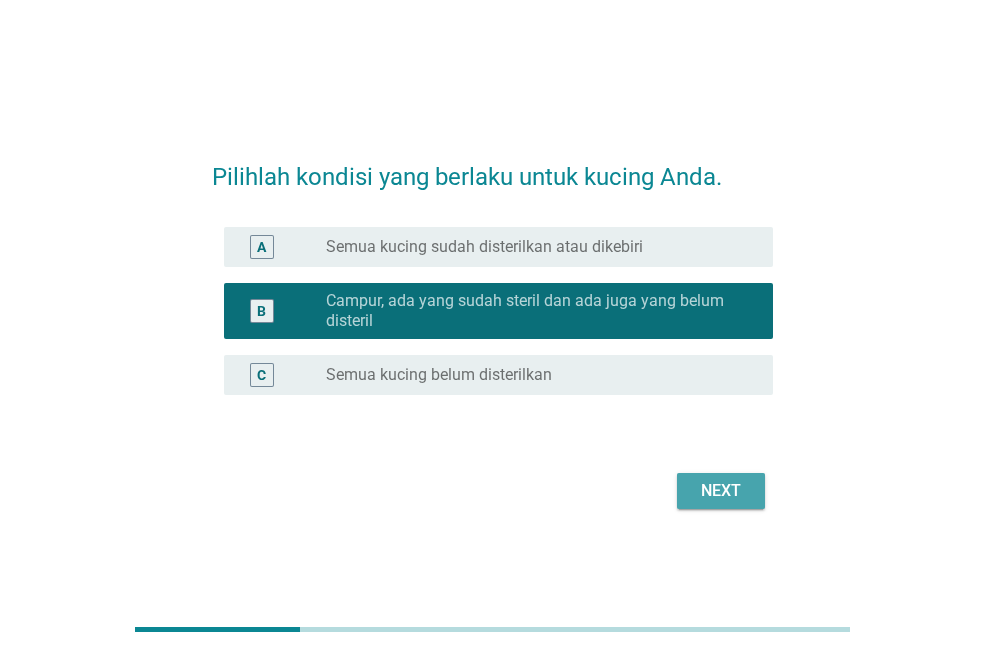 click on "Next" at bounding box center (721, 491) 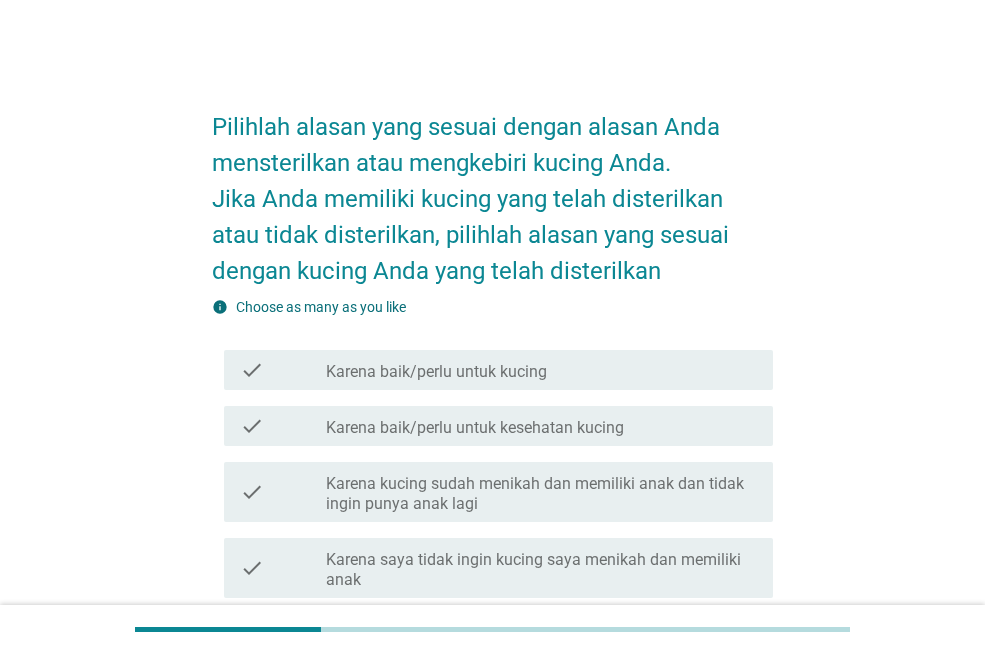 click on "Karena baik/perlu untuk kucing" at bounding box center [436, 372] 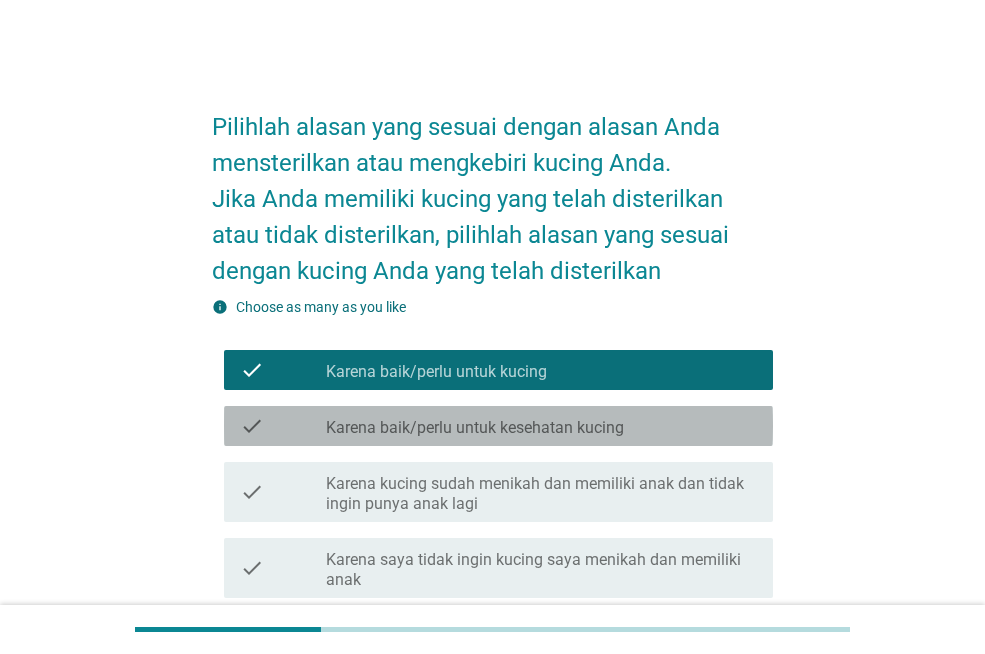 click on "Karena baik/perlu untuk kesehatan kucing" at bounding box center (475, 428) 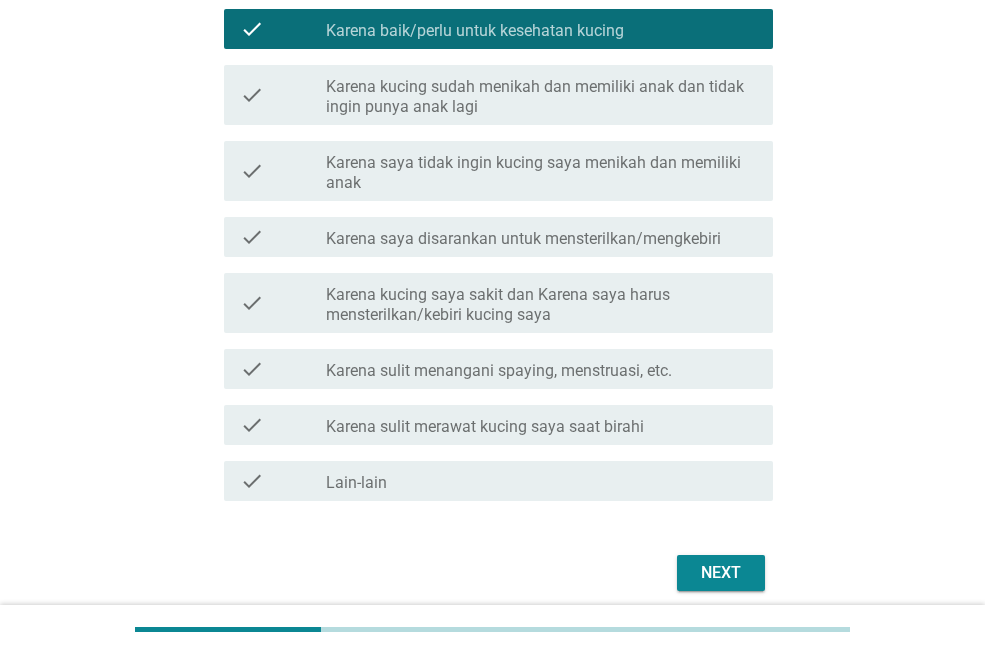 scroll, scrollTop: 400, scrollLeft: 0, axis: vertical 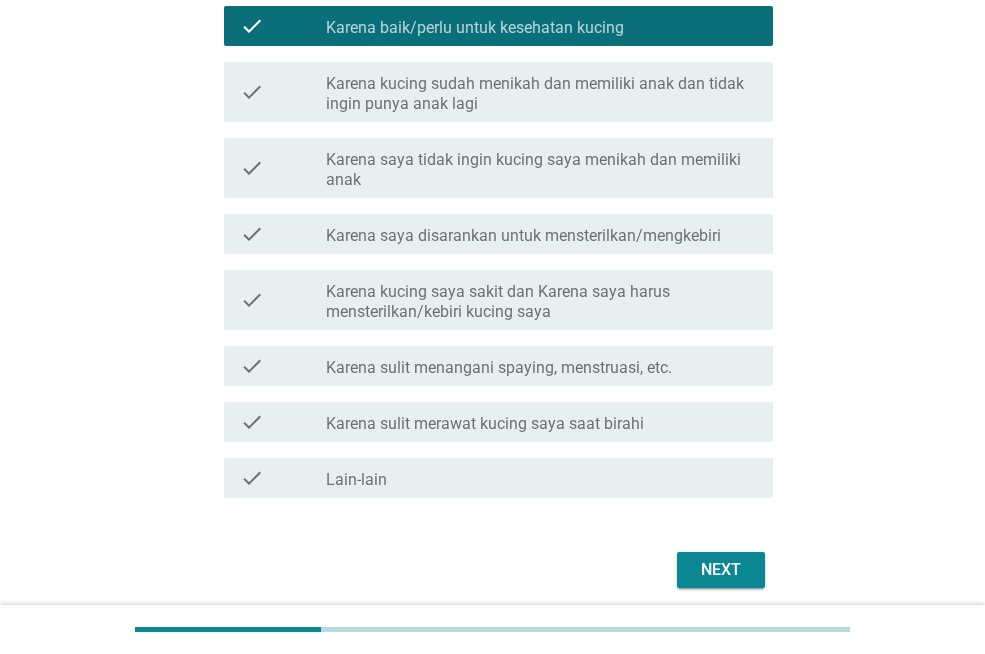 click on "Karena sulit merawat kucing saya saat birahi" at bounding box center (485, 424) 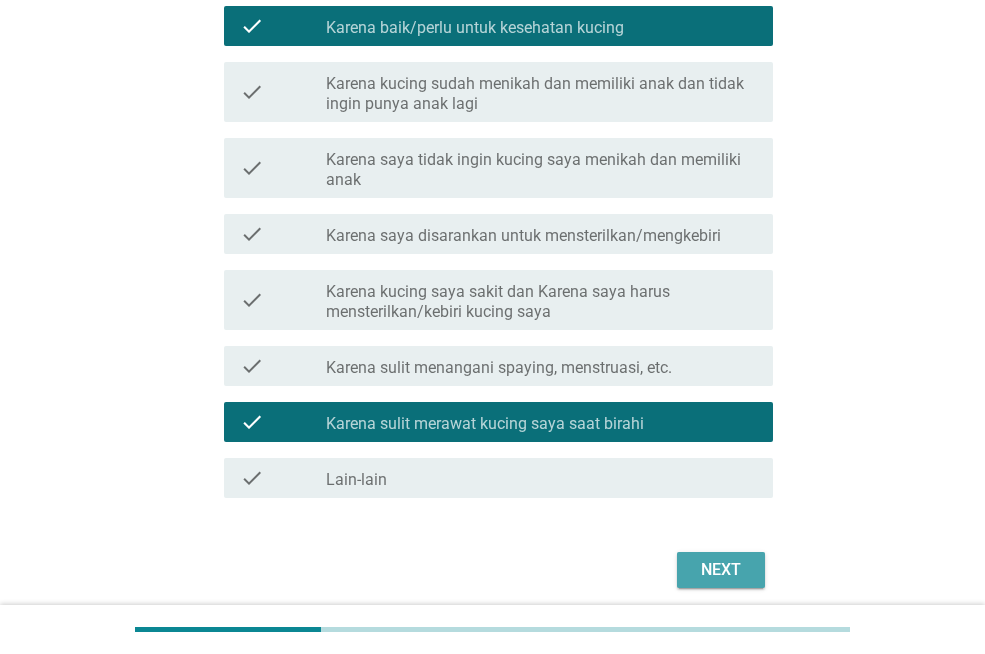 click on "Next" at bounding box center (721, 570) 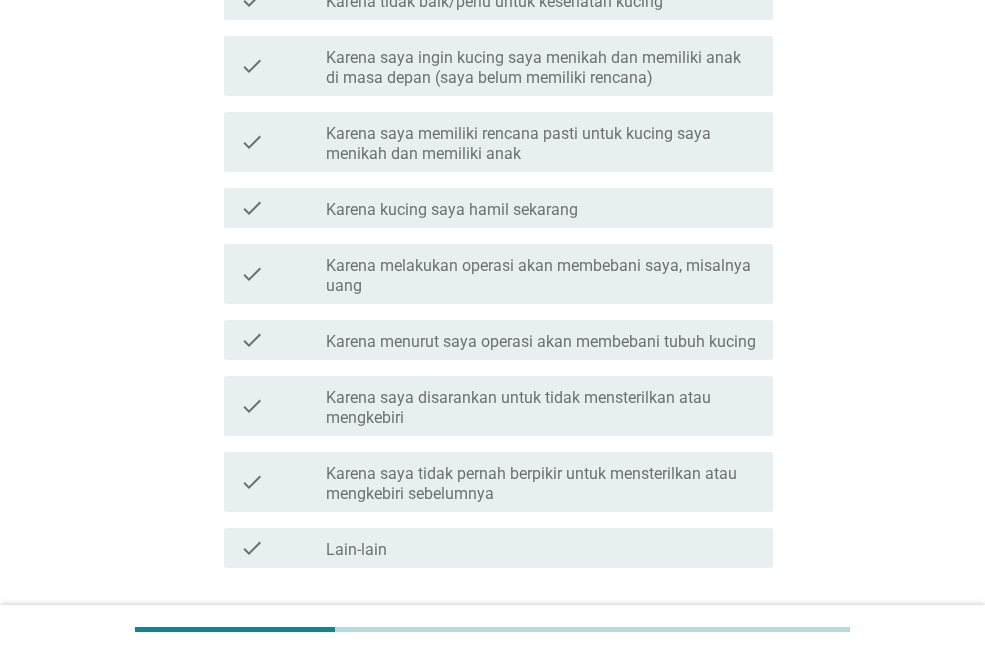 scroll, scrollTop: 500, scrollLeft: 0, axis: vertical 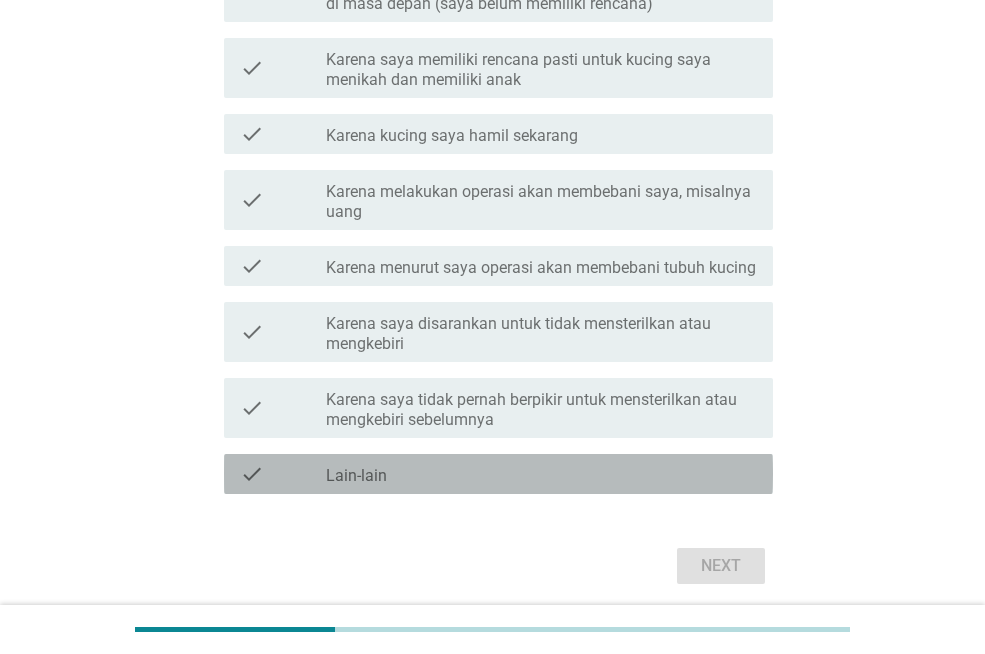 click on "check_box_outline_blank Lain-lain" at bounding box center [541, 474] 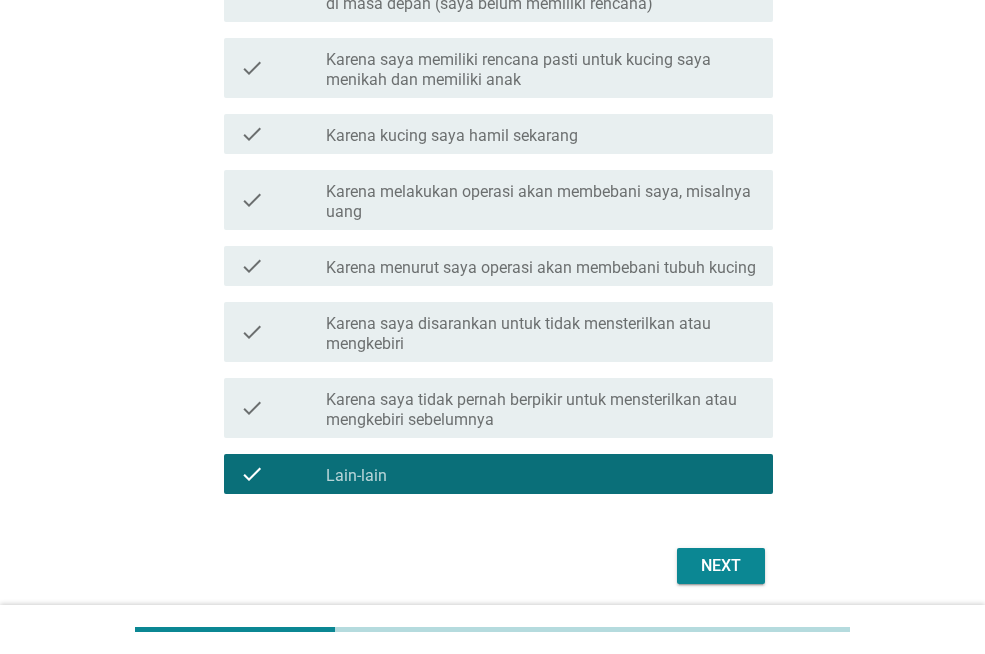 click on "Next" at bounding box center [721, 566] 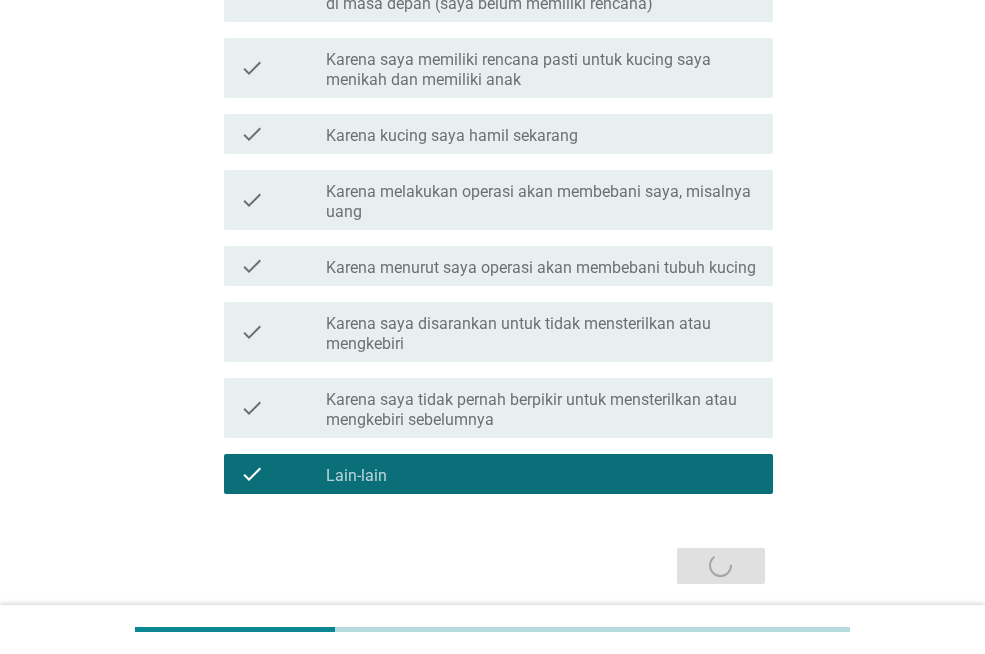 scroll, scrollTop: 0, scrollLeft: 0, axis: both 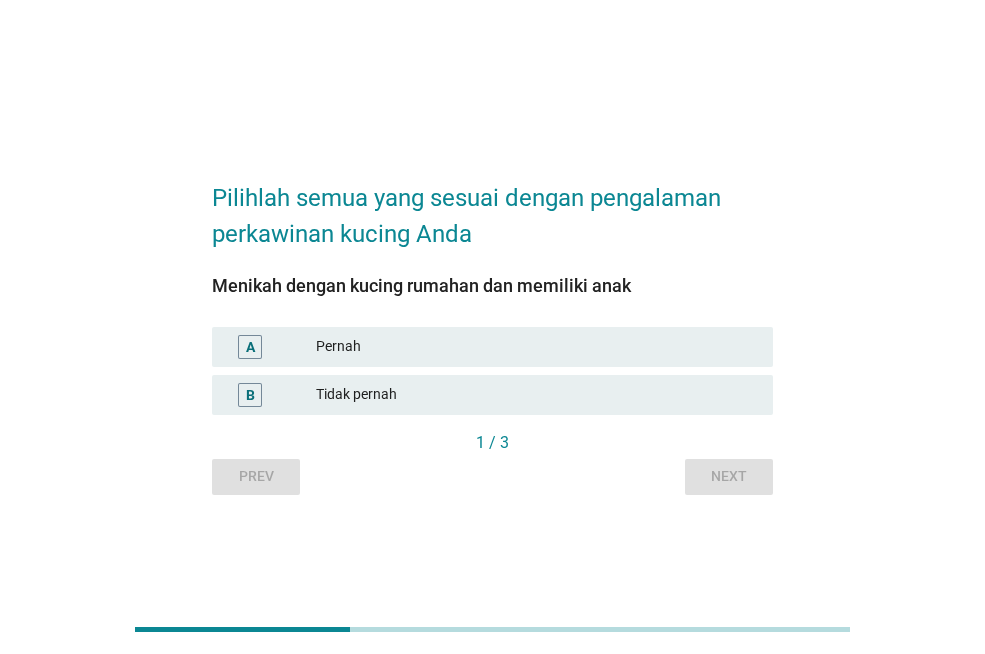 click on "Pernah" at bounding box center (536, 347) 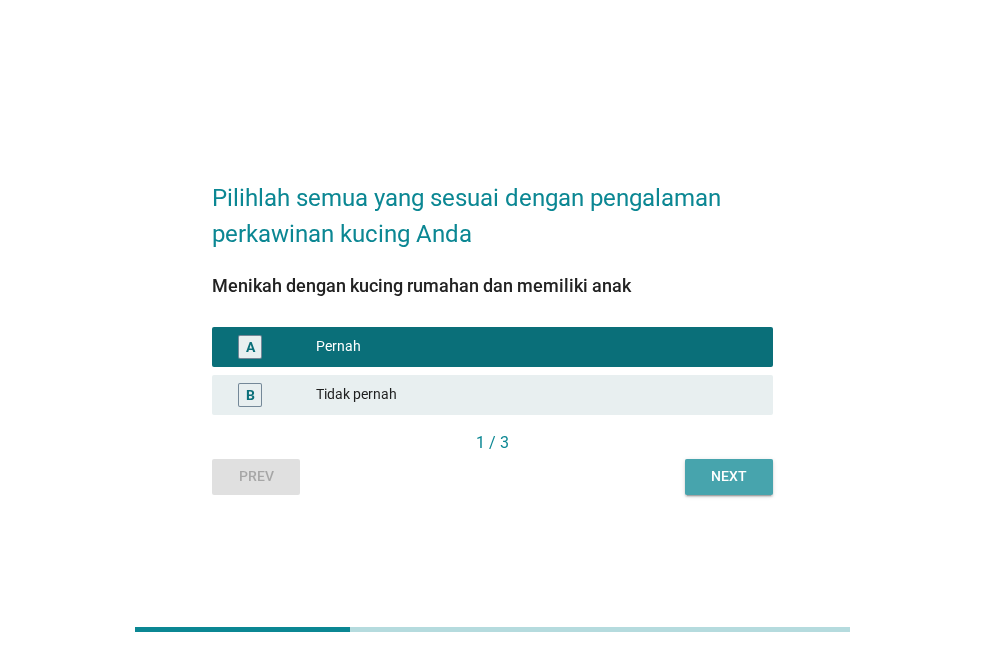 click on "Next" at bounding box center (729, 476) 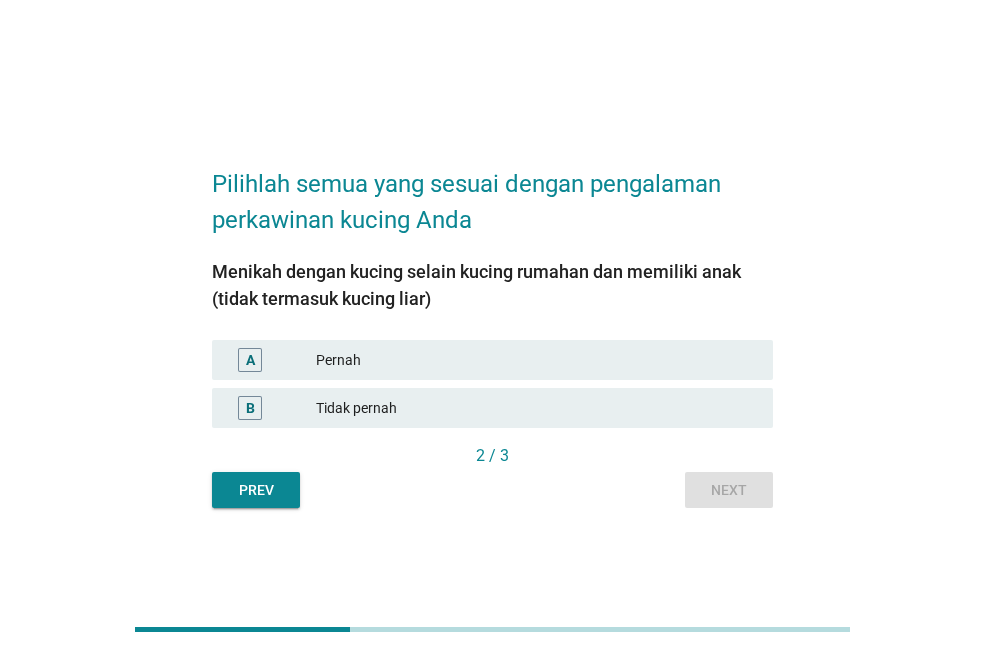 click on "Pernah" at bounding box center [536, 360] 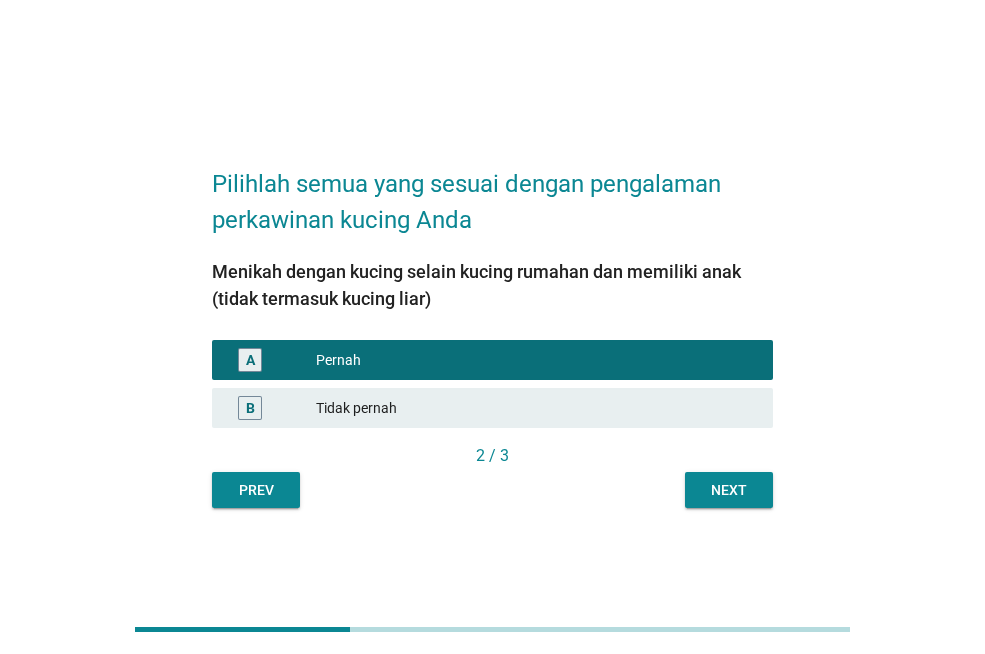 click on "Next" at bounding box center (729, 490) 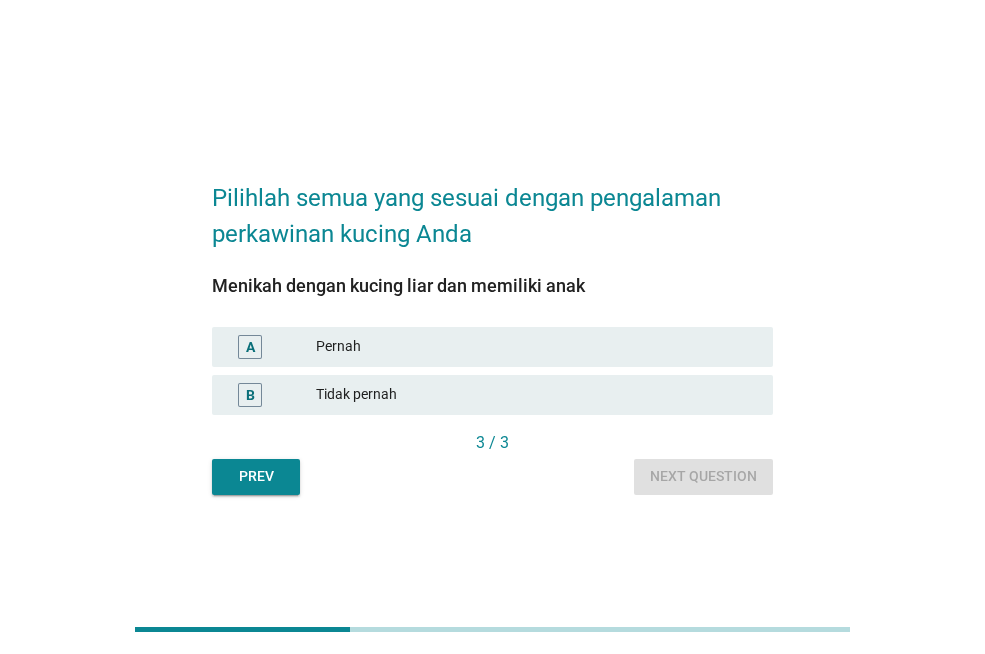 click on "Pernah" at bounding box center (536, 347) 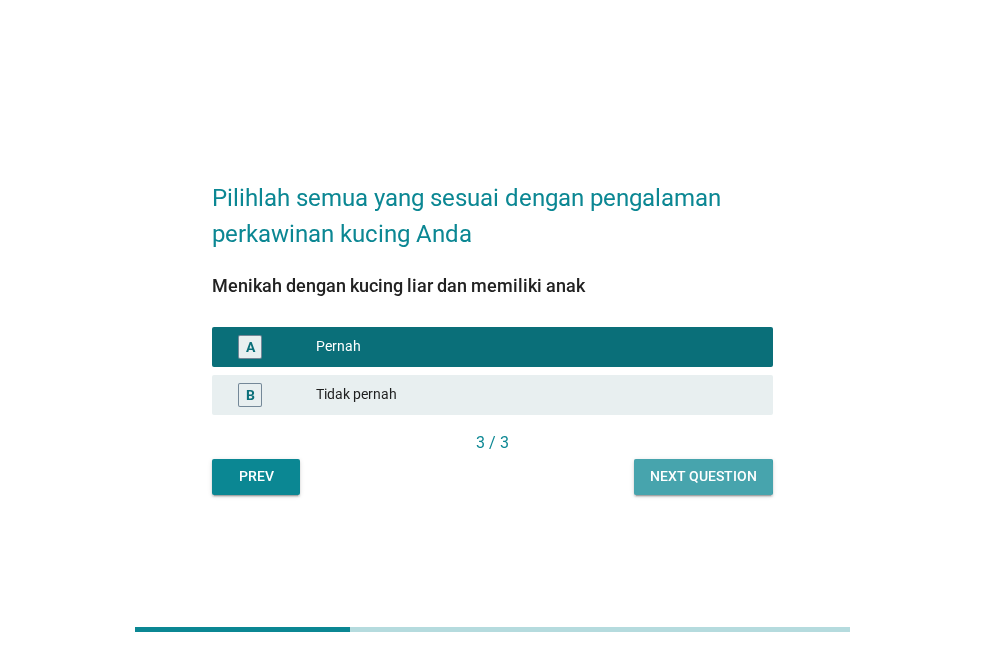 click on "Next question" at bounding box center (703, 476) 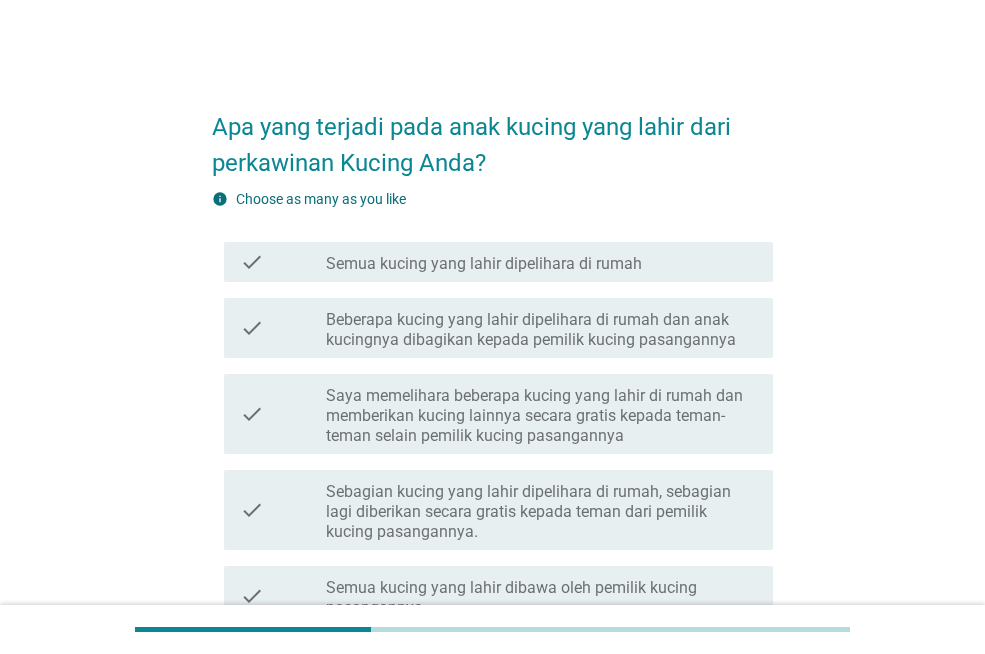 click on "Semua kucing yang lahir dipelihara di rumah" at bounding box center [484, 264] 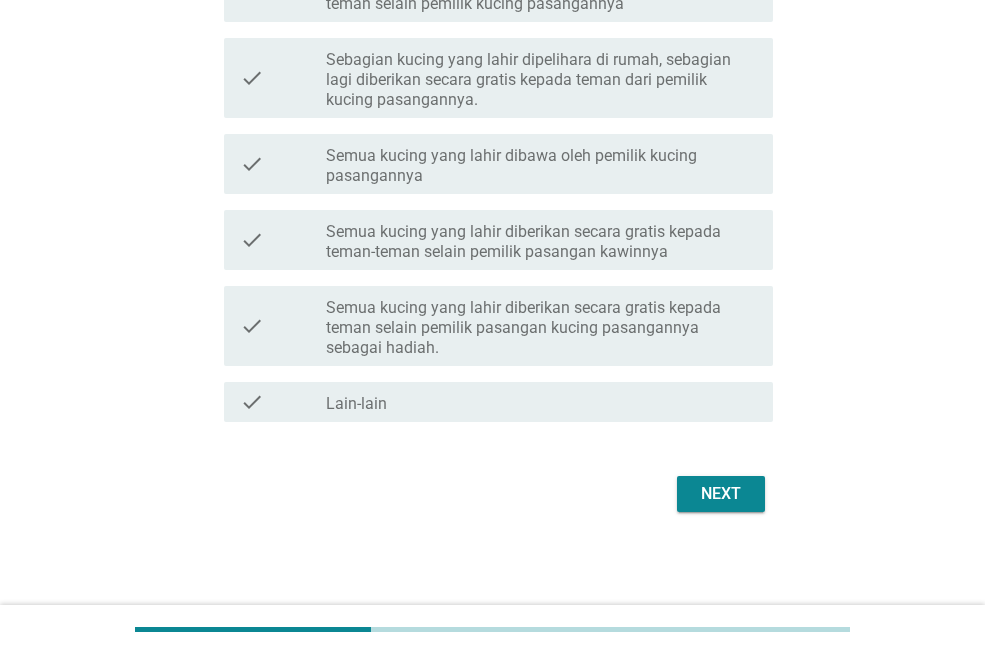 scroll, scrollTop: 433, scrollLeft: 0, axis: vertical 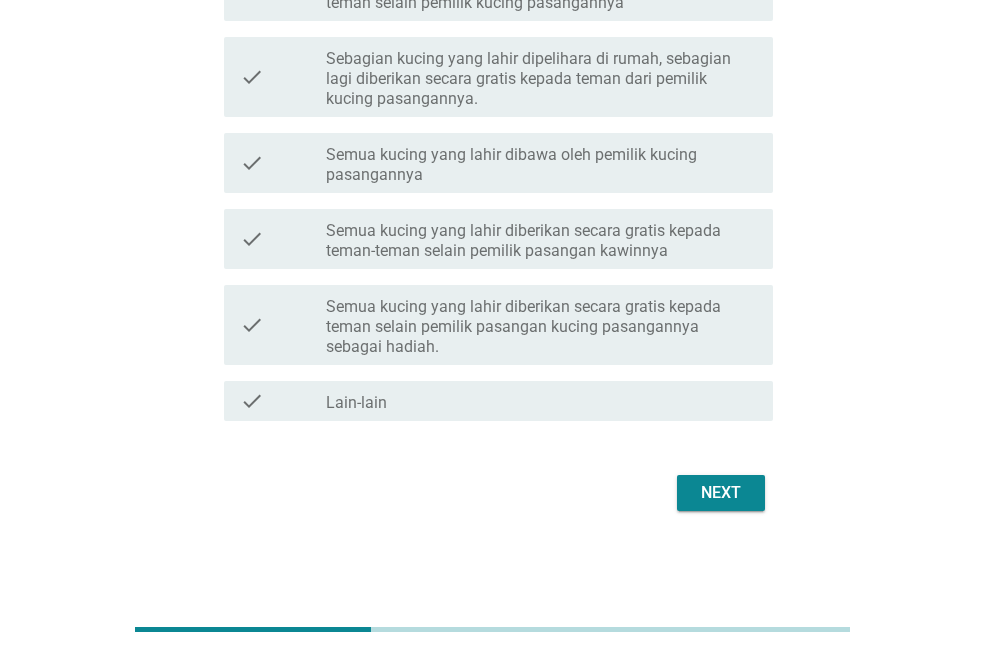 click on "Next" at bounding box center (721, 493) 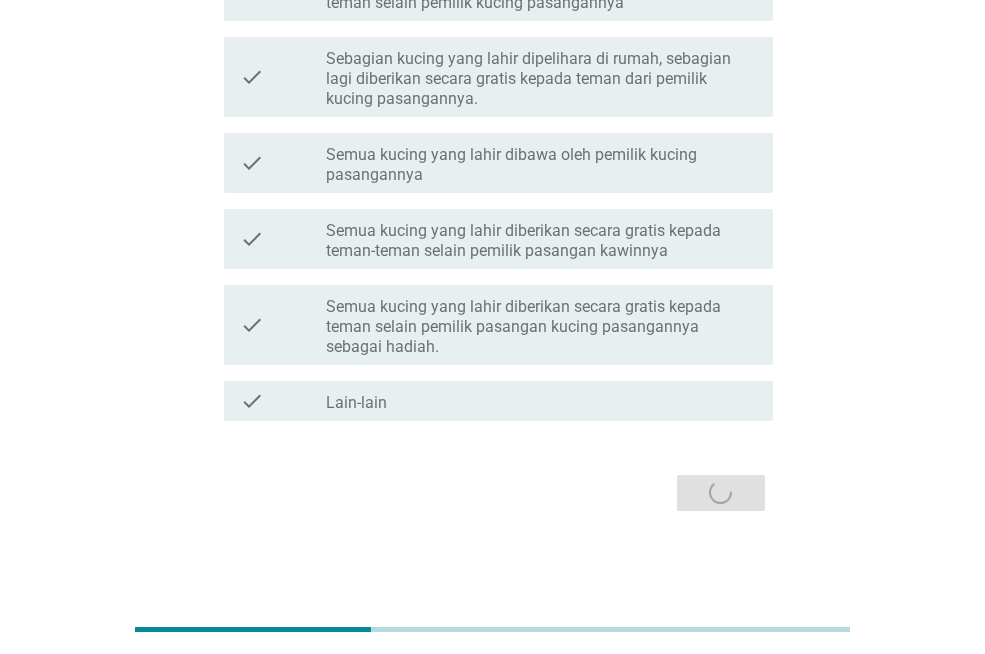 scroll, scrollTop: 0, scrollLeft: 0, axis: both 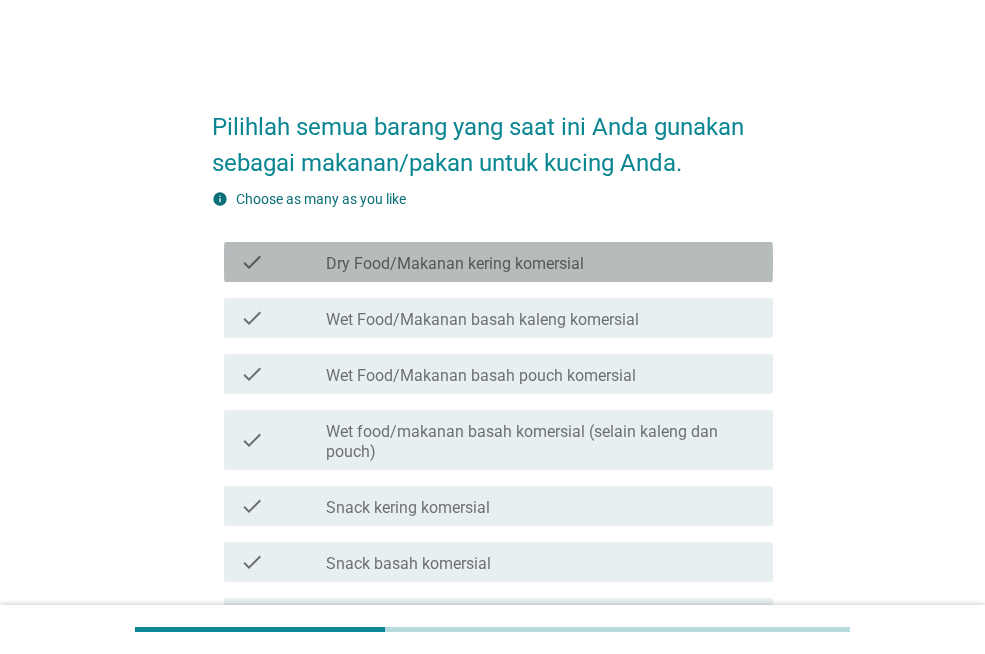 click on "Dry Food/Makanan kering komersial" at bounding box center [455, 264] 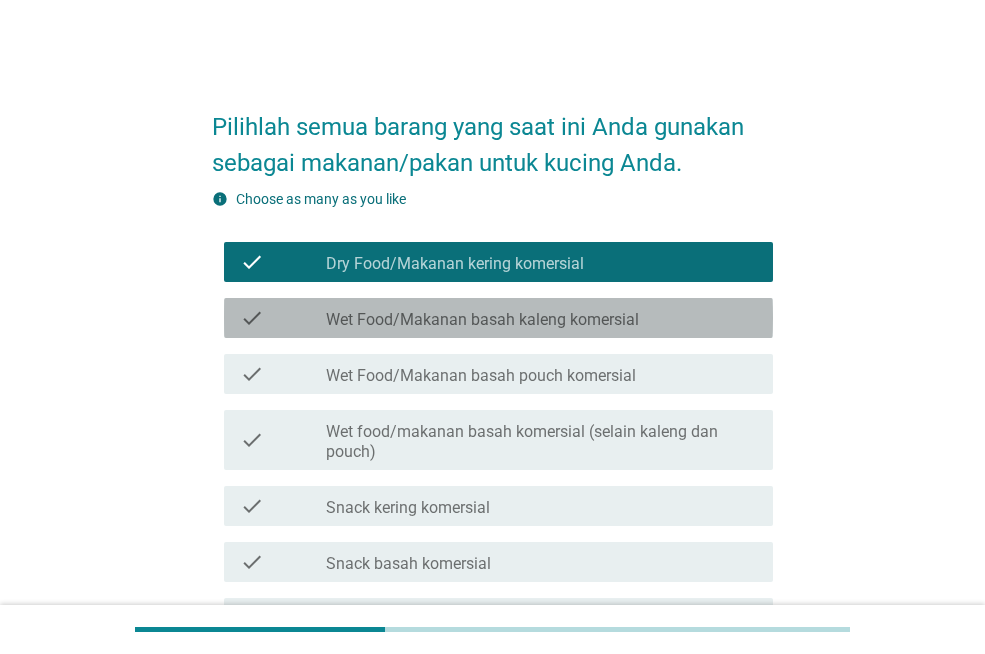 click on "Wet Food/Makanan basah kaleng komersial" at bounding box center [482, 320] 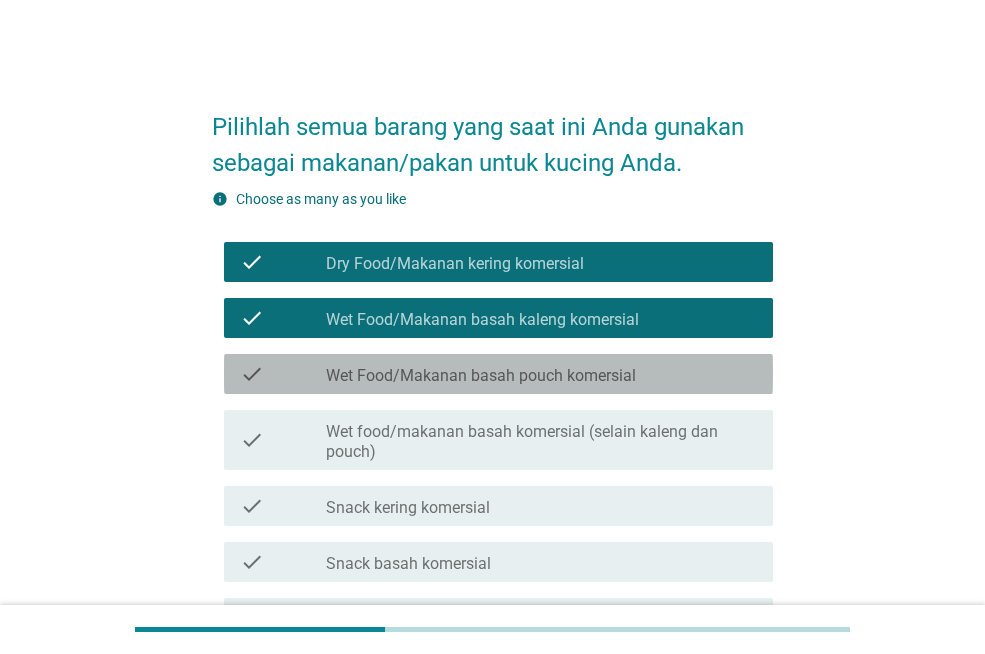 click on "Wet Food/Makanan basah pouch komersial" at bounding box center (481, 376) 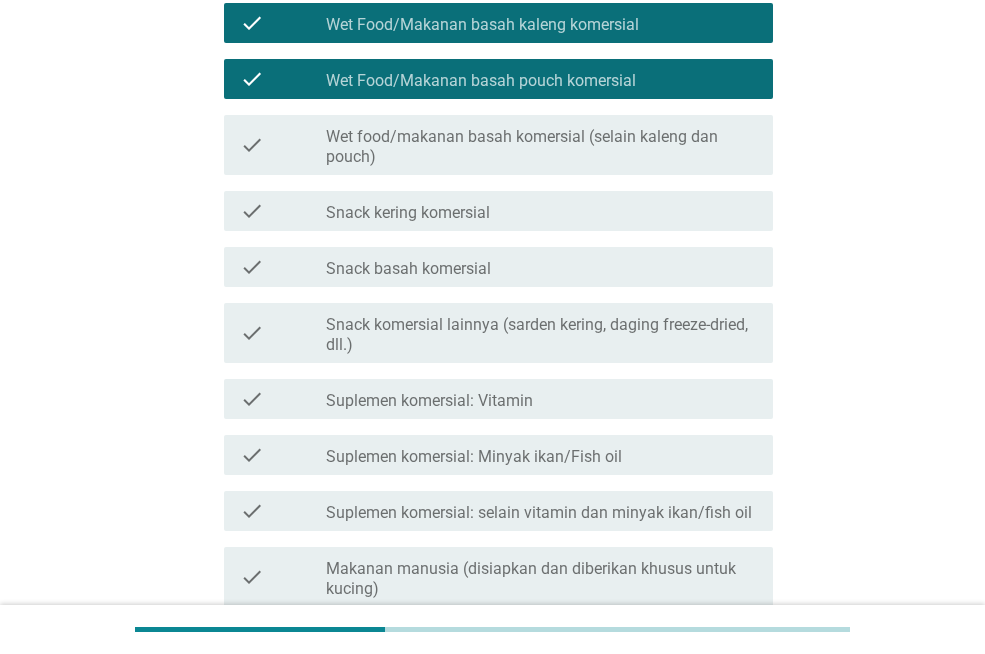 scroll, scrollTop: 300, scrollLeft: 0, axis: vertical 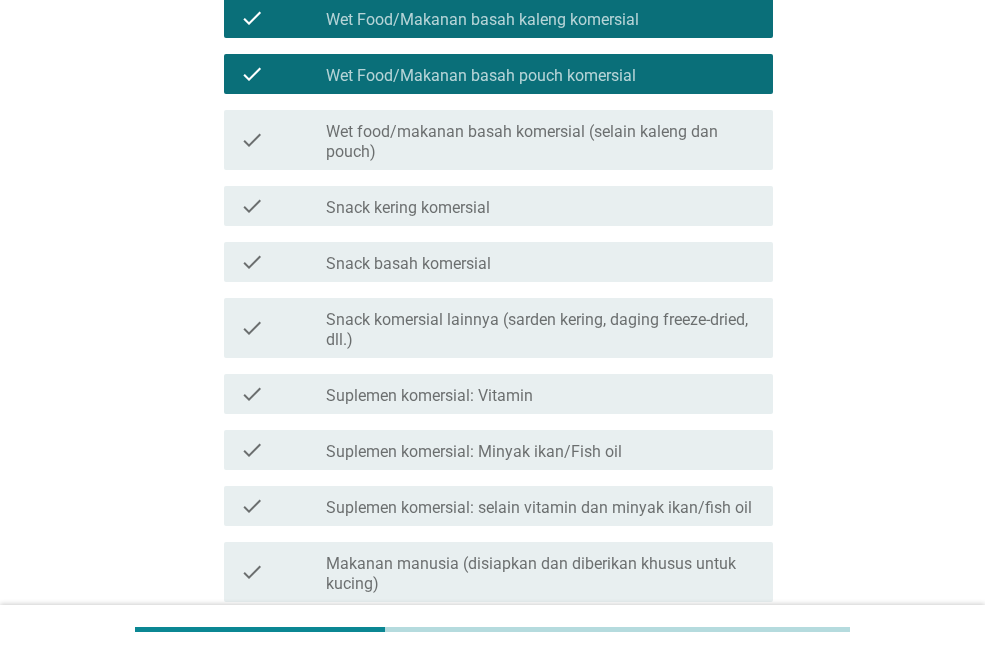 click on "Snack kering komersial" at bounding box center (408, 208) 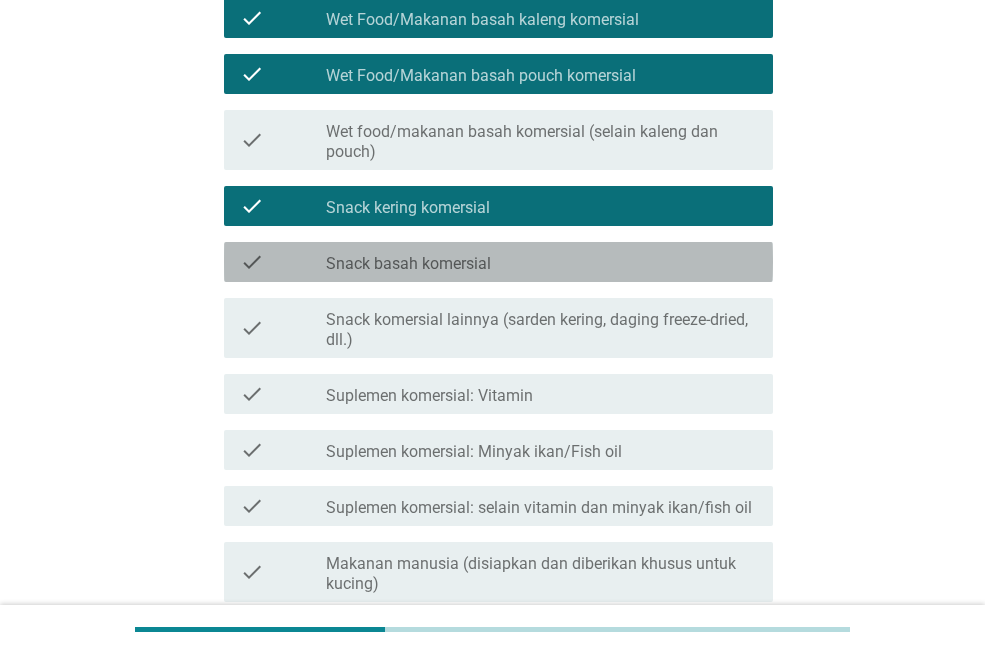 click on "check_box_outline_blank Snack basah komersial" at bounding box center [541, 262] 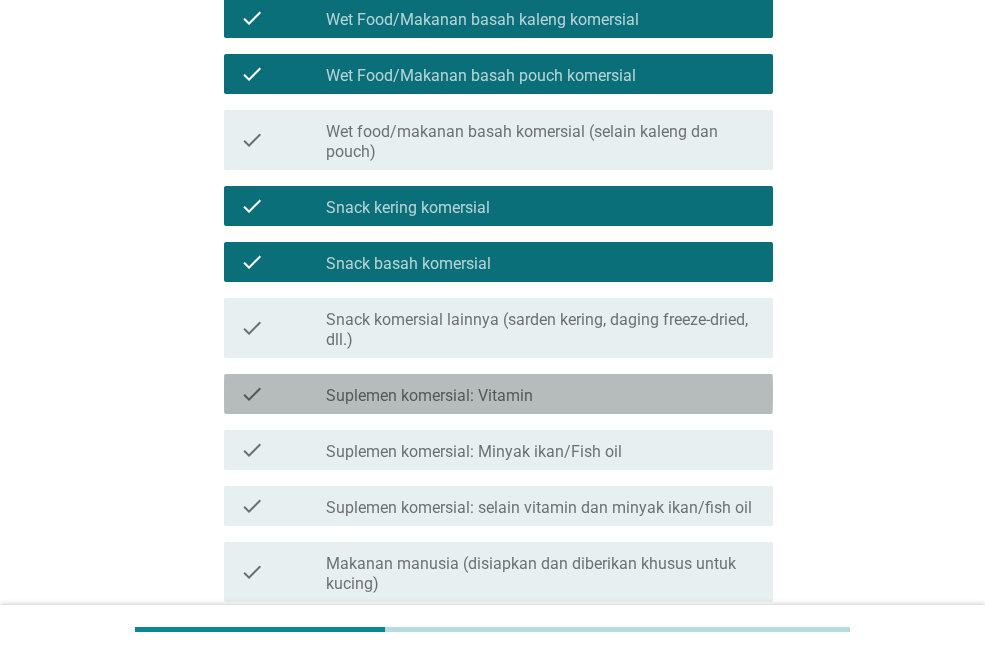 click on "Suplemen komersial: Vitamin" at bounding box center (429, 396) 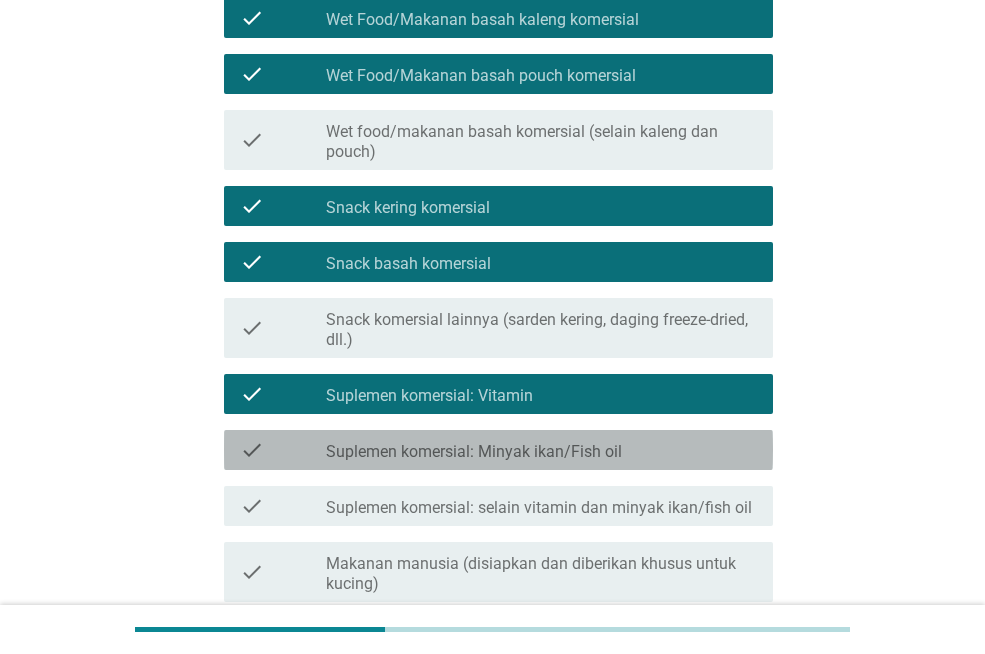click on "Suplemen komersial: Minyak ikan/Fish oil" at bounding box center (474, 452) 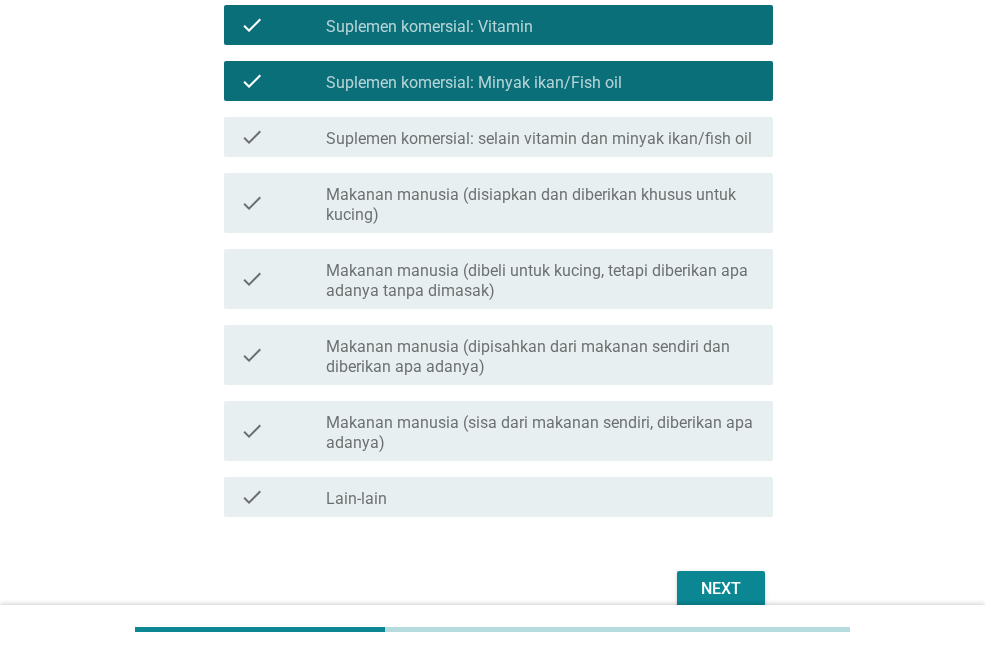 scroll, scrollTop: 700, scrollLeft: 0, axis: vertical 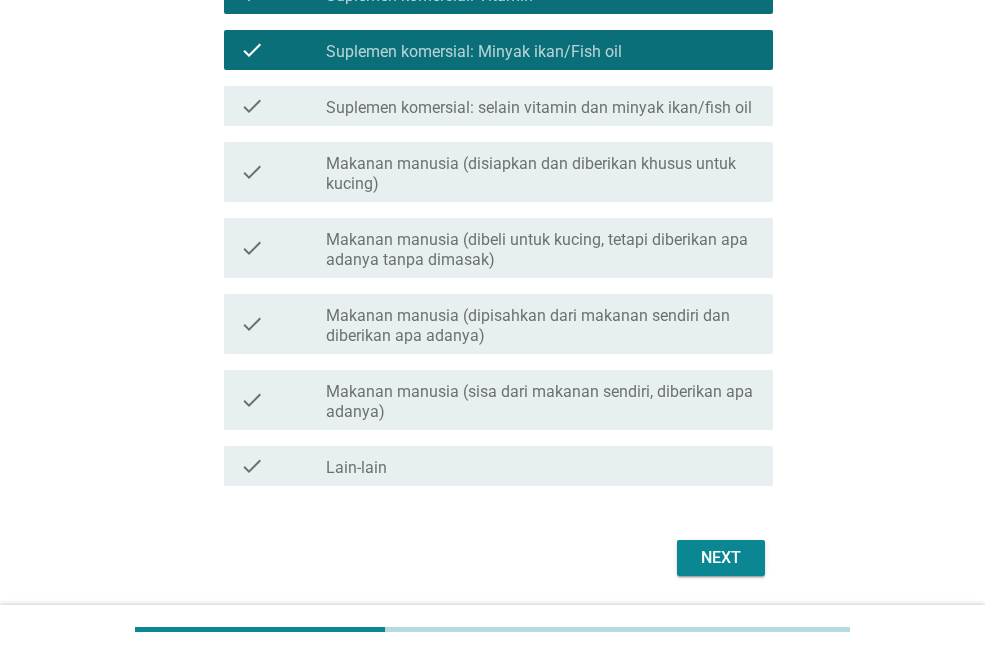 click on "Next" at bounding box center [721, 558] 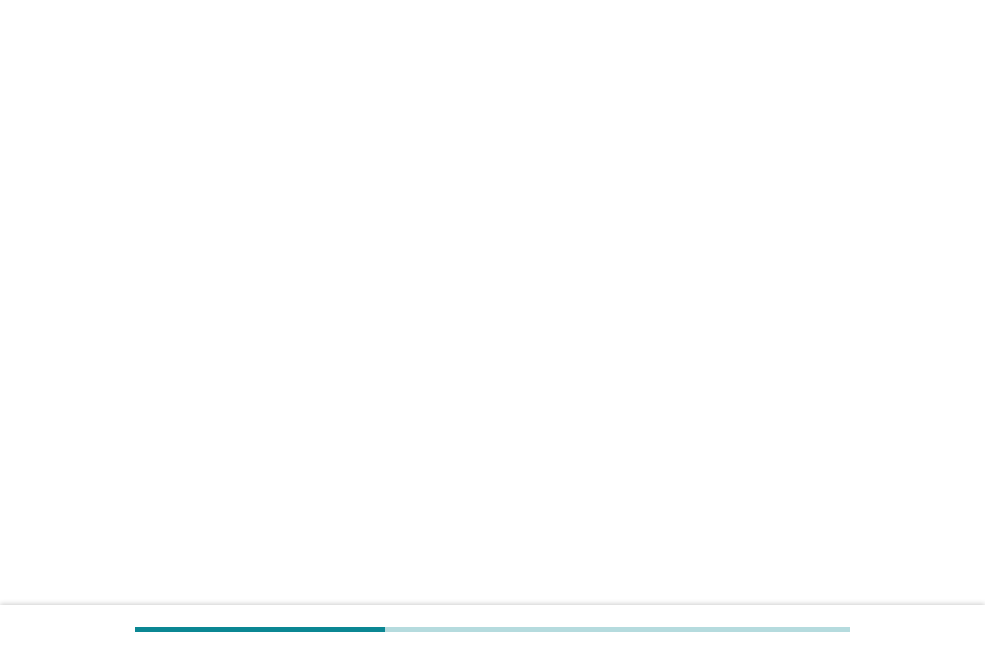 scroll, scrollTop: 0, scrollLeft: 0, axis: both 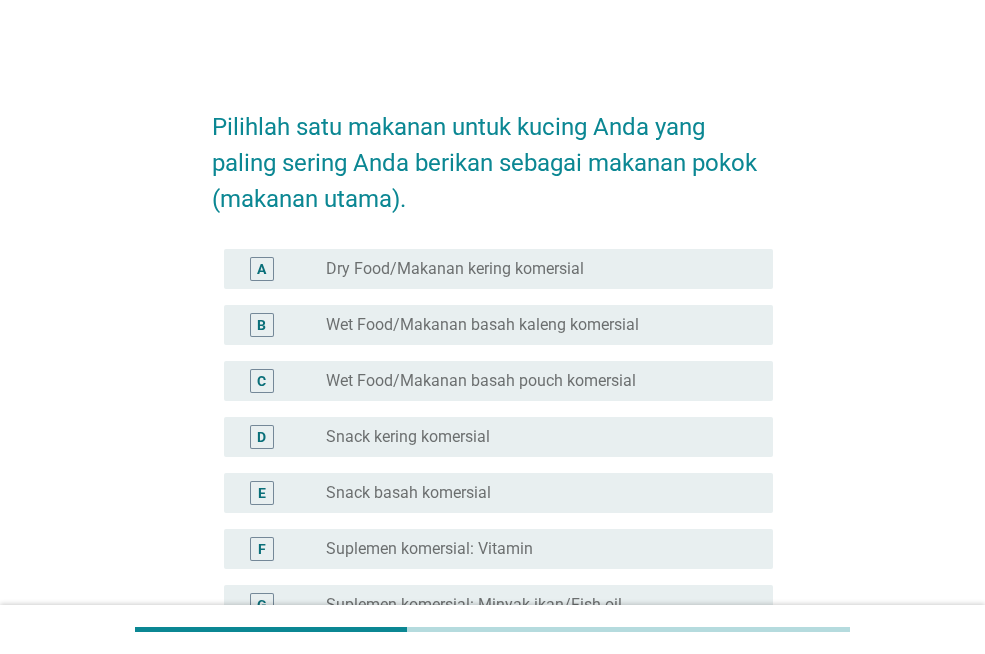 click on "Dry Food/Makanan kering komersial" at bounding box center [455, 269] 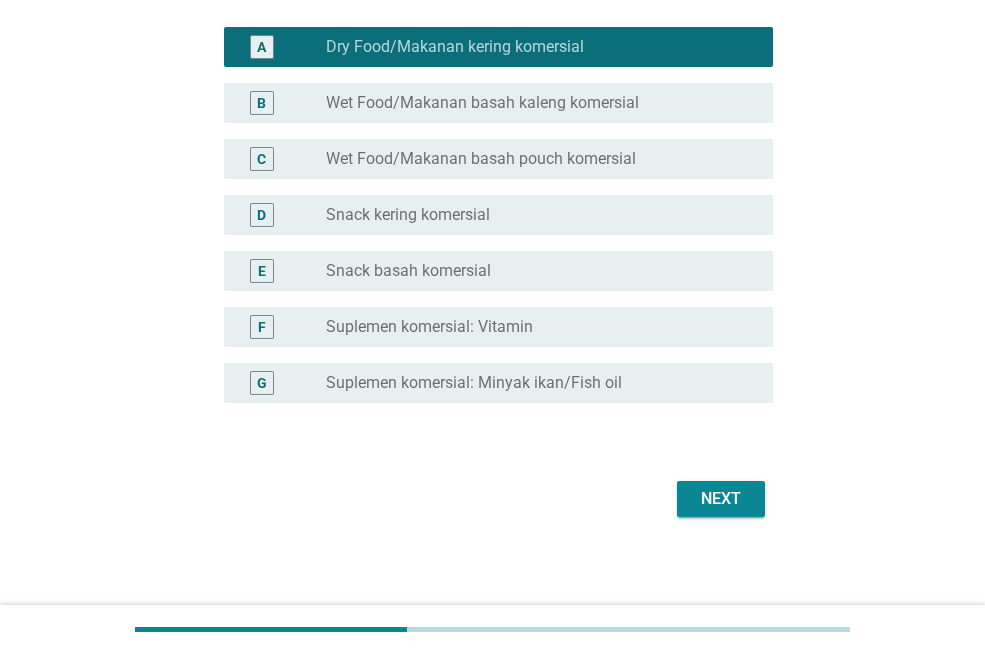 scroll, scrollTop: 228, scrollLeft: 0, axis: vertical 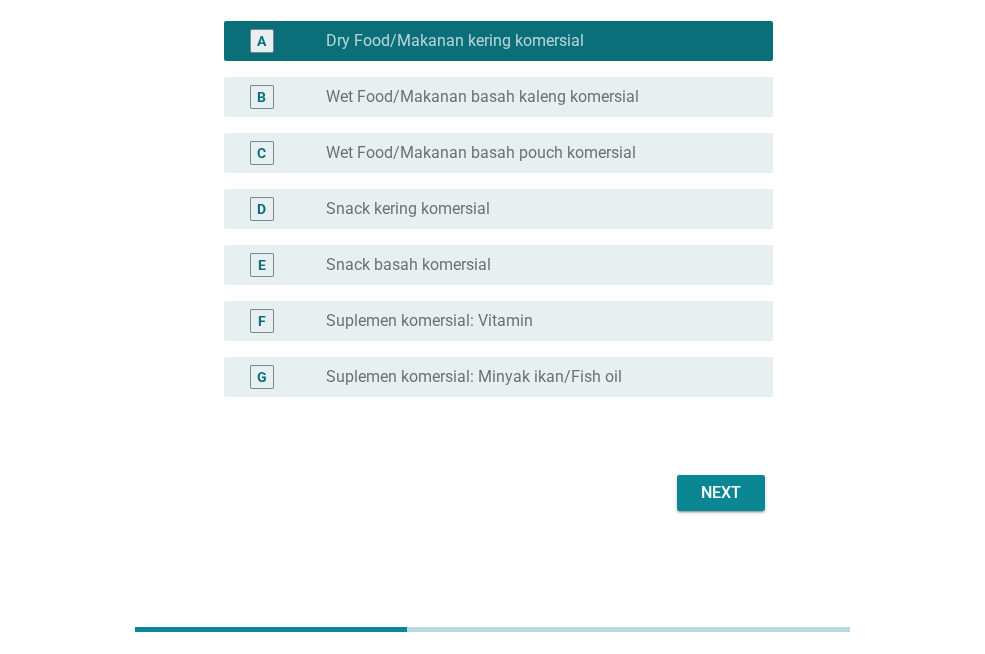 click on "Next" at bounding box center (721, 493) 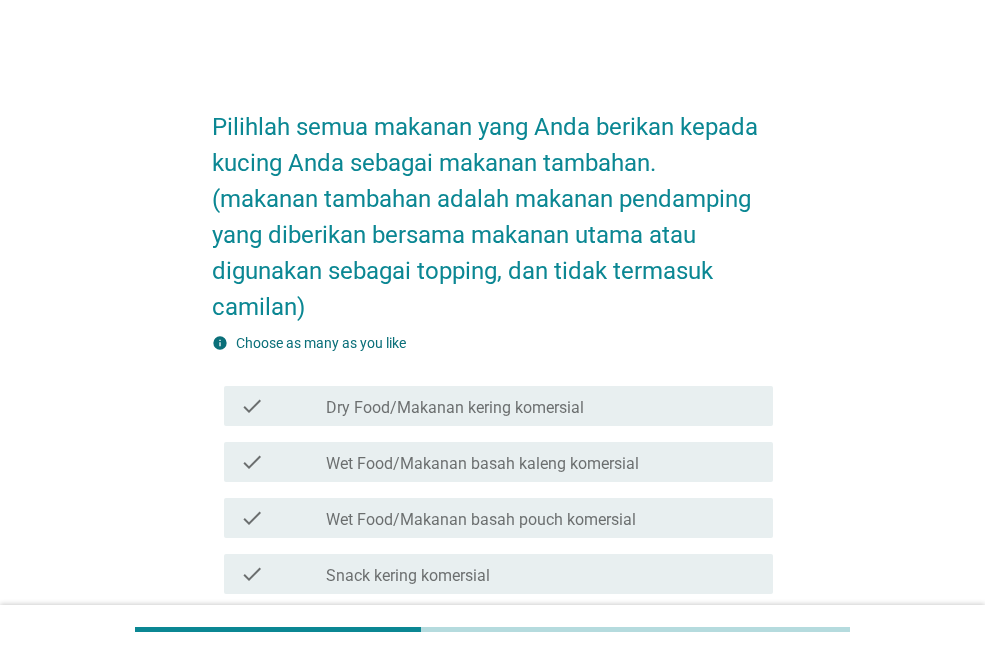 scroll, scrollTop: 100, scrollLeft: 0, axis: vertical 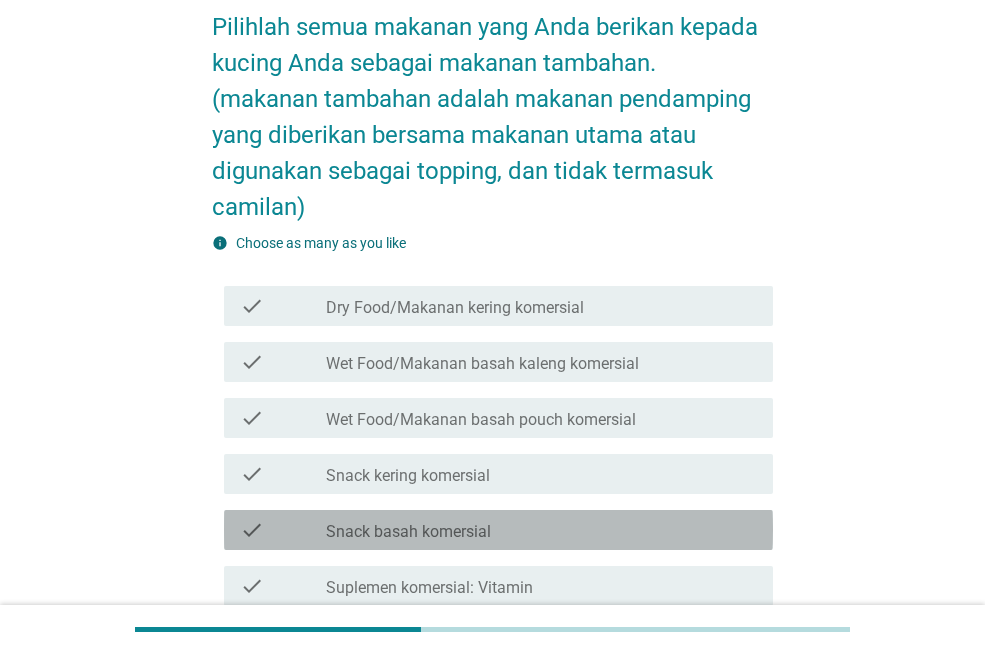 click on "check_box_outline_blank Snack basah komersial" at bounding box center [541, 530] 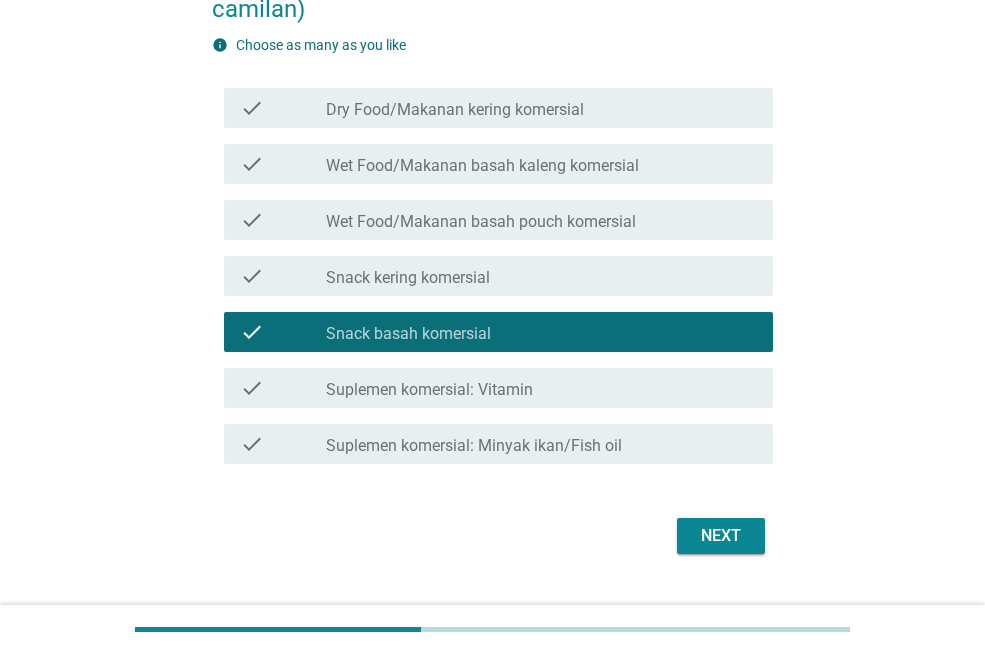 scroll, scrollTop: 300, scrollLeft: 0, axis: vertical 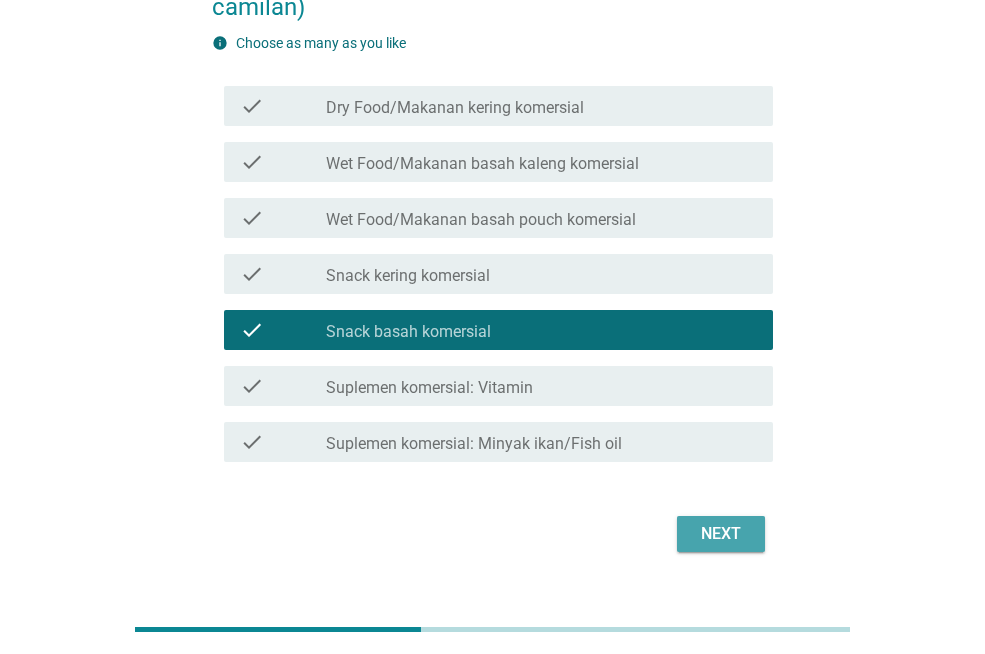 click on "Next" at bounding box center (721, 534) 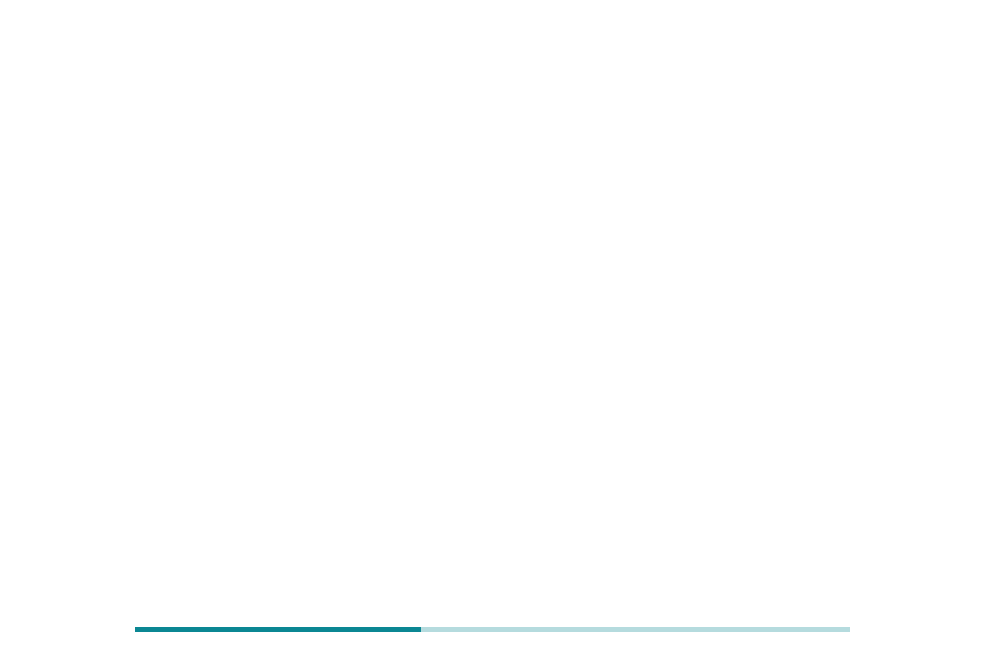 scroll, scrollTop: 0, scrollLeft: 0, axis: both 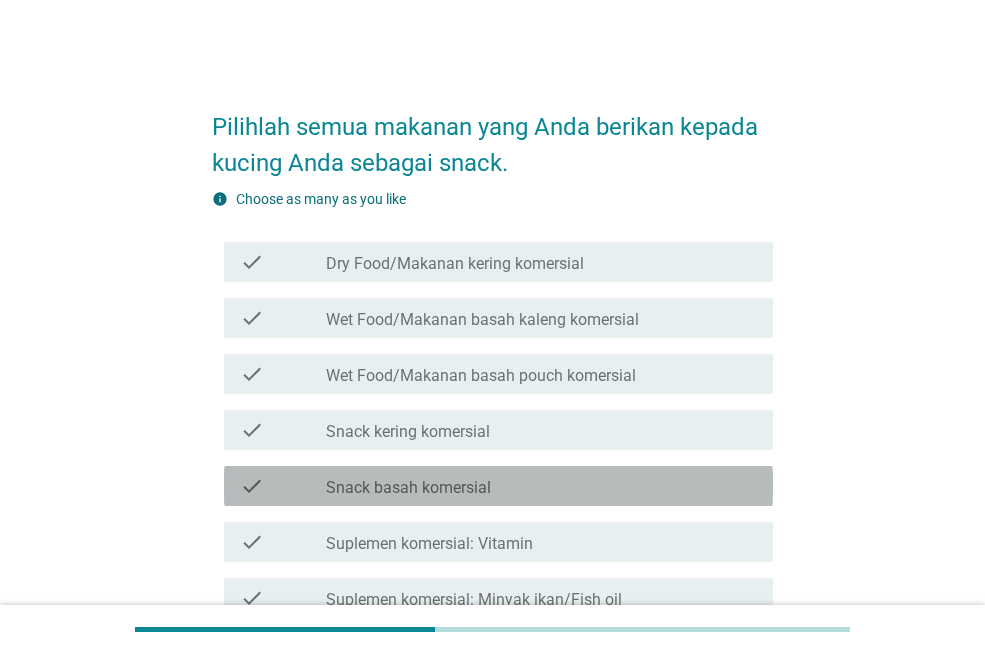 click on "check_box_outline_blank Snack basah komersial" at bounding box center [541, 486] 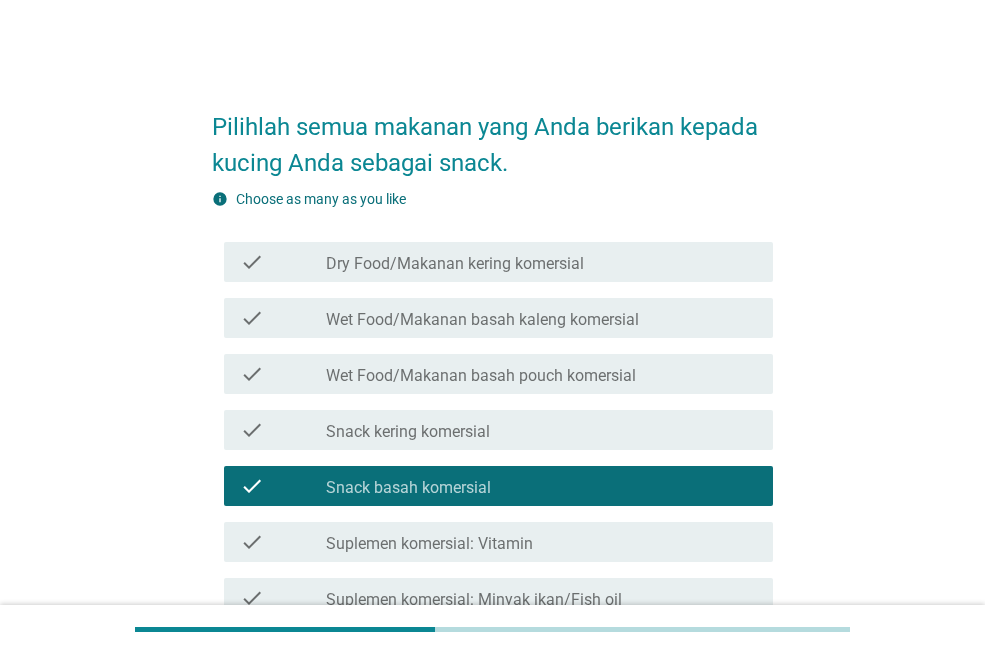 click on "check_box_outline_blank Snack kering komersial" at bounding box center [541, 430] 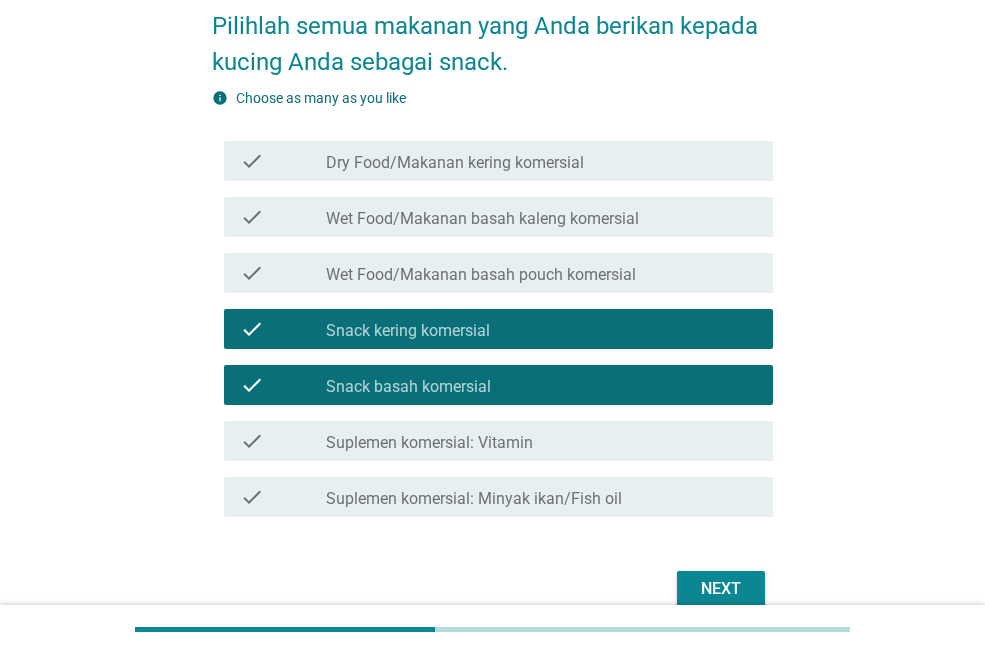 scroll, scrollTop: 197, scrollLeft: 0, axis: vertical 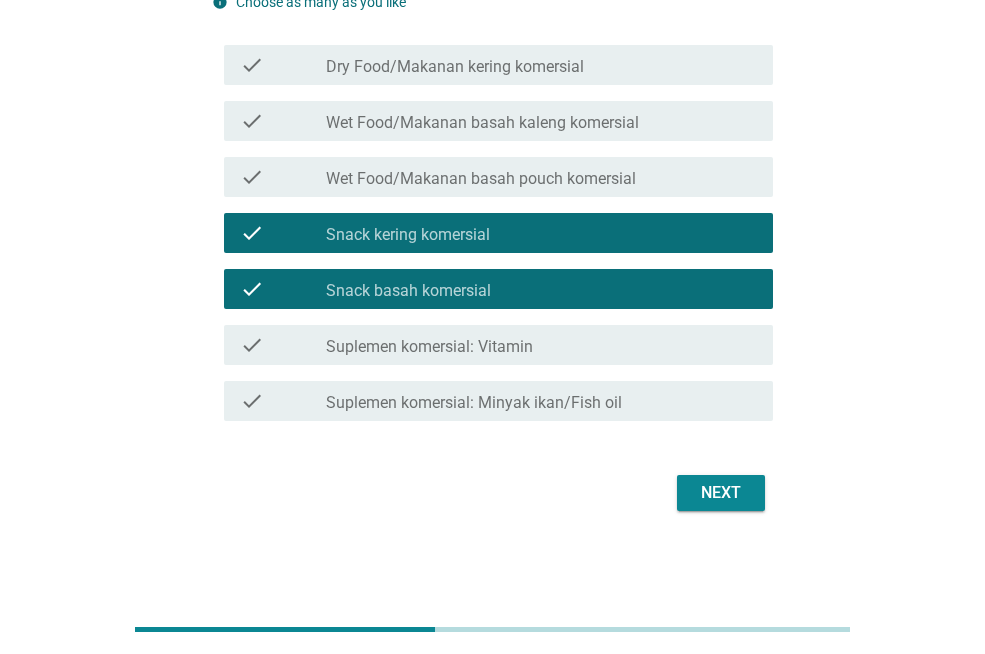 click on "Next" at bounding box center [721, 493] 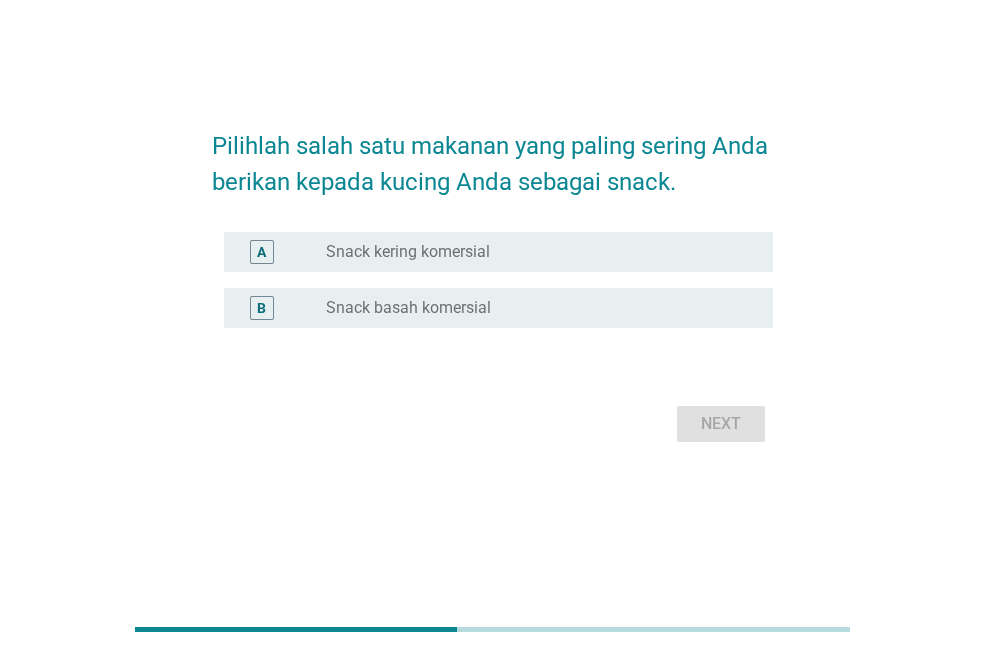 scroll, scrollTop: 0, scrollLeft: 0, axis: both 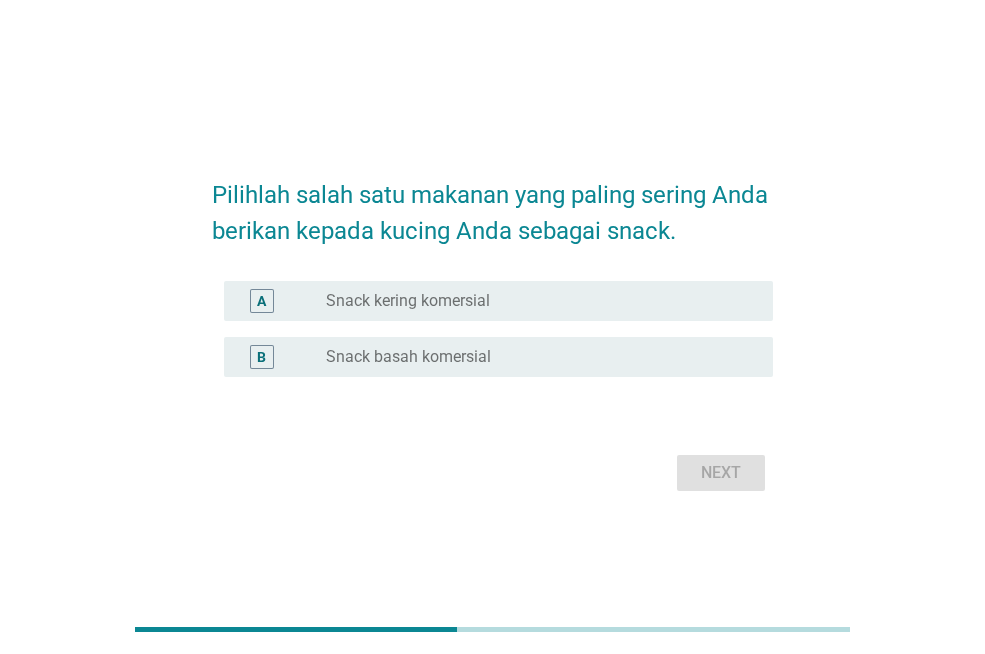 click on "radio_button_unchecked Snack basah komersial" at bounding box center (541, 357) 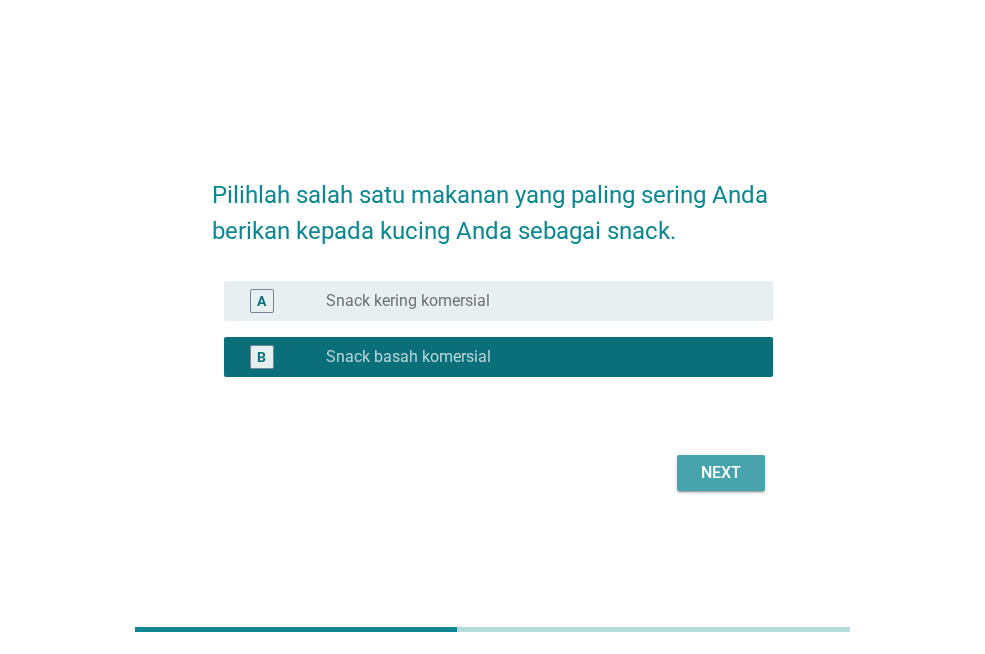 click on "Next" at bounding box center (721, 473) 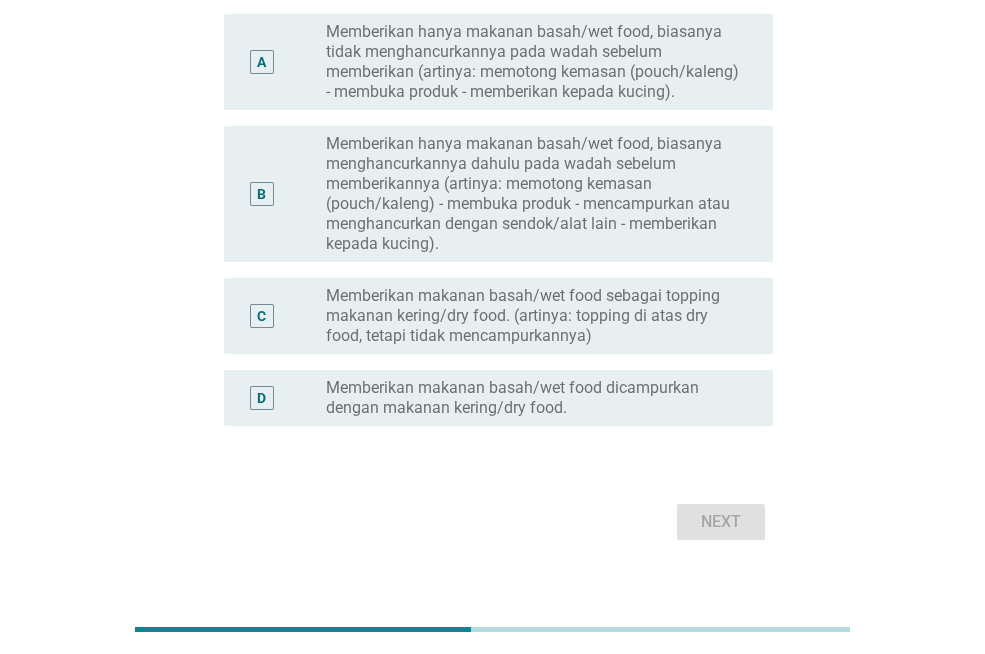 scroll, scrollTop: 200, scrollLeft: 0, axis: vertical 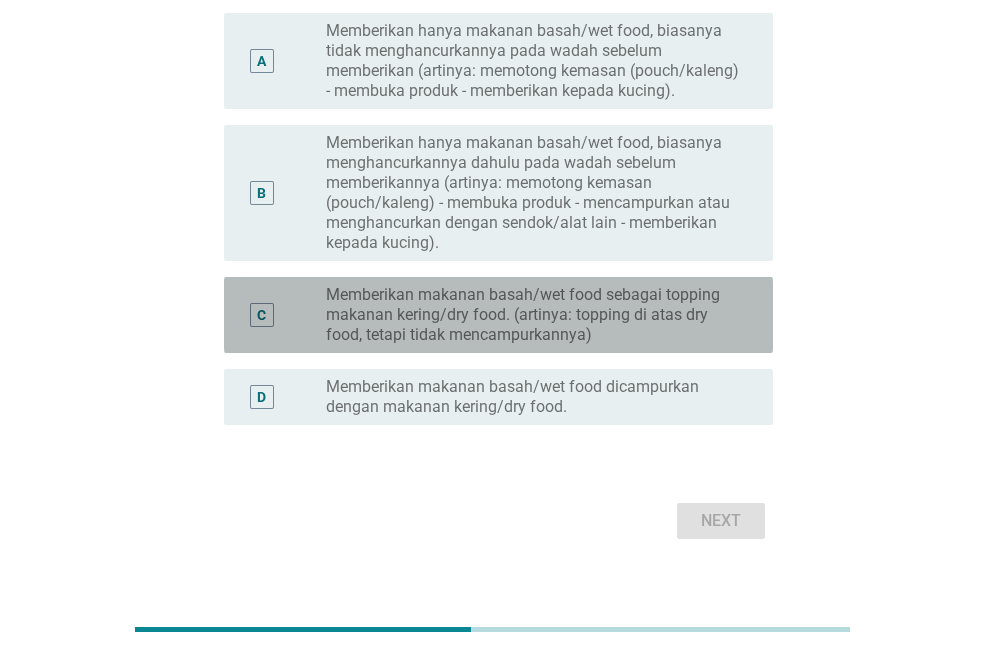 click on "Memberikan makanan basah/wet food sebagai topping makanan kering/dry food. (artinya: topping di atas dry food, tetapi tidak mencampurkannya)" at bounding box center (533, 315) 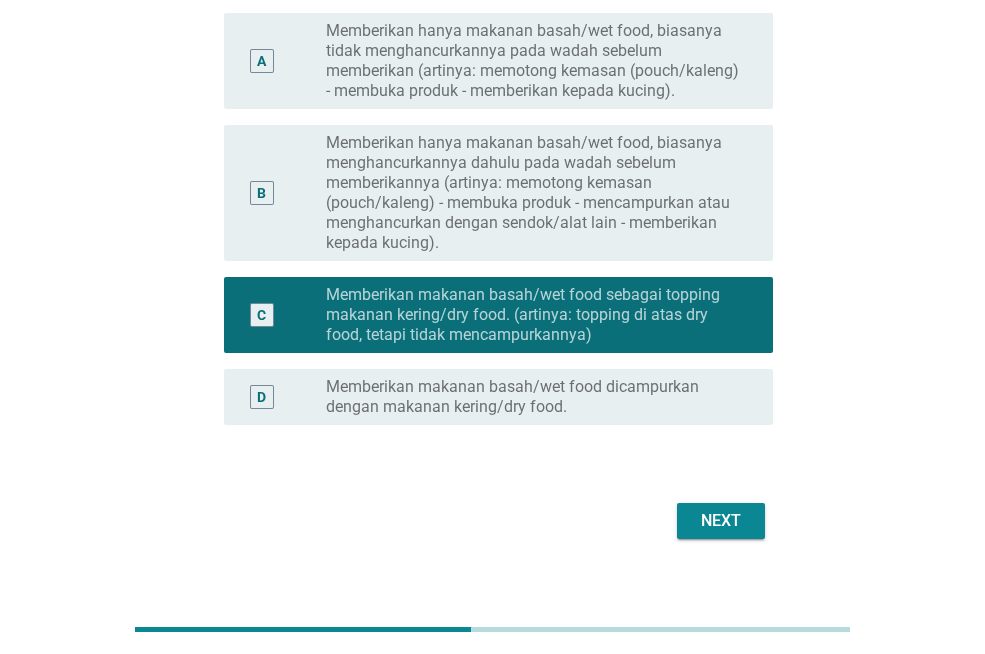 click on "Next" at bounding box center (721, 521) 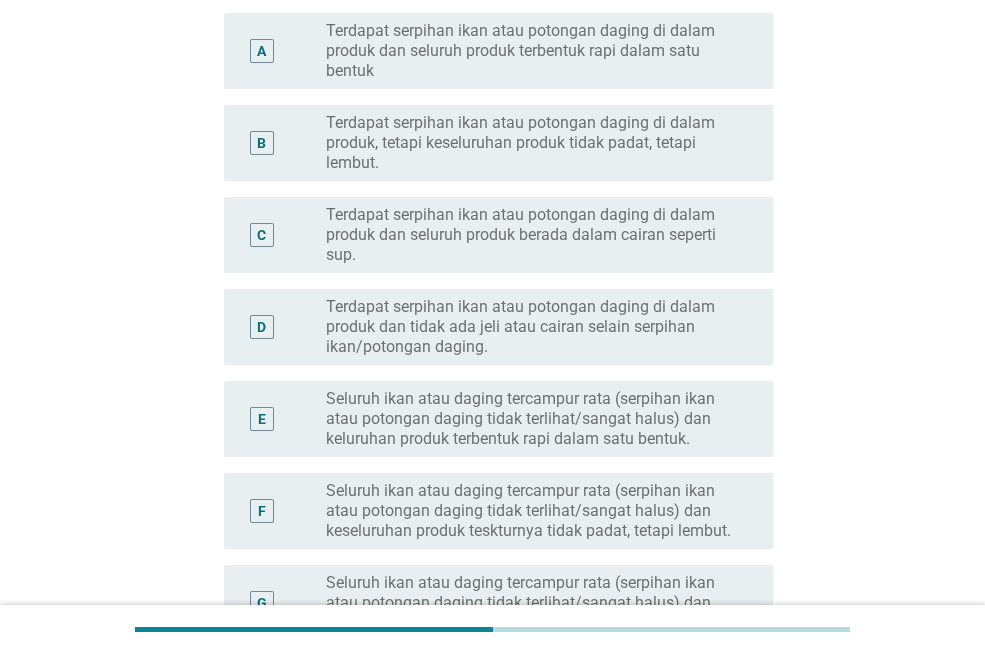 scroll, scrollTop: 0, scrollLeft: 0, axis: both 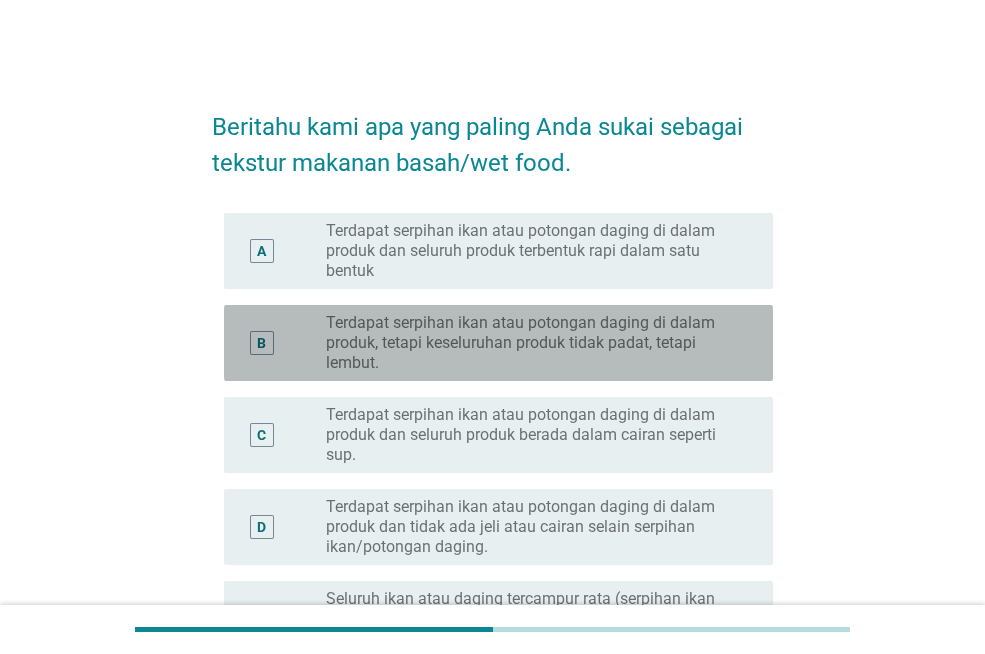click on "Terdapat serpihan ikan atau potongan daging di dalam produk, tetapi keseluruhan produk tidak padat, tetapi lembut." at bounding box center (533, 343) 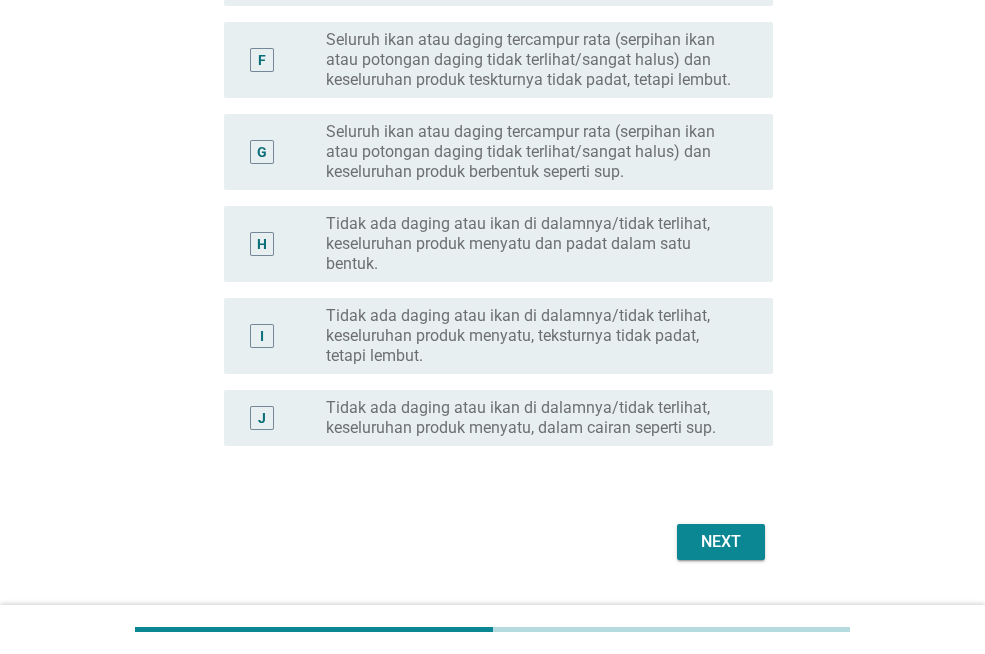 scroll, scrollTop: 700, scrollLeft: 0, axis: vertical 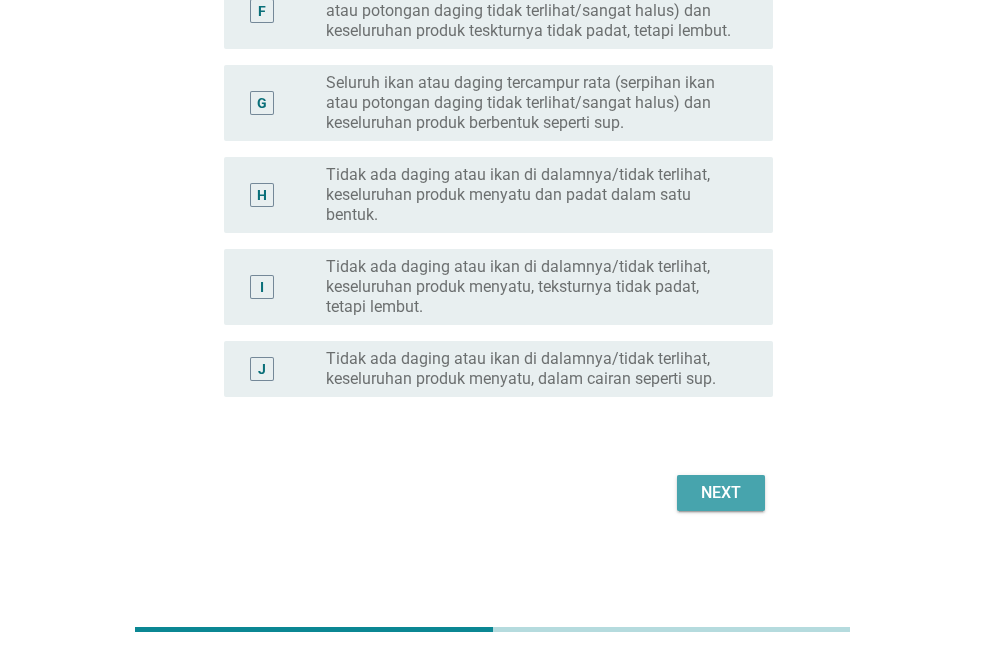 click on "Next" at bounding box center [721, 493] 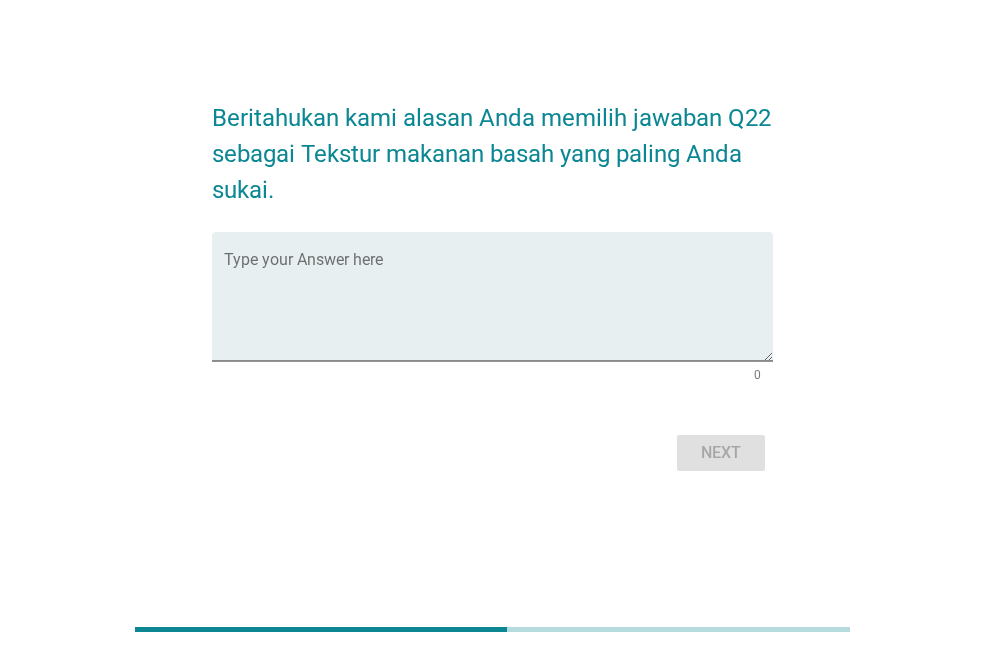 scroll, scrollTop: 0, scrollLeft: 0, axis: both 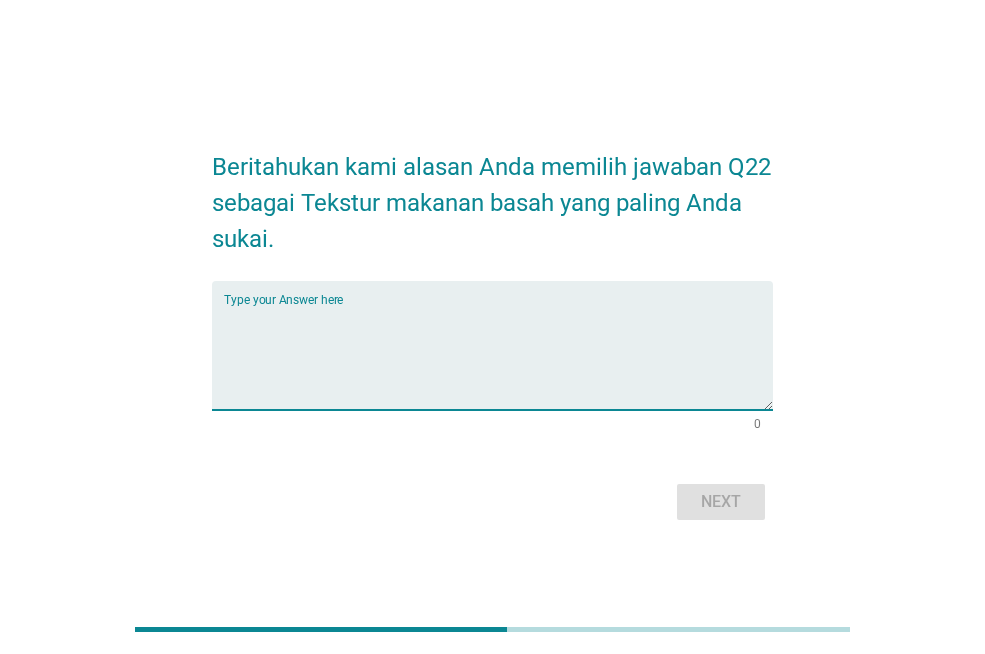 click at bounding box center (498, 357) 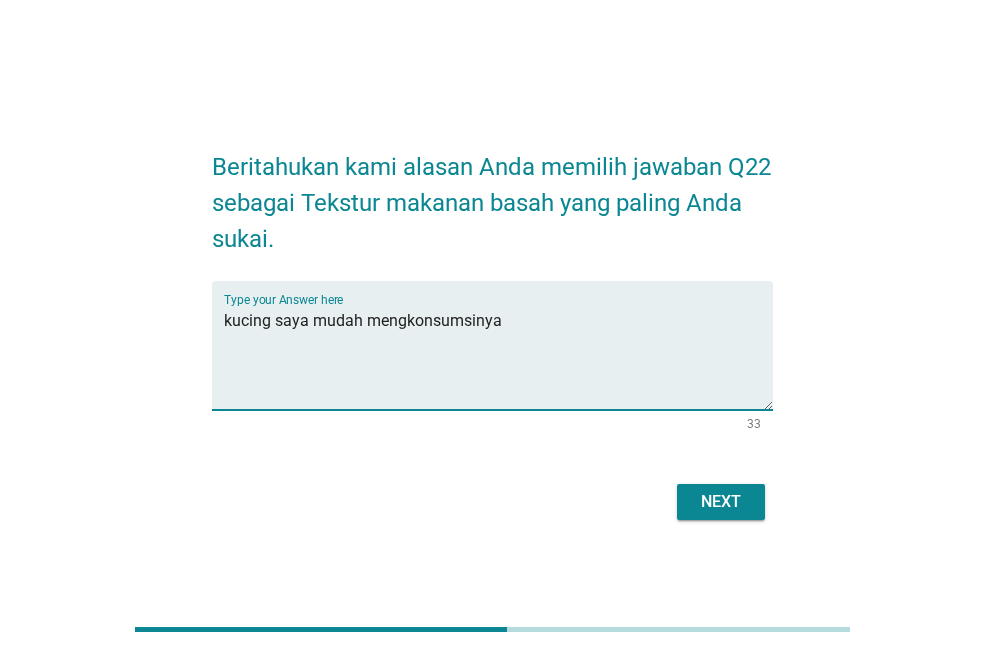 type on "kucing saya mudah mengkonsumsinya" 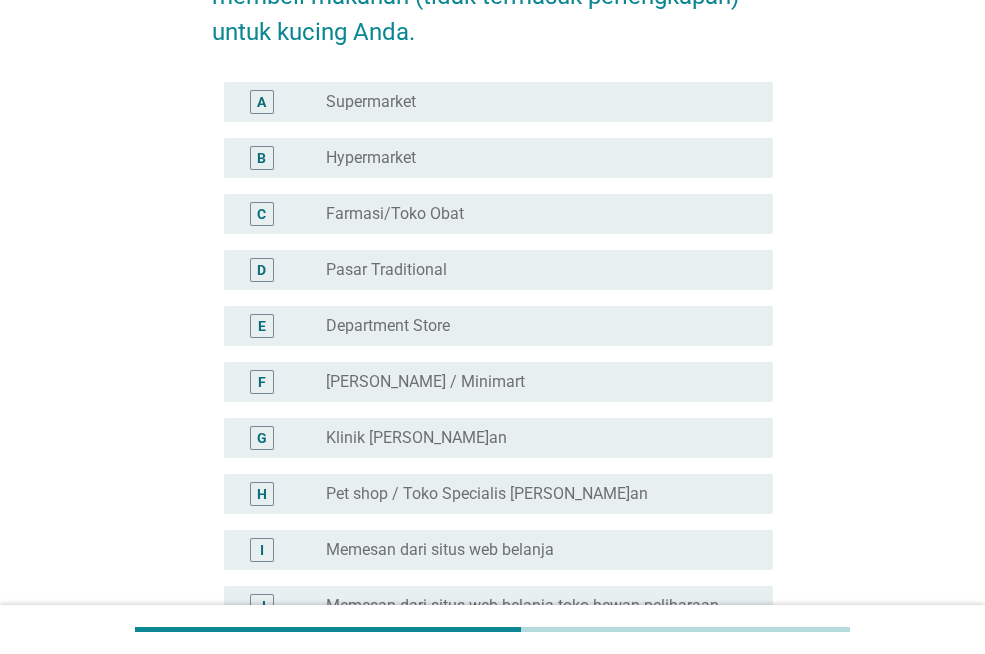 scroll, scrollTop: 200, scrollLeft: 0, axis: vertical 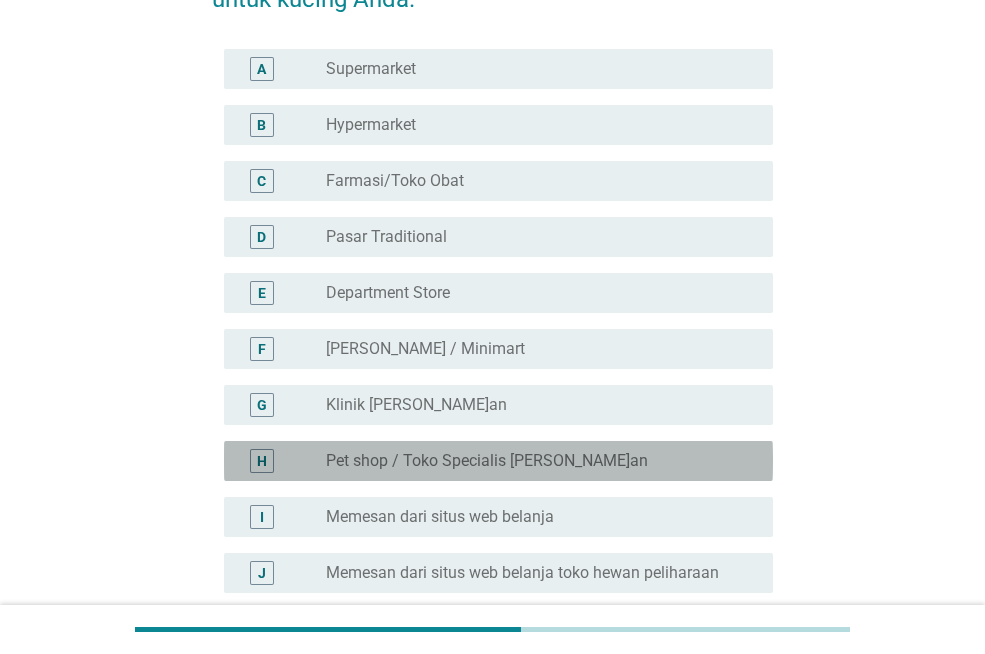 click on "Pet shop / Toko Specialis [PERSON_NAME]an" at bounding box center (487, 461) 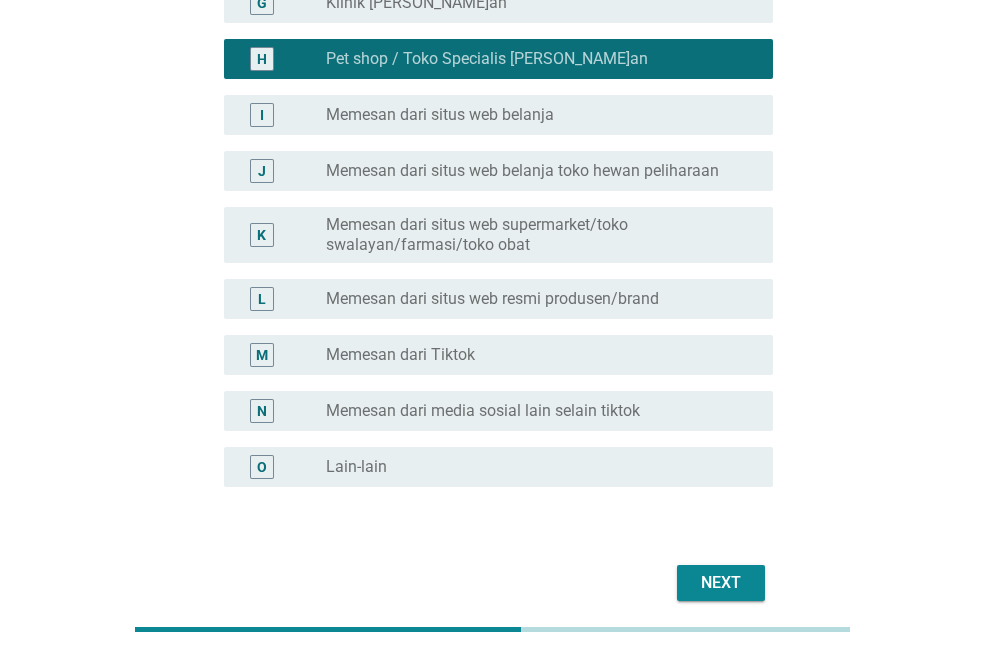scroll, scrollTop: 492, scrollLeft: 0, axis: vertical 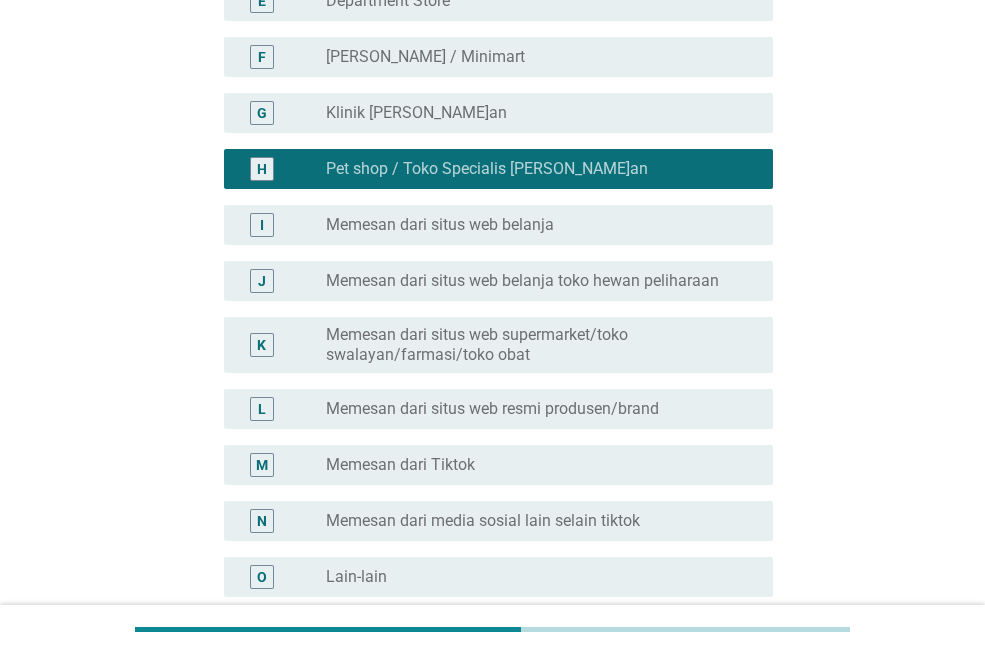 click on "Memesan dari situs web belanja toko hewan peliharaan" at bounding box center (522, 281) 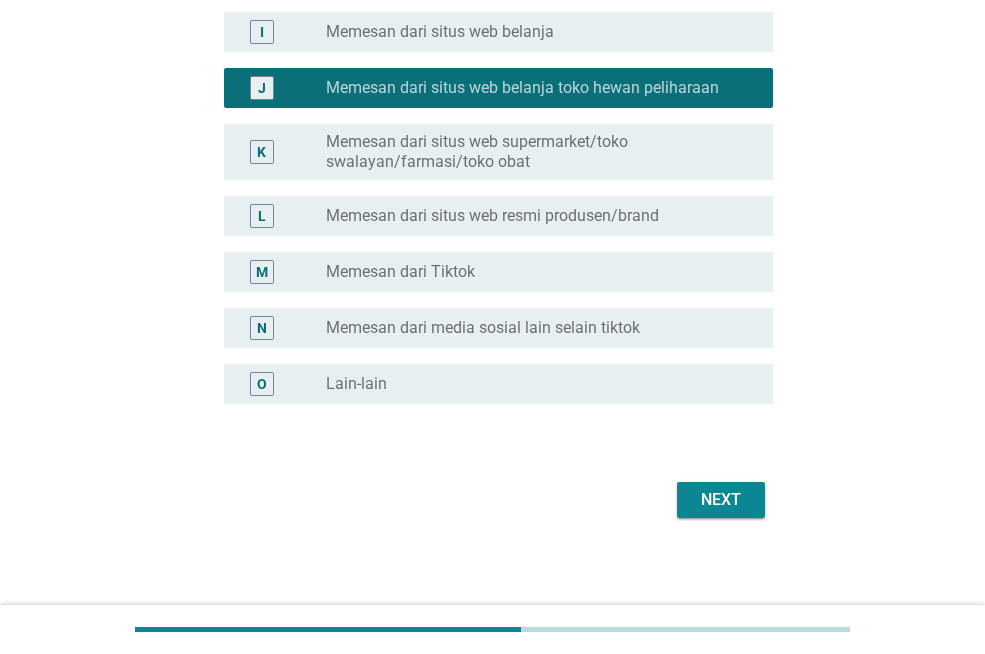scroll, scrollTop: 692, scrollLeft: 0, axis: vertical 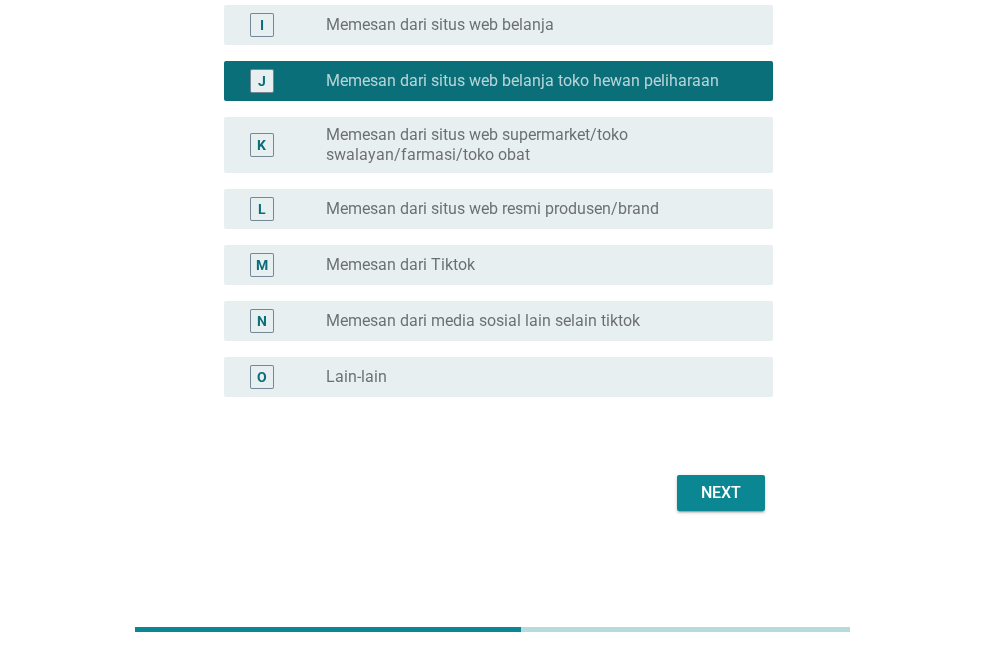 click on "Next" at bounding box center (721, 493) 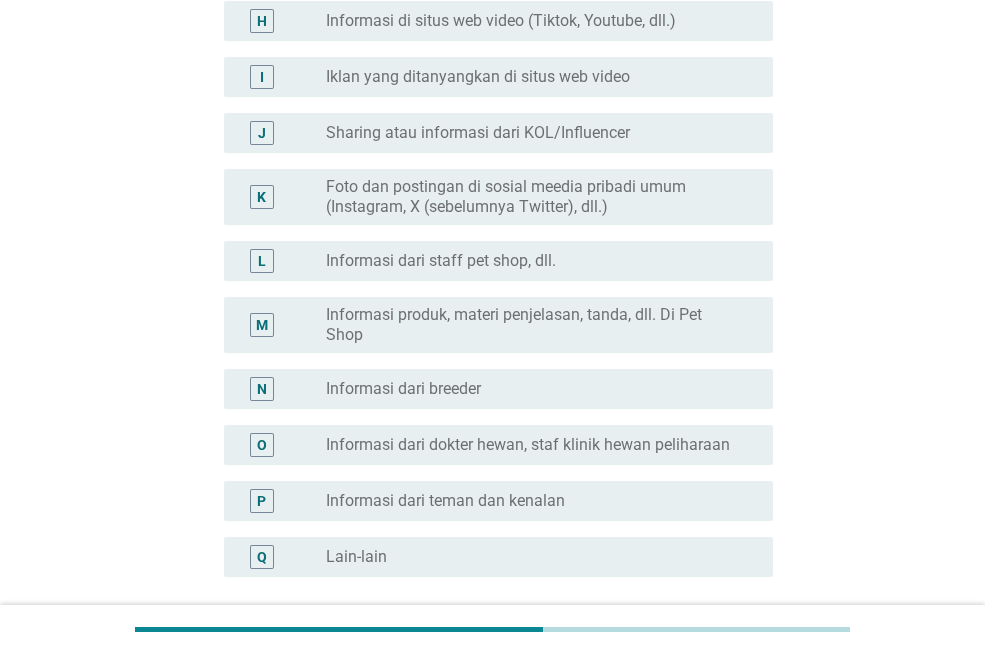 scroll, scrollTop: 0, scrollLeft: 0, axis: both 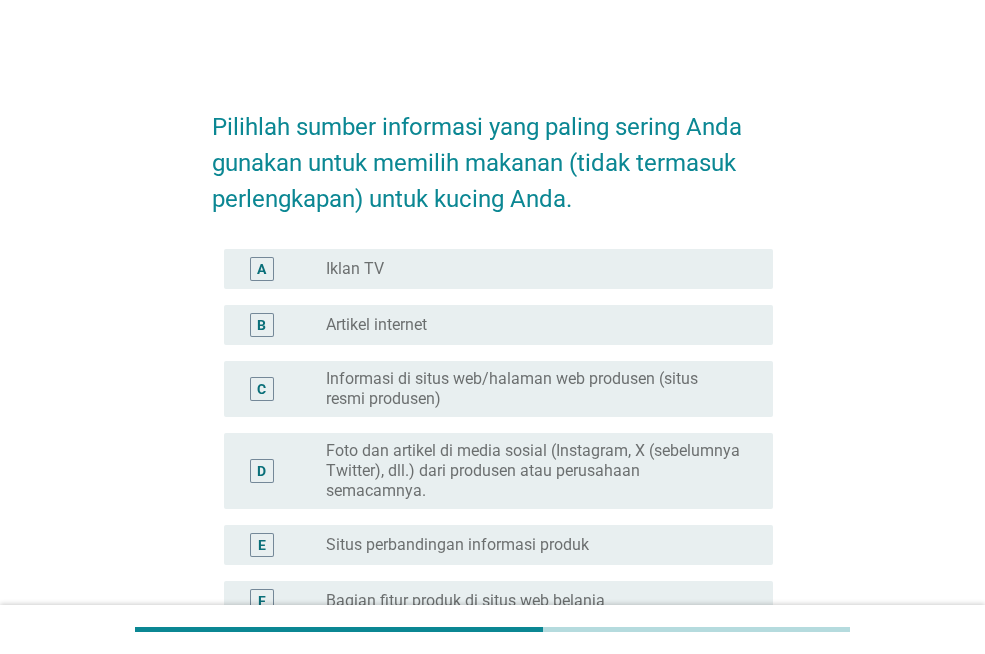 click on "Informasi di situs web/halaman web produsen (situs resmi produsen)" at bounding box center [533, 389] 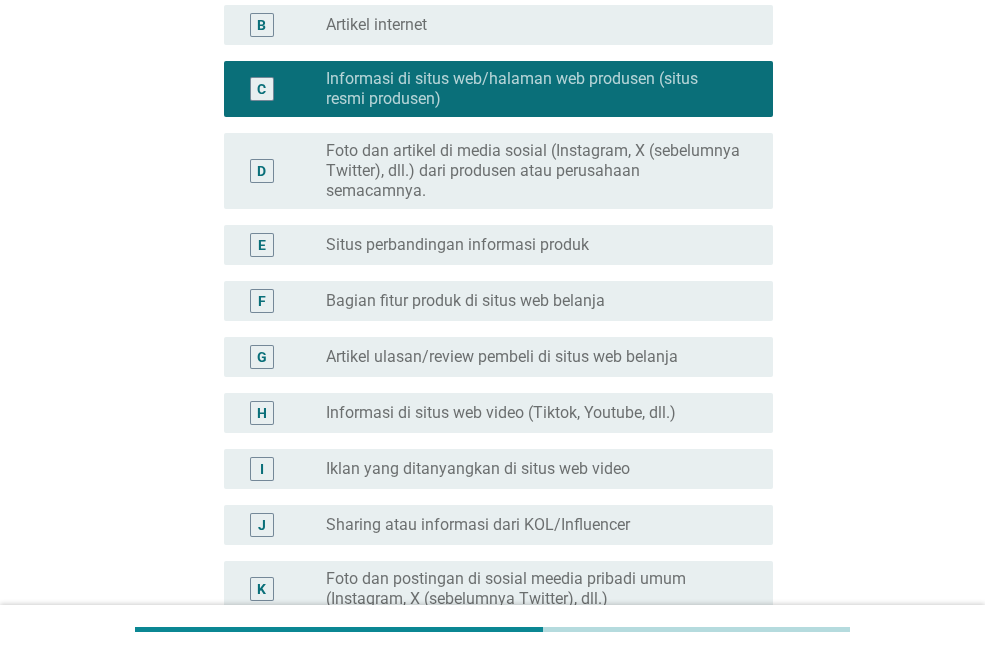 scroll, scrollTop: 400, scrollLeft: 0, axis: vertical 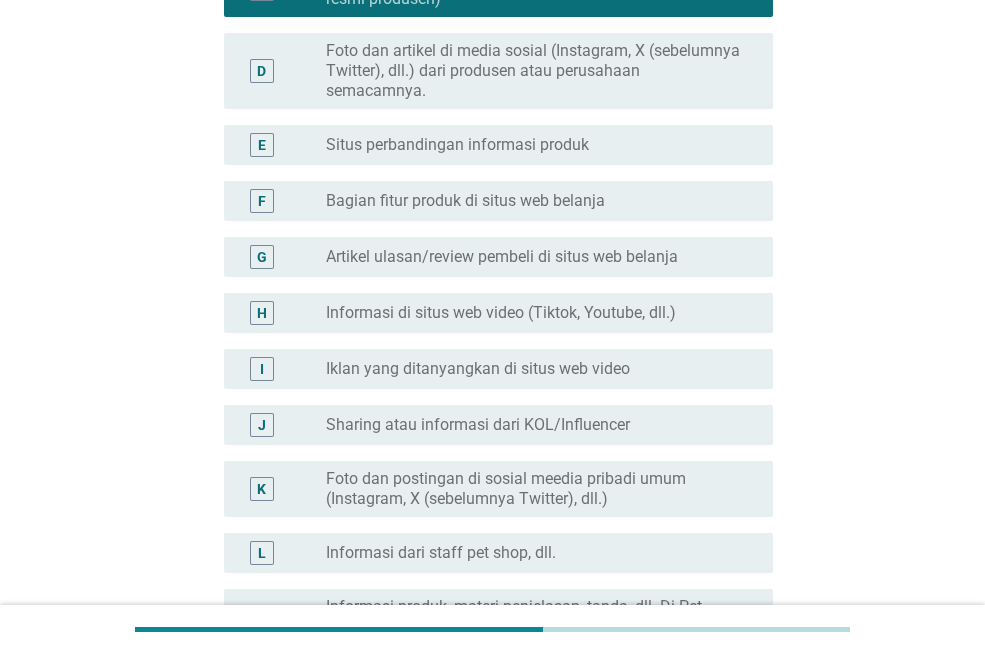 click on "Informasi di situs web video (Tiktok, Youtube, dll.)" at bounding box center (501, 313) 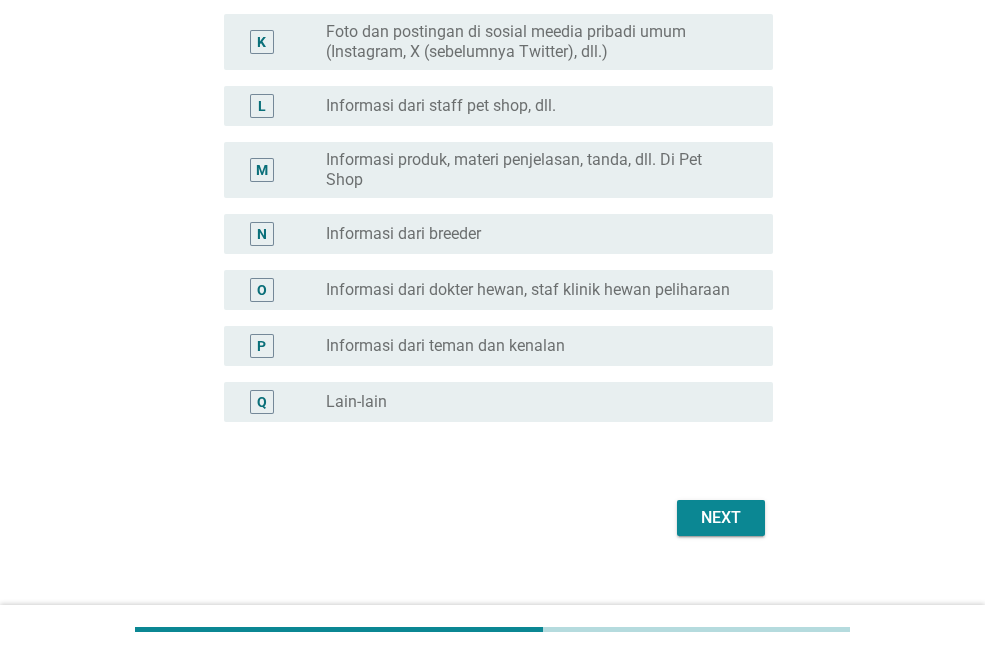 scroll, scrollTop: 872, scrollLeft: 0, axis: vertical 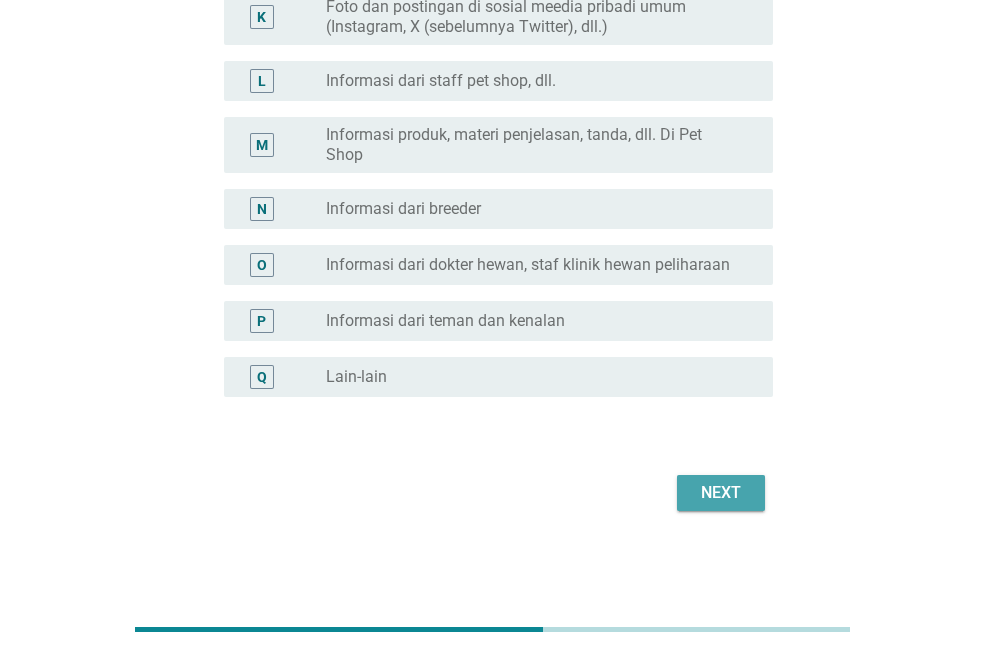 click on "Next" at bounding box center [721, 493] 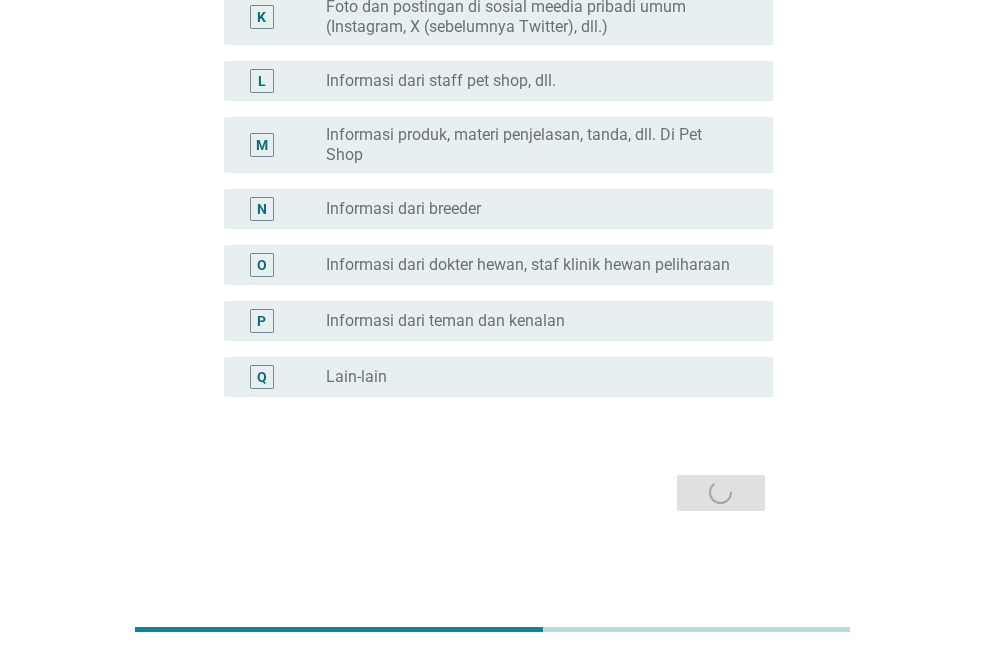 scroll, scrollTop: 0, scrollLeft: 0, axis: both 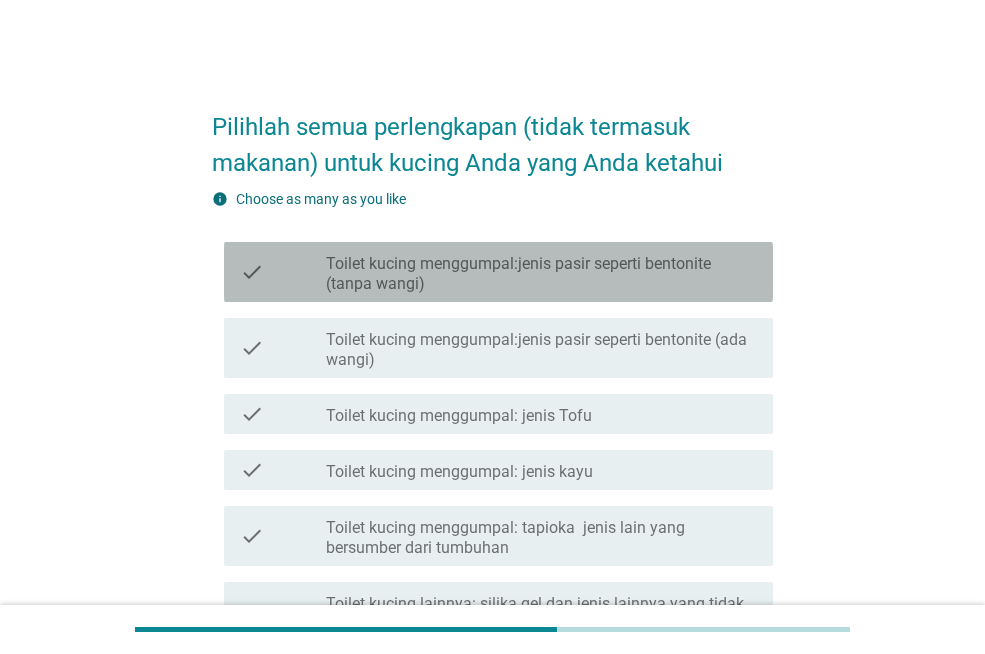 click on "Toilet kucing menggumpal:jenis pasir seperti bentonite (tanpa wangi)" at bounding box center [541, 274] 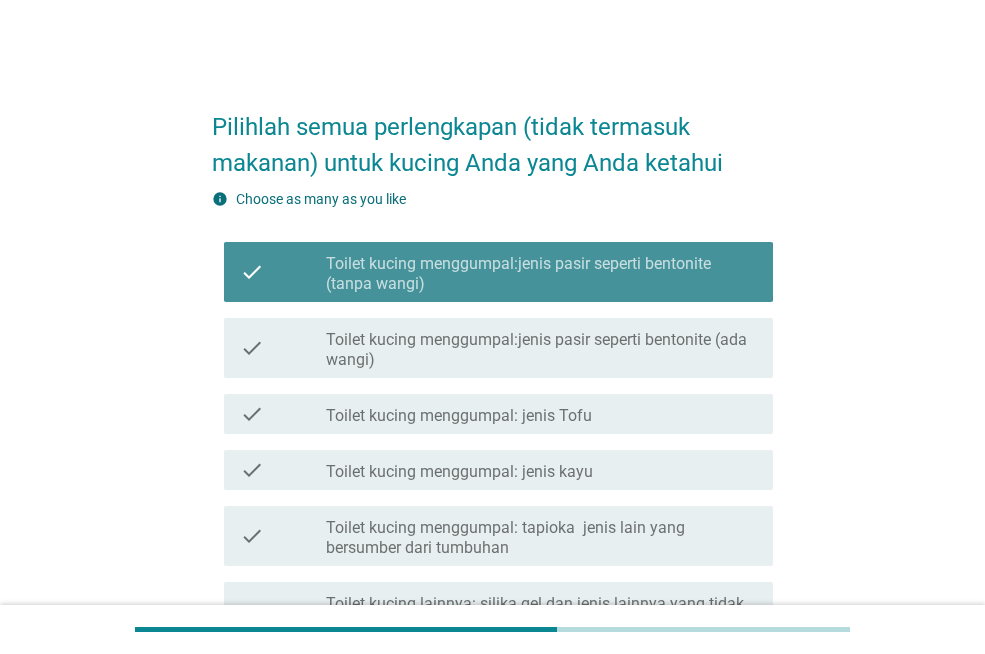 click on "Toilet kucing menggumpal:jenis pasir seperti bentonite (tanpa wangi)" at bounding box center (541, 274) 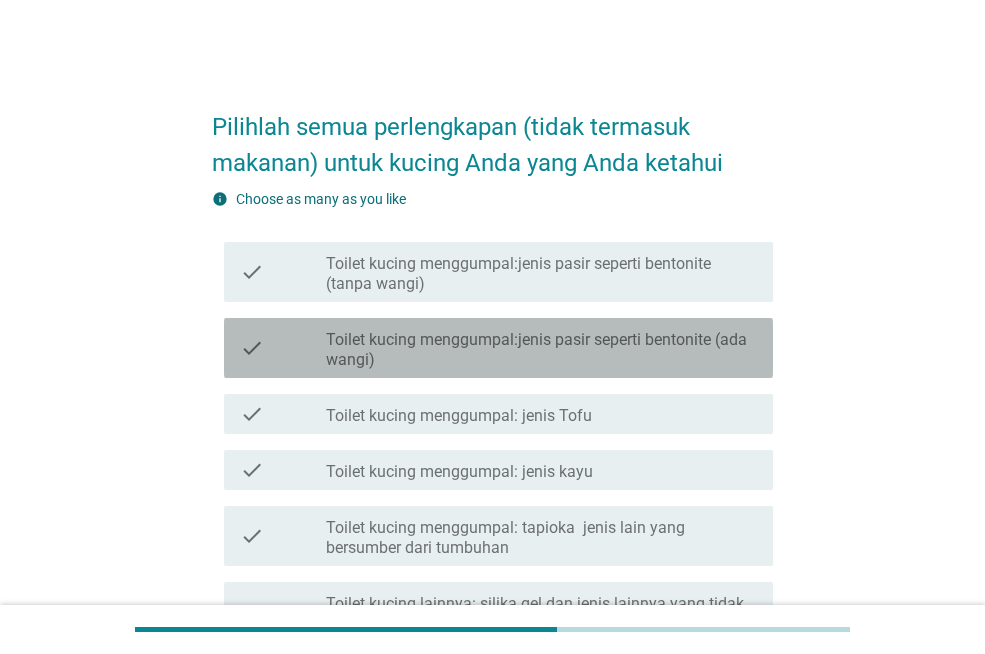 click on "Toilet kucing menggumpal:jenis pasir seperti bentonite (ada wangi)" at bounding box center (541, 350) 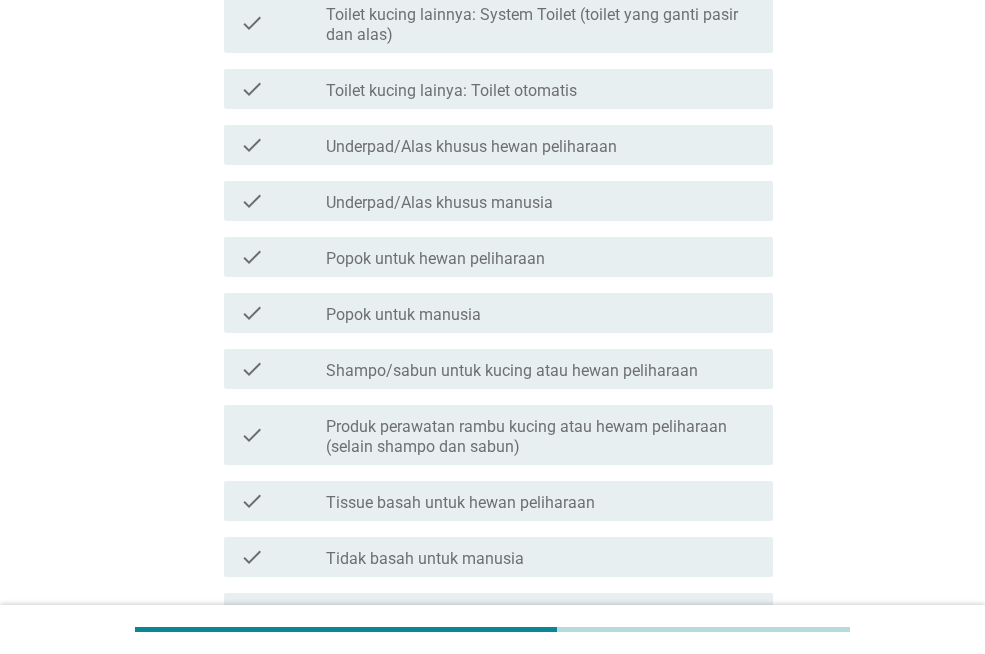 scroll, scrollTop: 700, scrollLeft: 0, axis: vertical 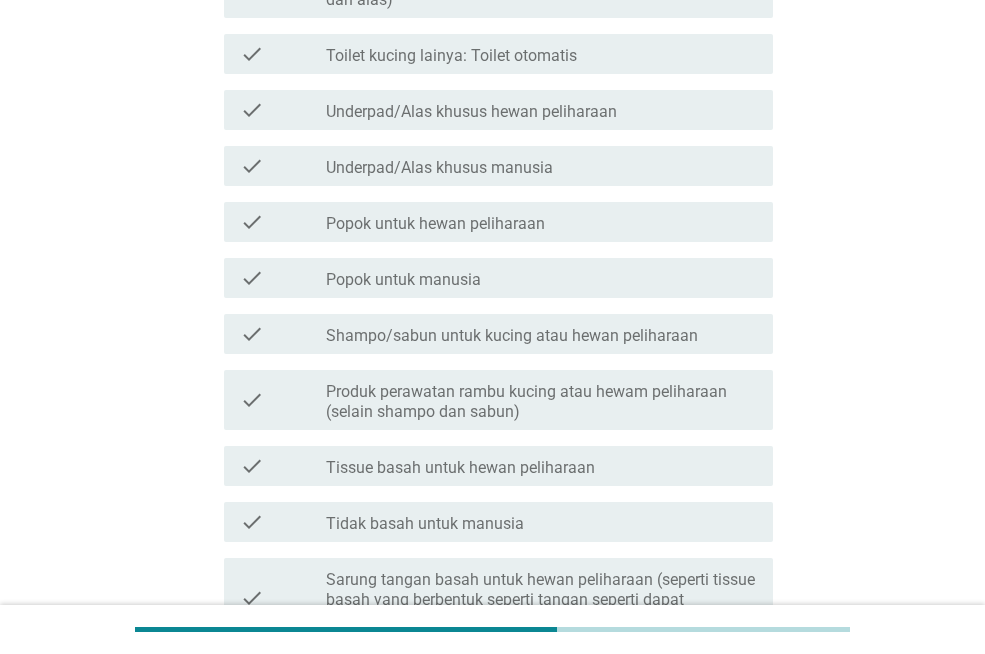 click on "Underpad/Alas khusus hewan peliharaan" at bounding box center (471, 112) 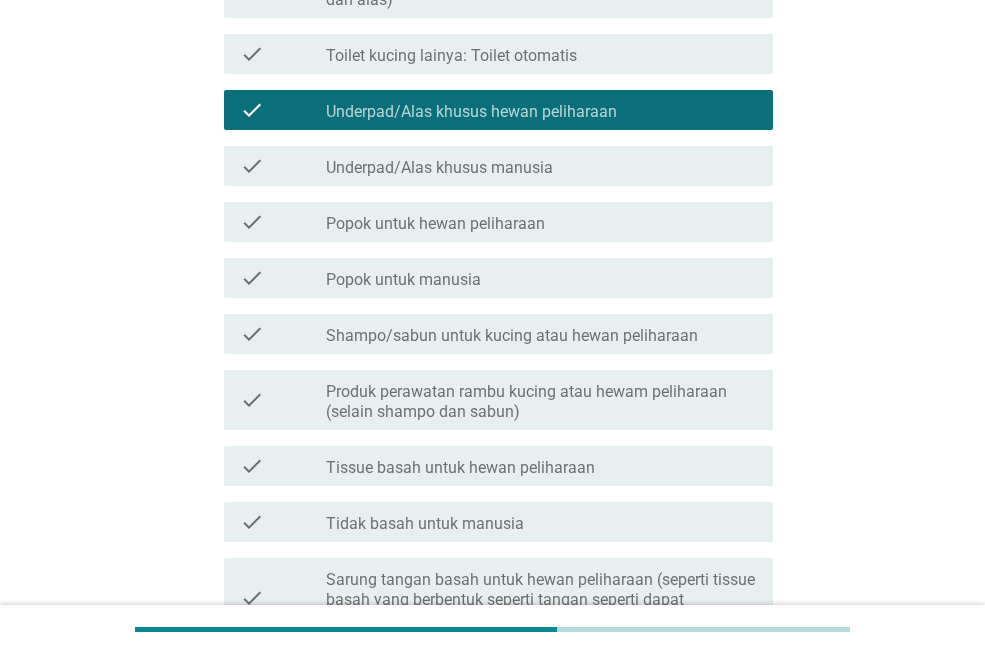 click on "Shampo/sabun untuk kucing atau hewan peliharaan" at bounding box center (512, 336) 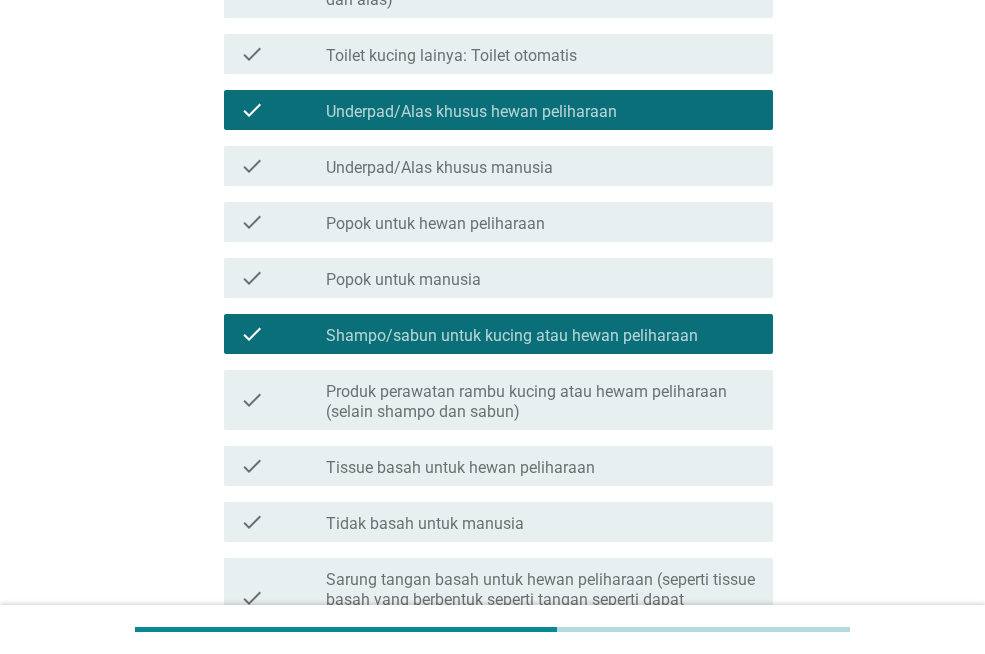 scroll, scrollTop: 800, scrollLeft: 0, axis: vertical 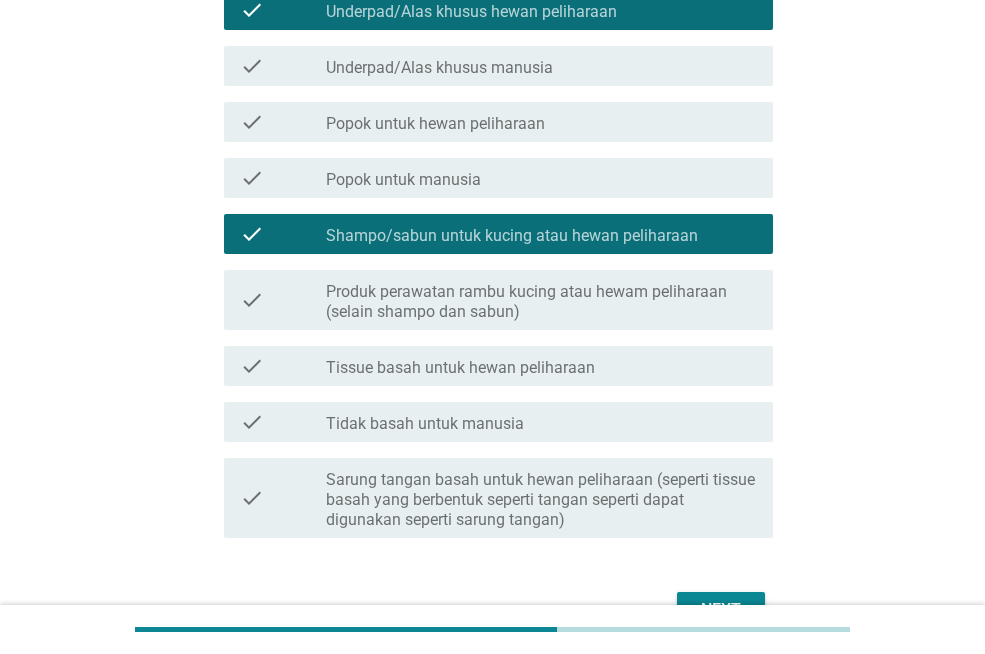 click on "check_box_outline_blank Tissue basah untuk hewan peliharaan" at bounding box center [541, 366] 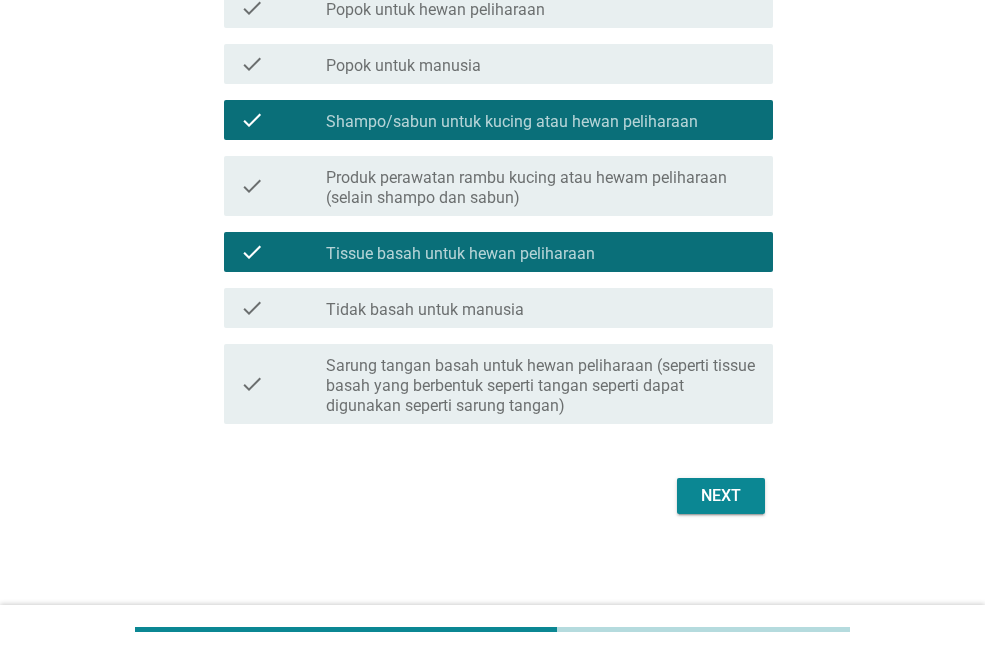 scroll, scrollTop: 917, scrollLeft: 0, axis: vertical 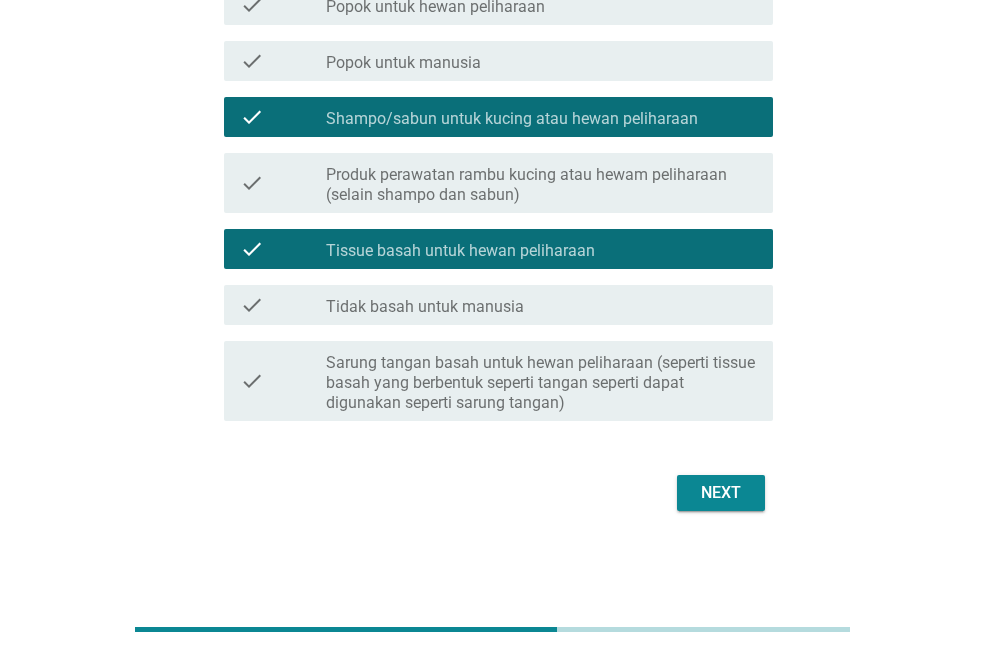 click on "Next" at bounding box center [721, 493] 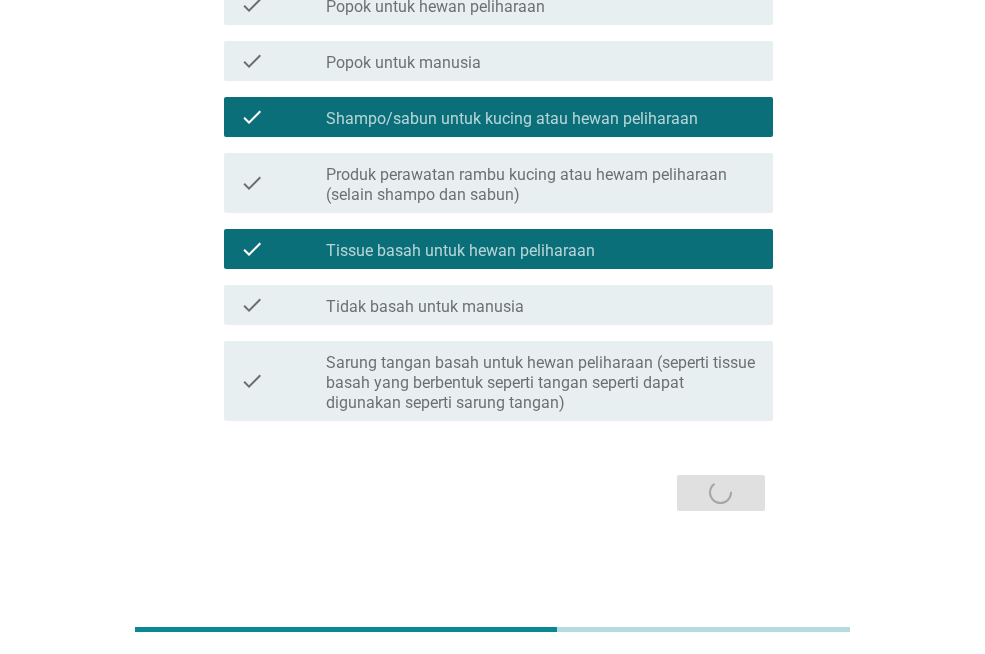 scroll, scrollTop: 0, scrollLeft: 0, axis: both 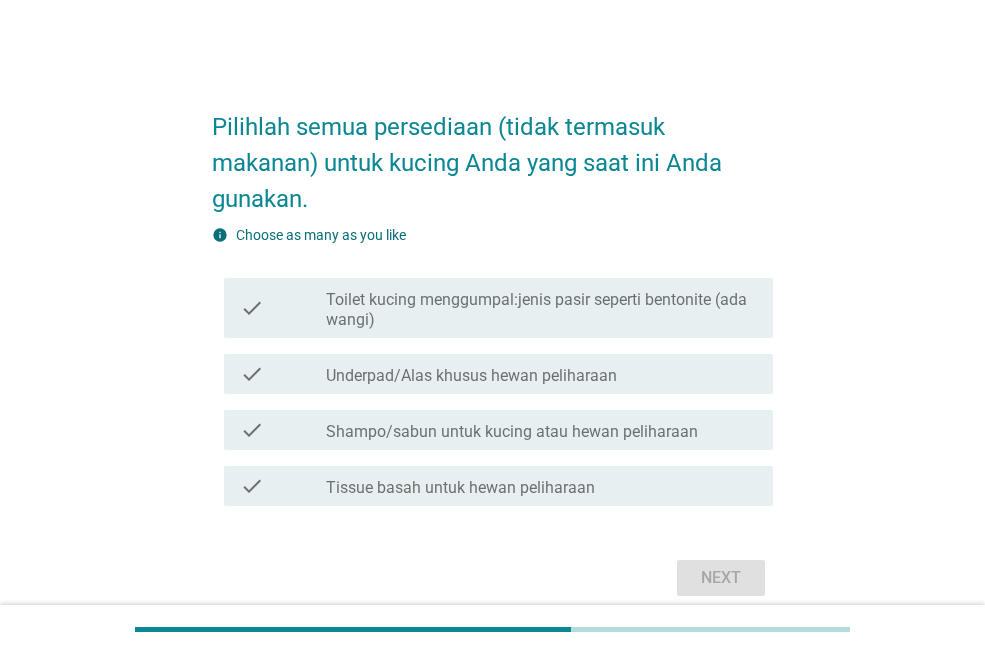 click on "Toilet kucing menggumpal:jenis pasir seperti bentonite (ada wangi)" at bounding box center (541, 310) 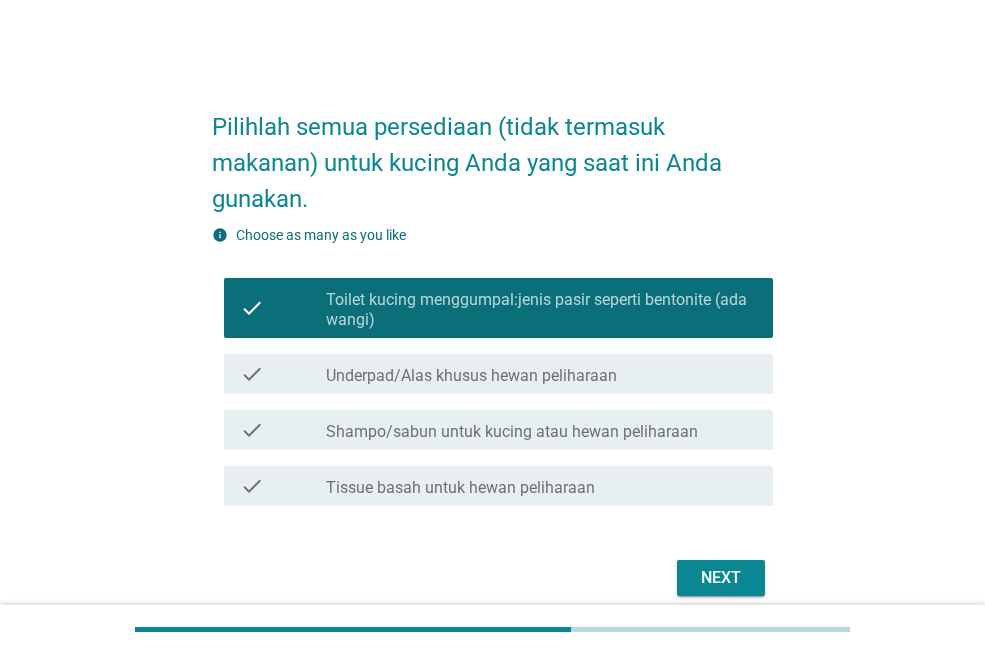 drag, startPoint x: 561, startPoint y: 345, endPoint x: 561, endPoint y: 408, distance: 63 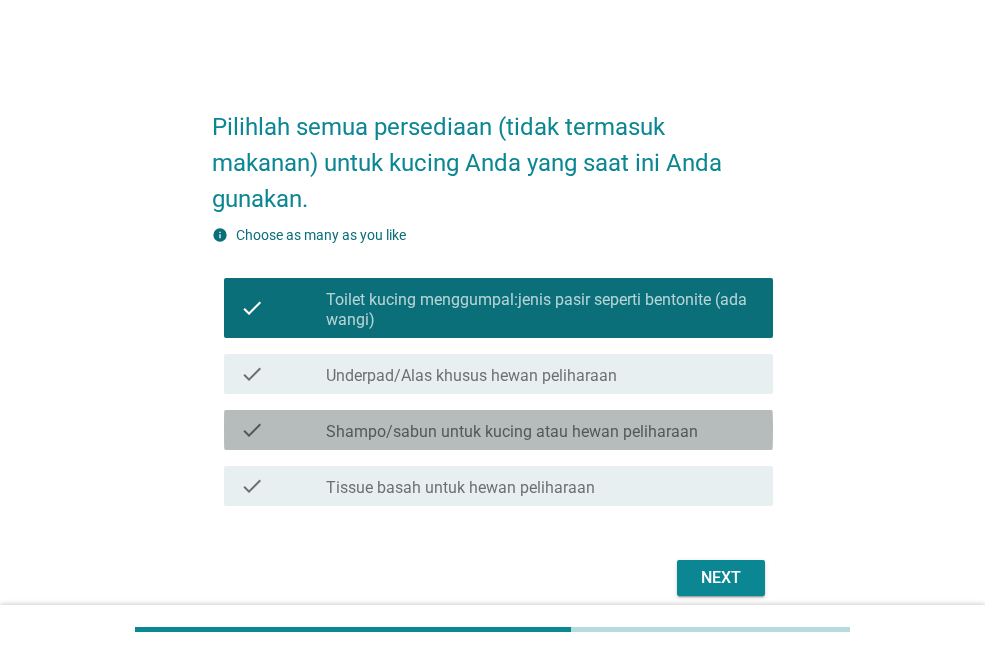 click on "Shampo/sabun untuk kucing atau hewan peliharaan" at bounding box center [512, 432] 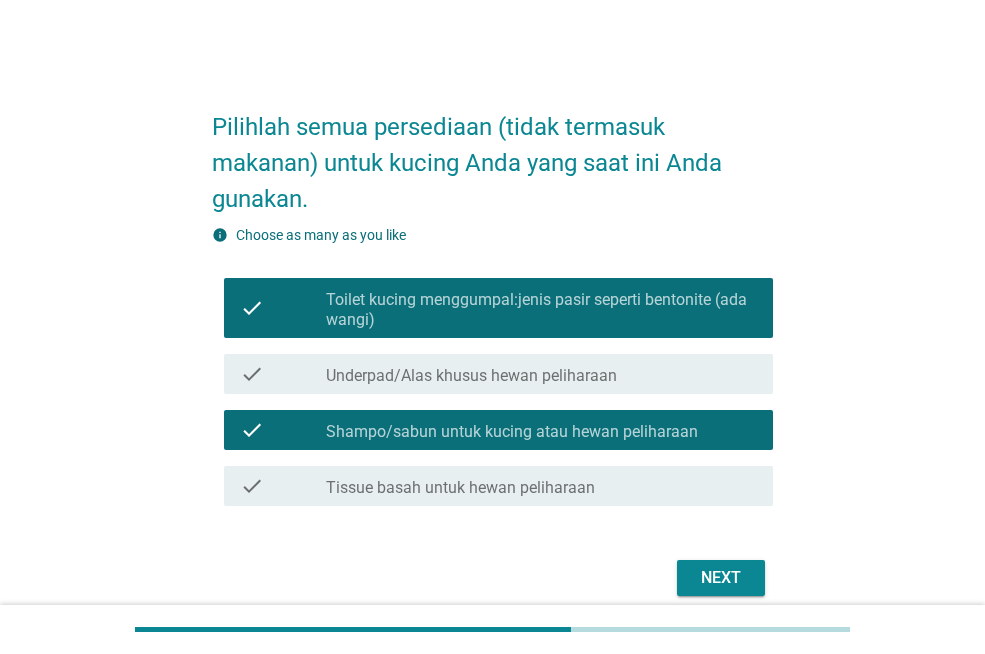 click on "Underpad/Alas khusus hewan peliharaan" at bounding box center (471, 376) 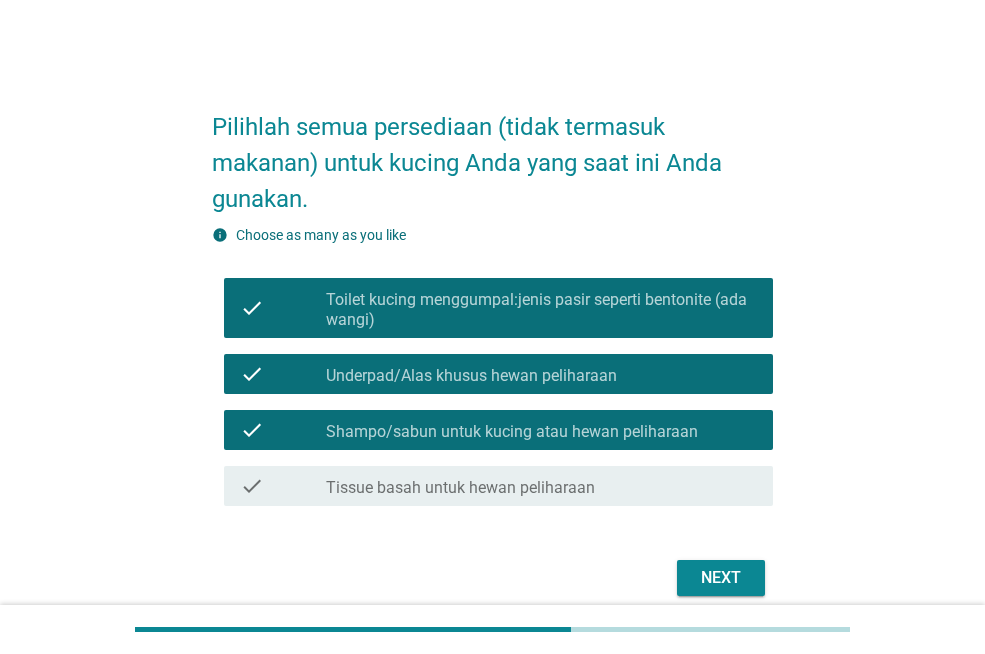 click on "Tissue basah untuk hewan peliharaan" at bounding box center (460, 488) 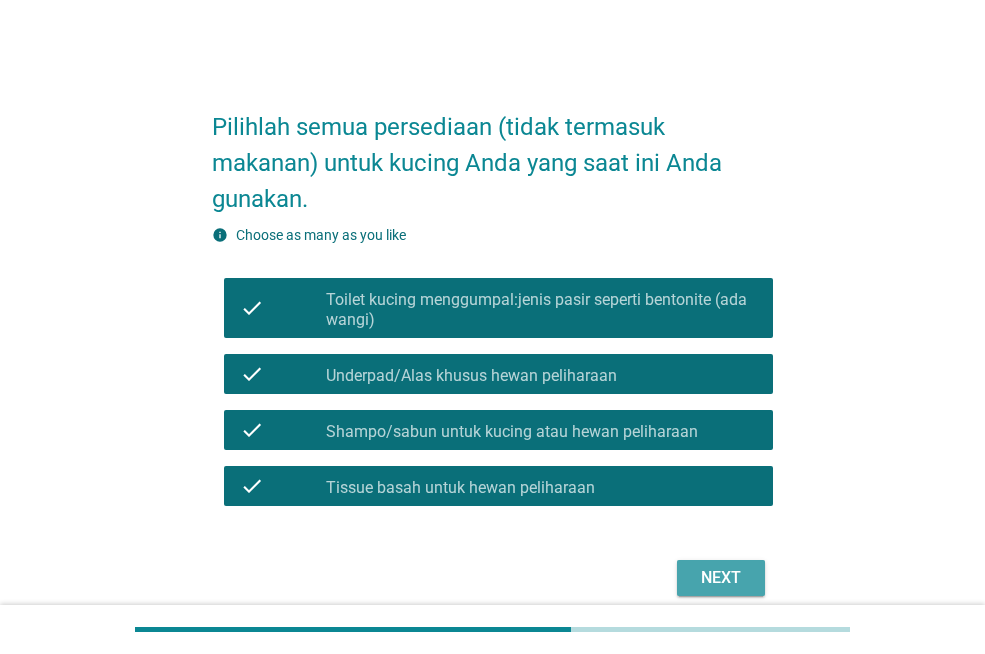 click on "Next" at bounding box center (721, 578) 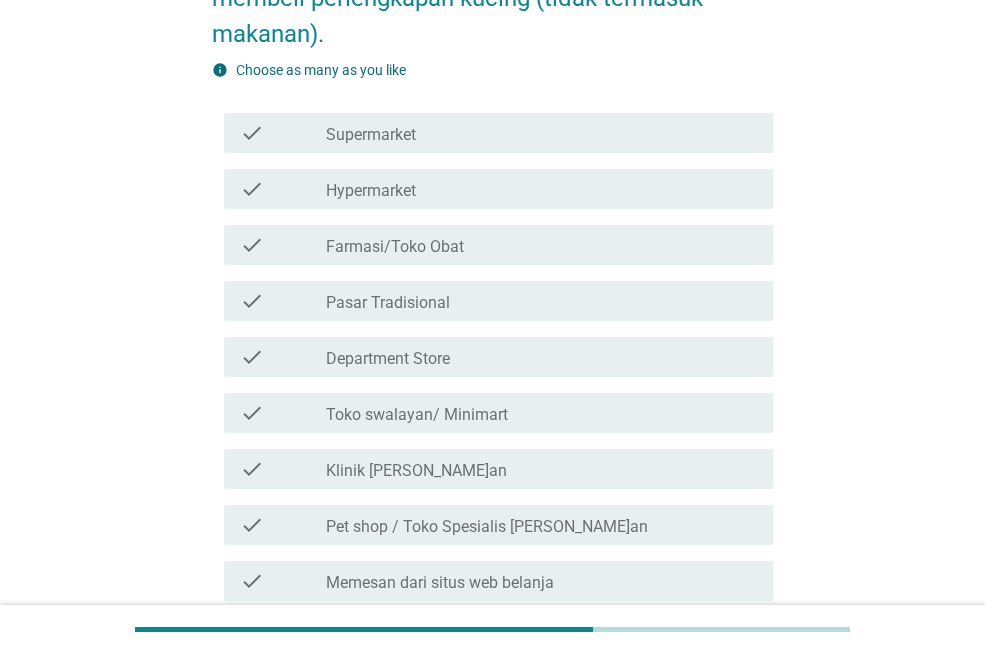scroll, scrollTop: 200, scrollLeft: 0, axis: vertical 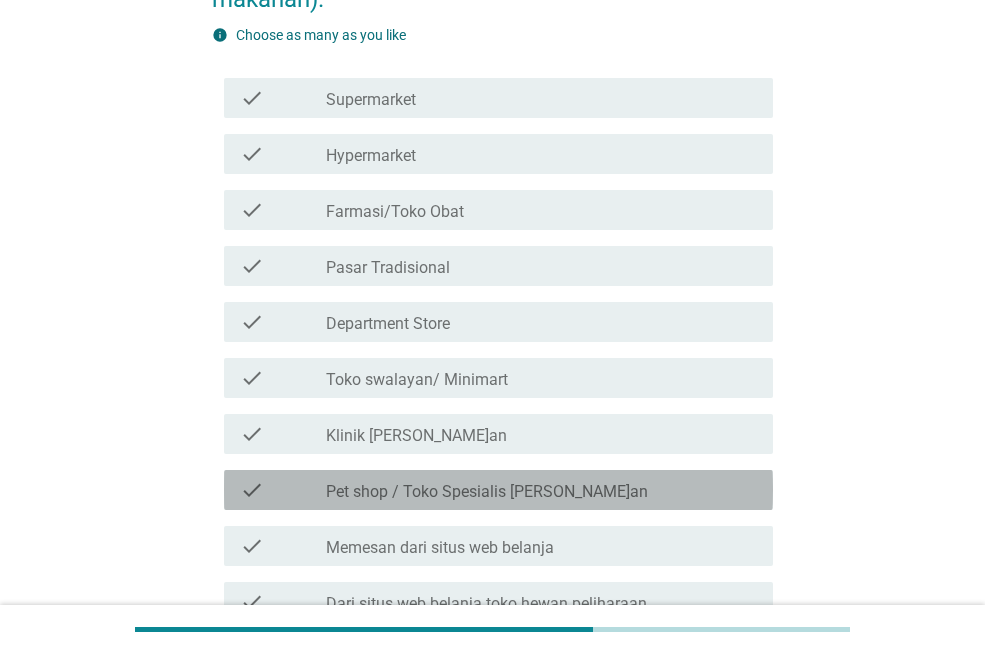 click on "Pet shop / Toko Spesialis [PERSON_NAME]an" at bounding box center (487, 492) 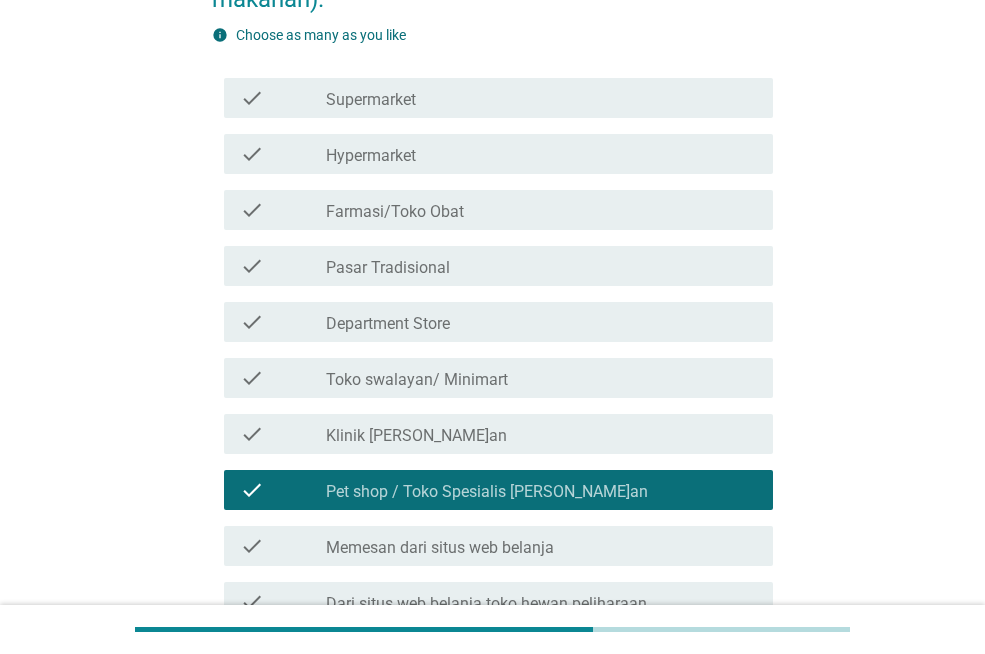 scroll, scrollTop: 300, scrollLeft: 0, axis: vertical 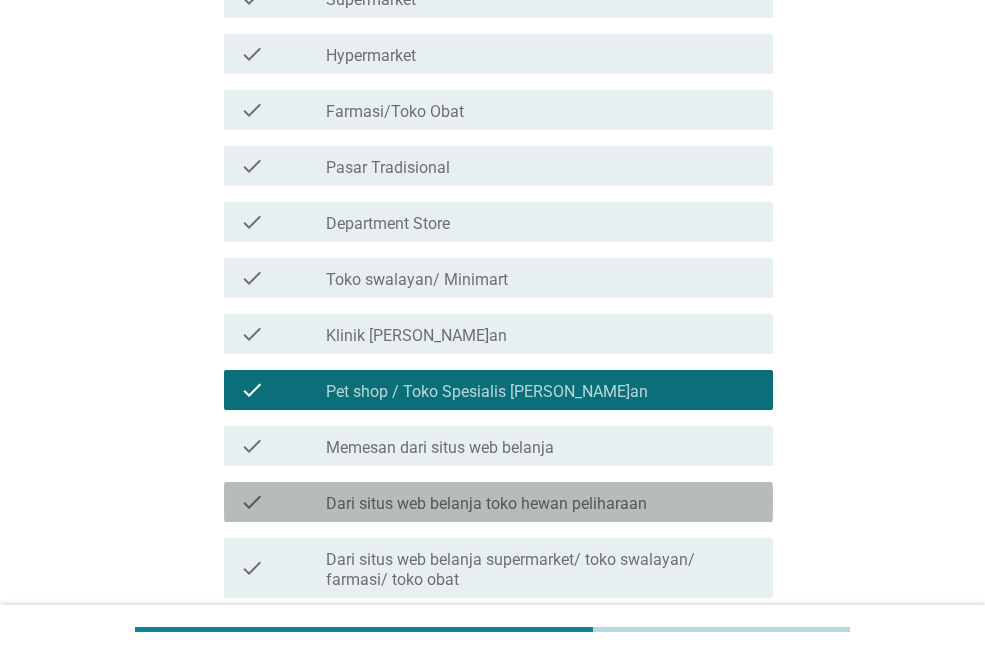 click on "Dari situs web belanja toko hewan peliharaan" at bounding box center (486, 504) 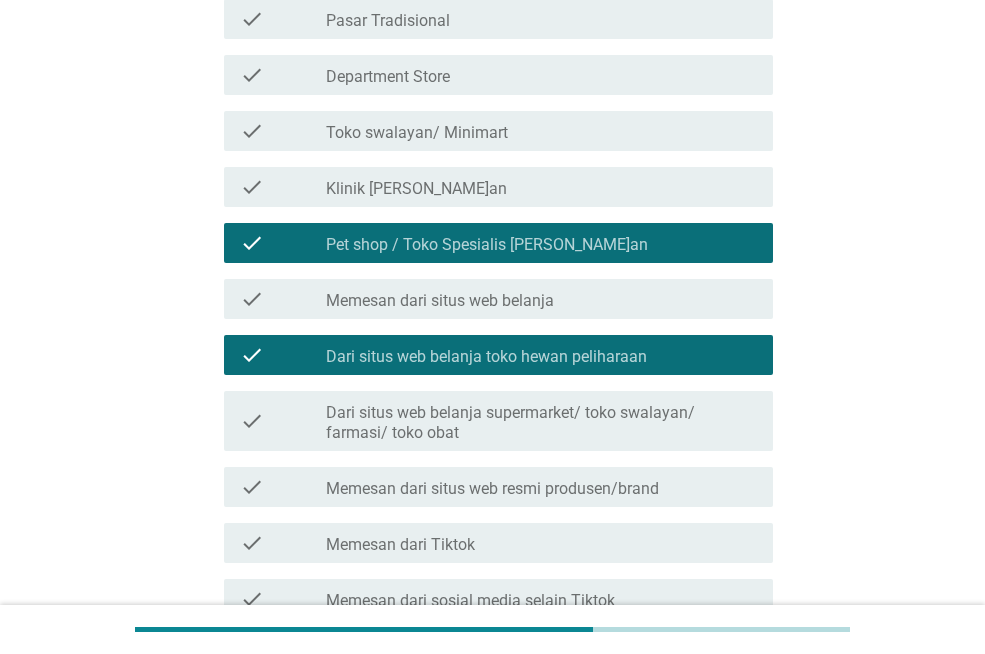 scroll, scrollTop: 700, scrollLeft: 0, axis: vertical 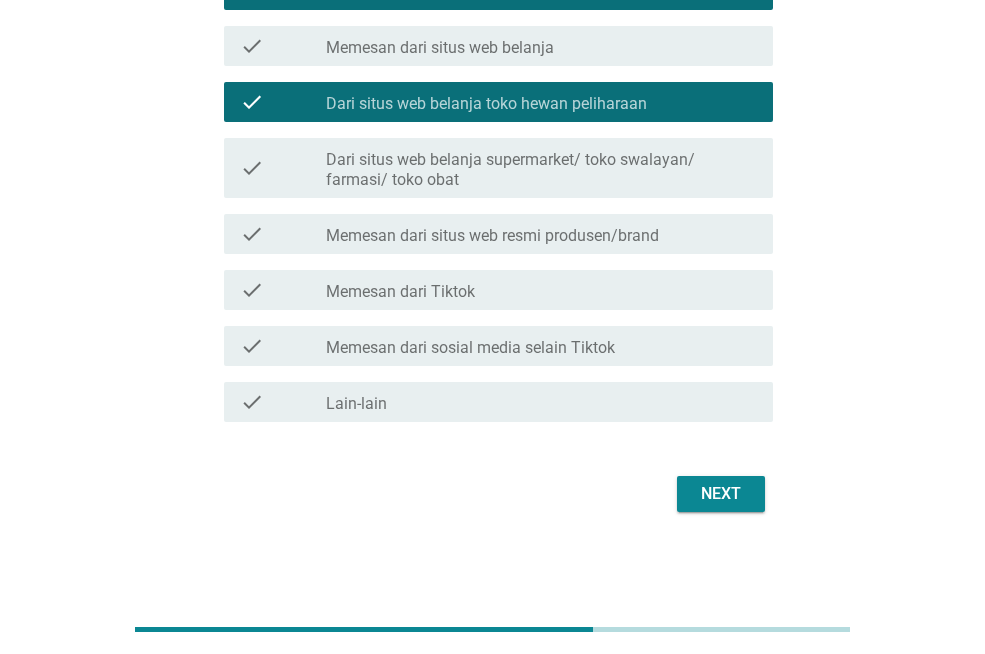click on "Next" at bounding box center (721, 494) 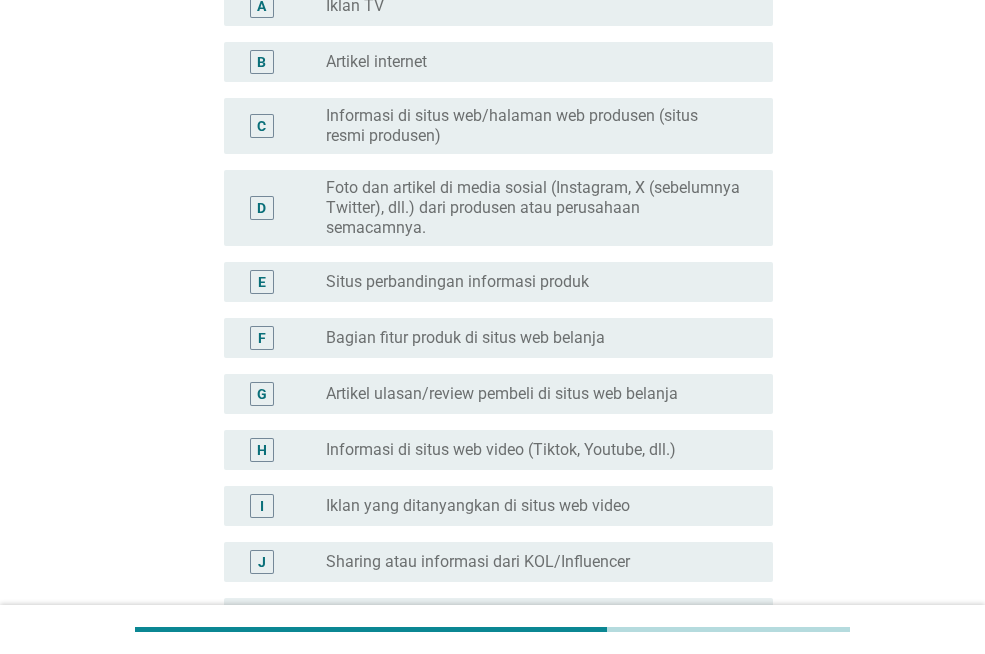 scroll, scrollTop: 300, scrollLeft: 0, axis: vertical 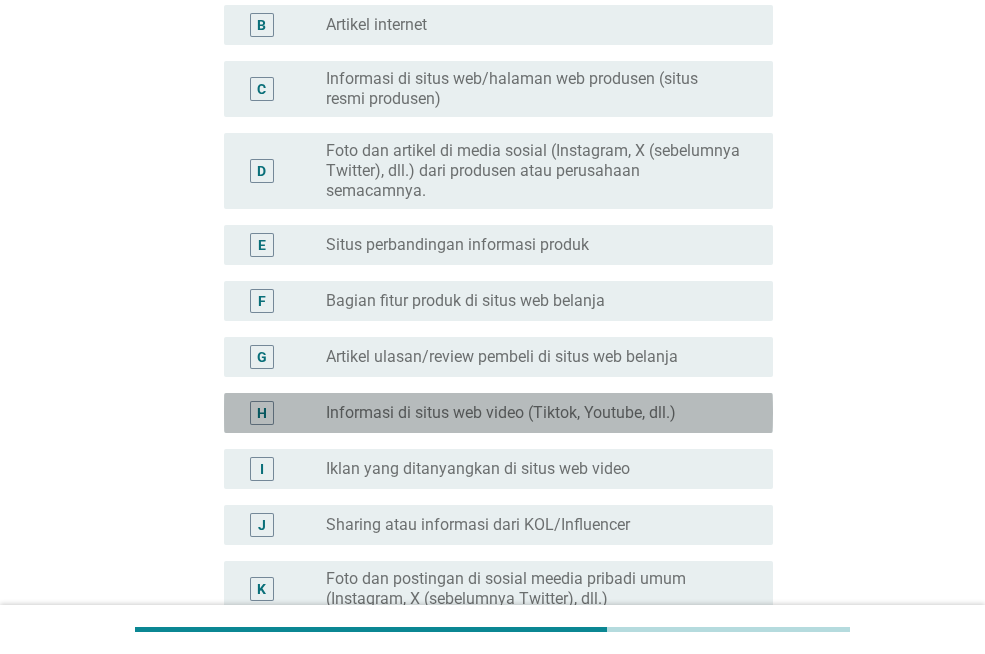 click on "Informasi di situs web video (Tiktok, Youtube, dll.)" at bounding box center (501, 413) 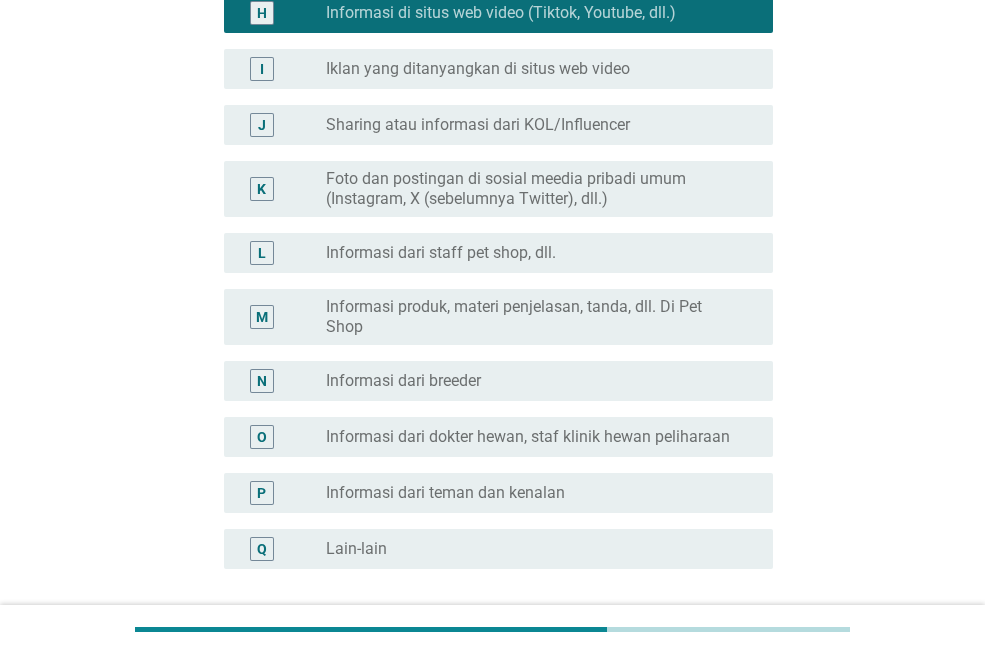 scroll, scrollTop: 872, scrollLeft: 0, axis: vertical 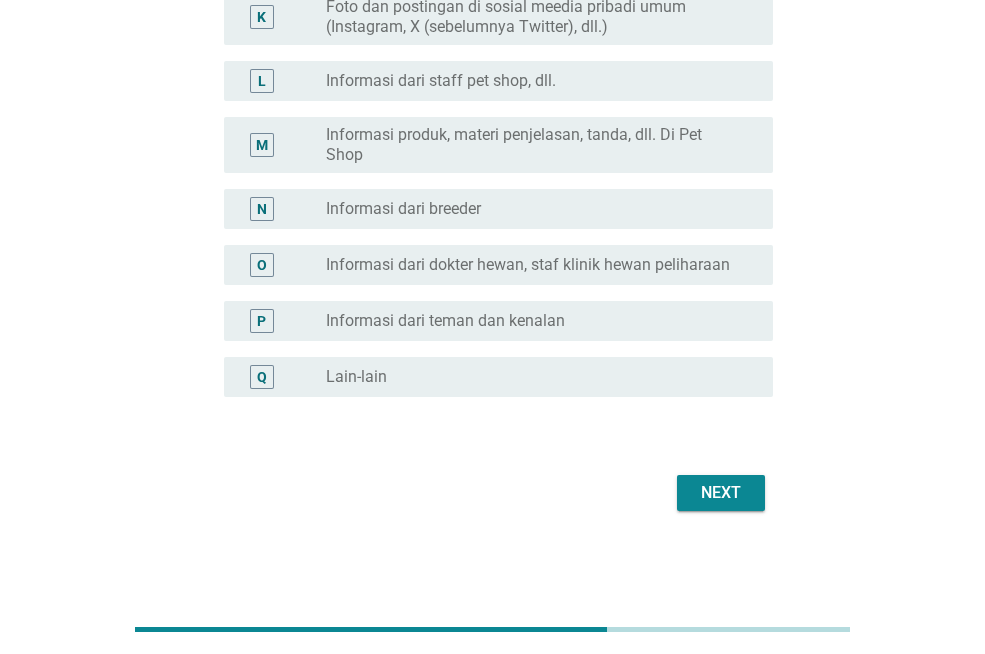 click on "Next" at bounding box center (721, 493) 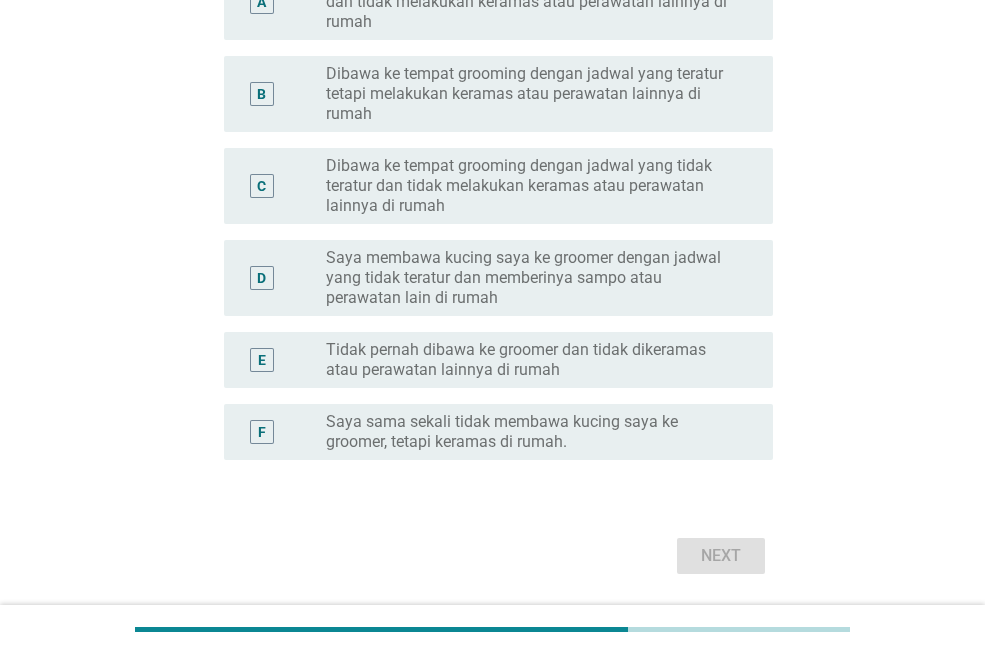 scroll, scrollTop: 500, scrollLeft: 0, axis: vertical 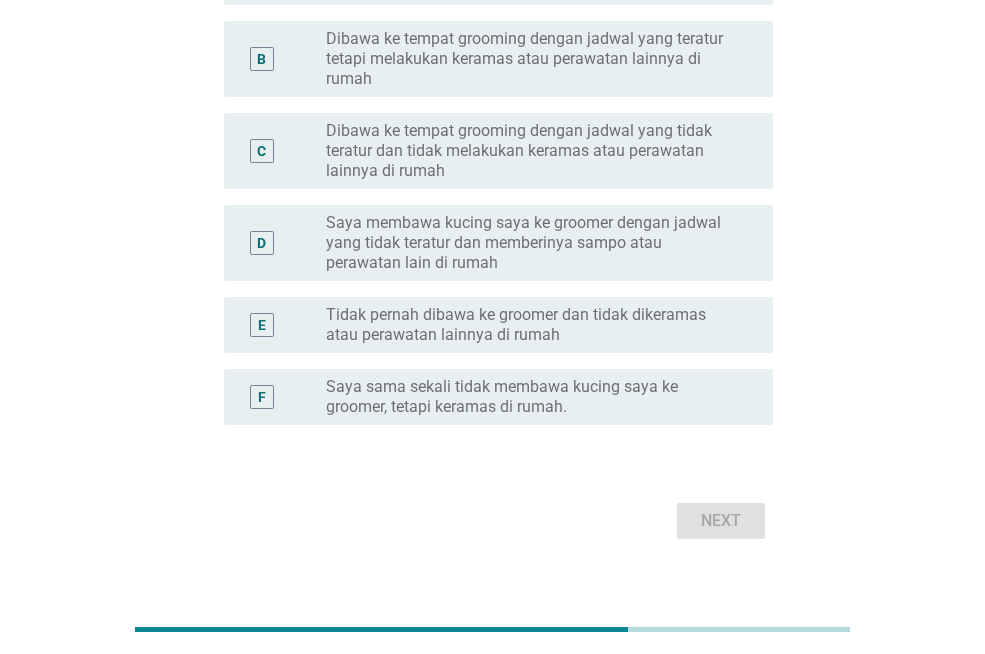 click on "Saya sama sekali tidak membawa kucing saya ke groomer, tetapi keramas di rumah." at bounding box center (533, 397) 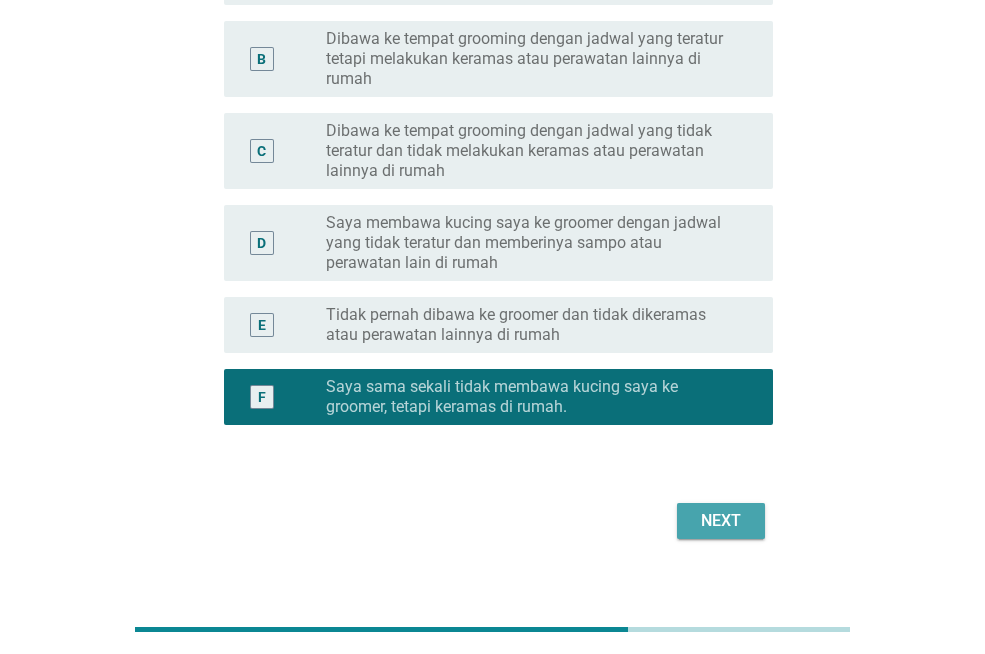 click on "Next" at bounding box center (721, 521) 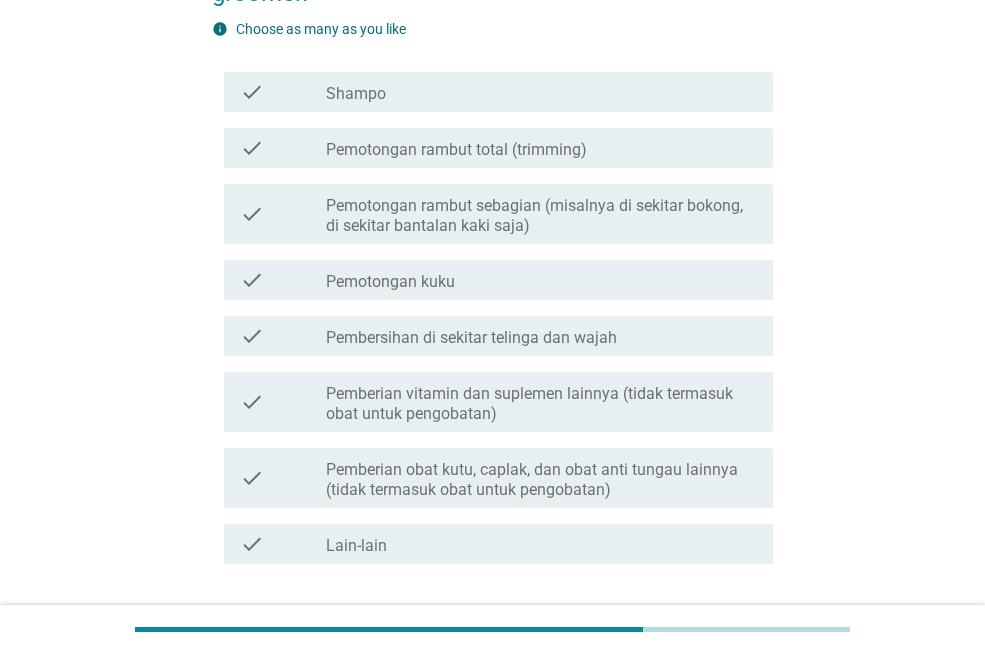 scroll, scrollTop: 300, scrollLeft: 0, axis: vertical 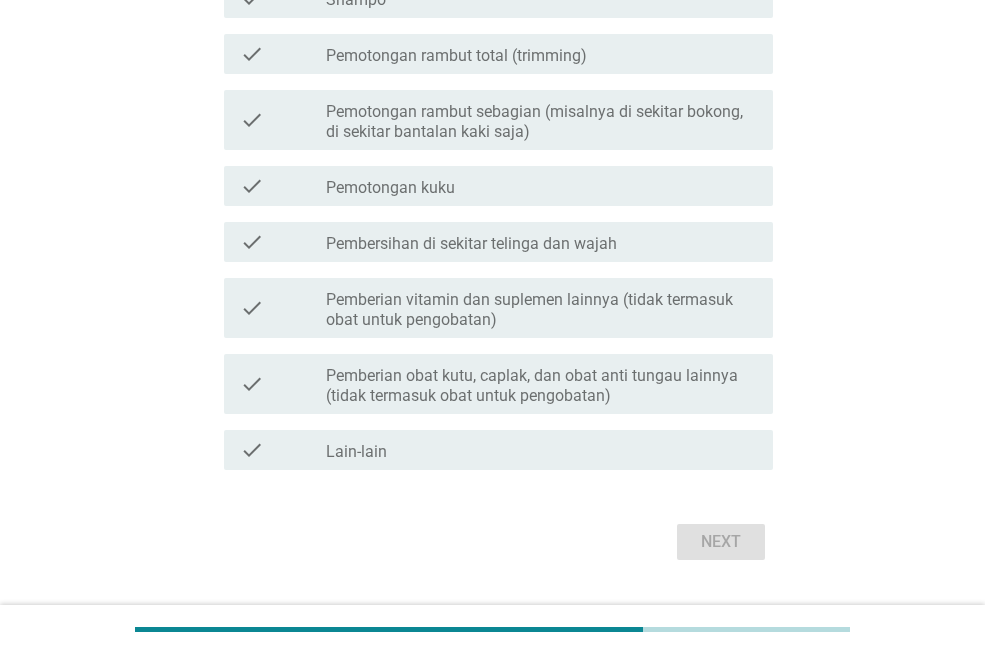 click on "Pemberian vitamin dan suplemen lainnya (tidak termasuk obat untuk pengobatan)" at bounding box center (541, 310) 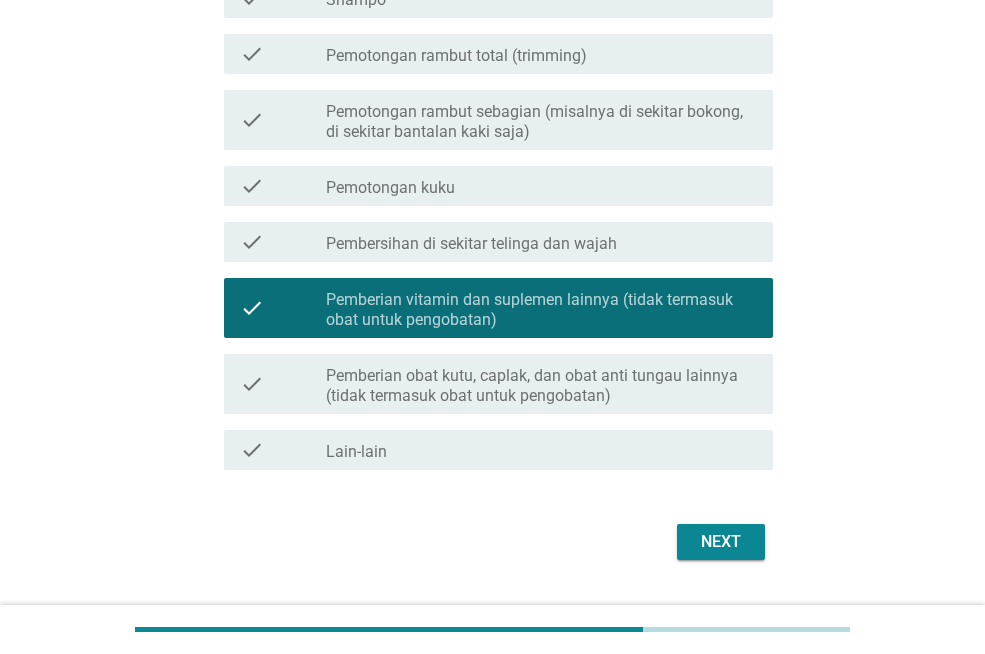click on "Next" at bounding box center [721, 542] 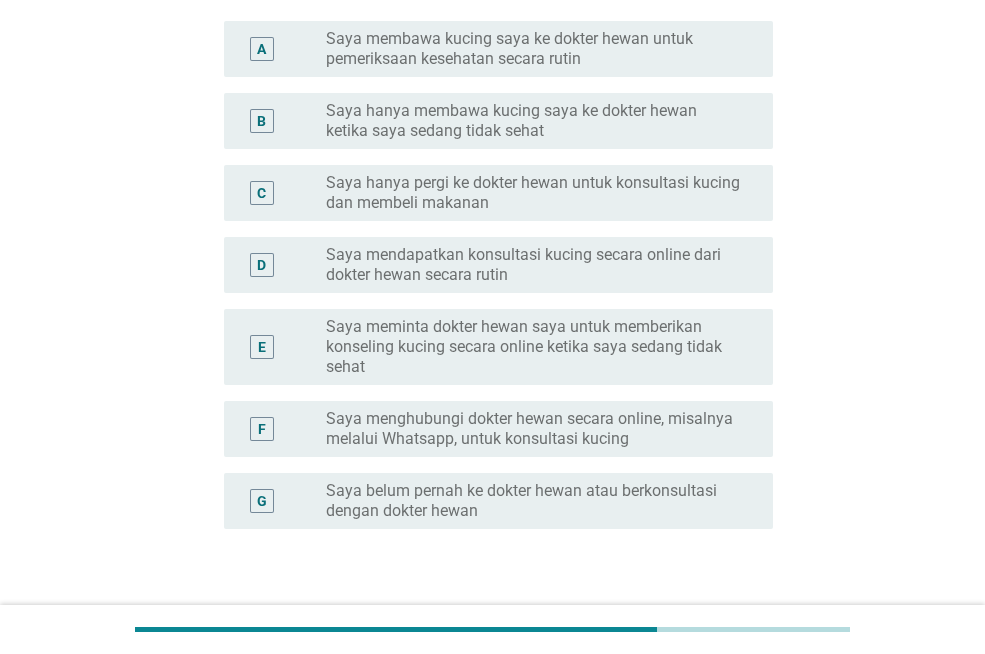 scroll, scrollTop: 0, scrollLeft: 0, axis: both 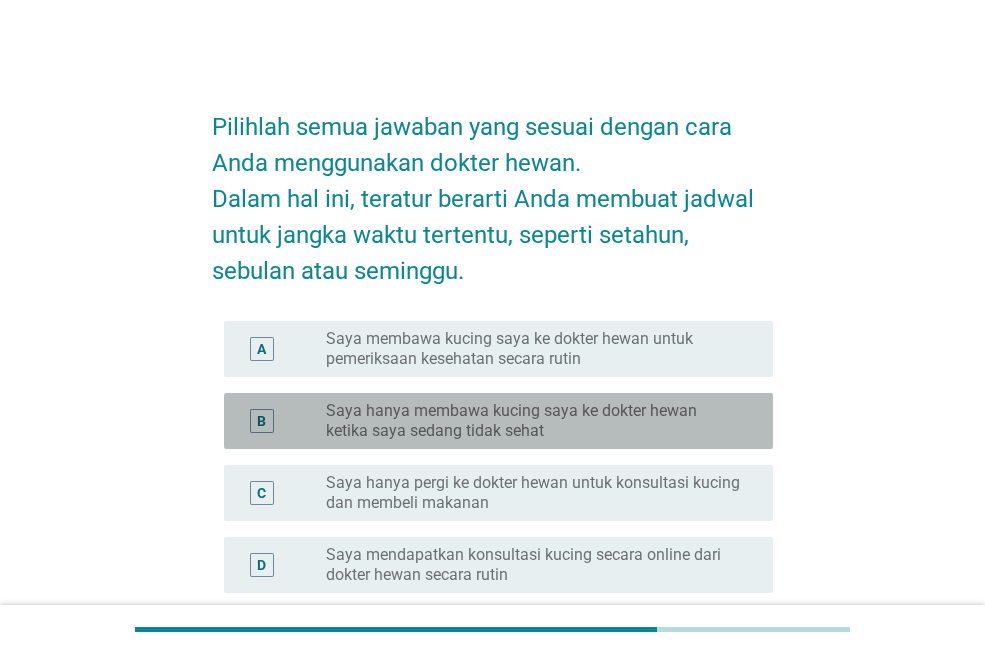 click on "Saya hanya membawa kucing saya ke dokter hewan ketika saya sedang tidak sehat" at bounding box center [533, 421] 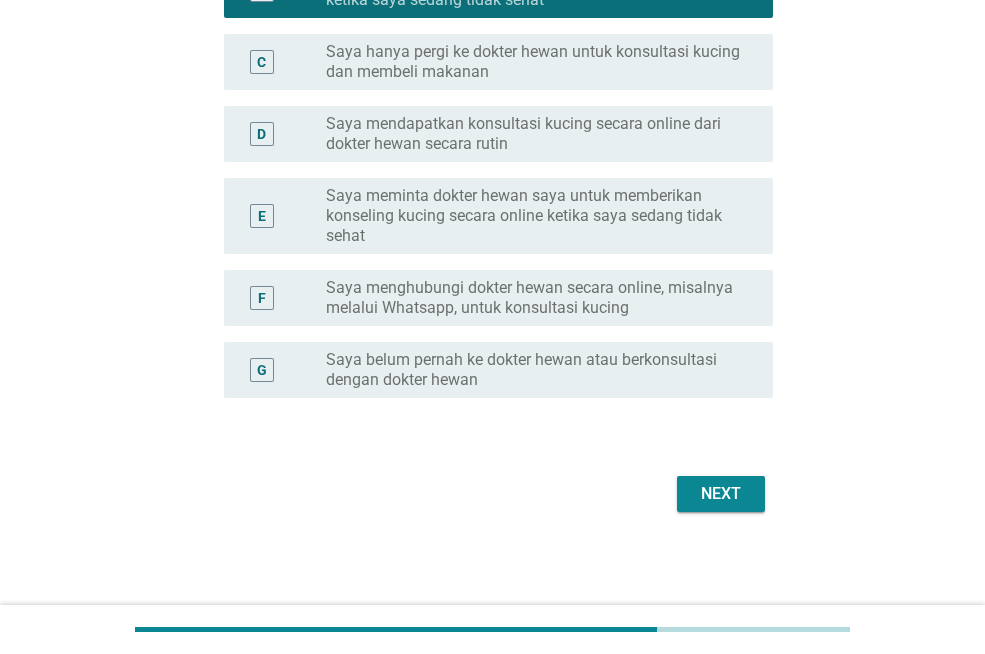 scroll, scrollTop: 432, scrollLeft: 0, axis: vertical 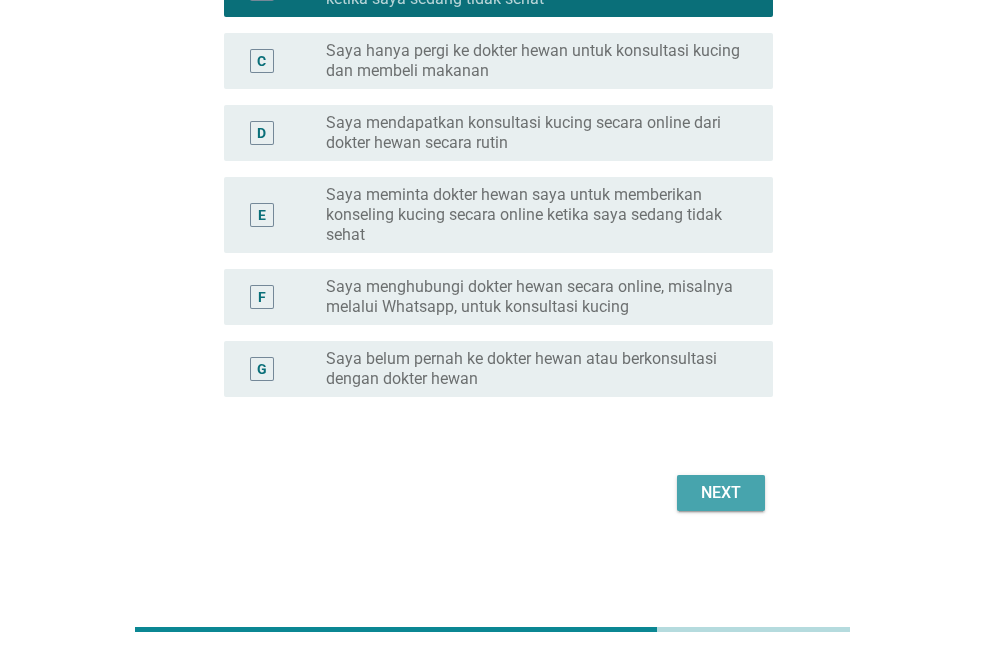 click on "Next" at bounding box center [721, 493] 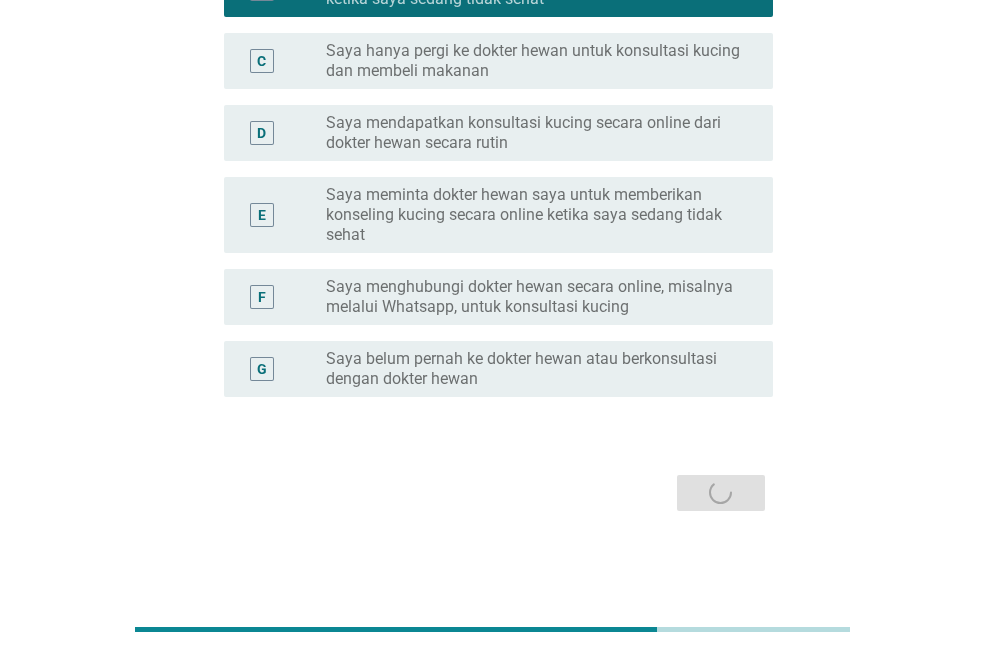 scroll, scrollTop: 0, scrollLeft: 0, axis: both 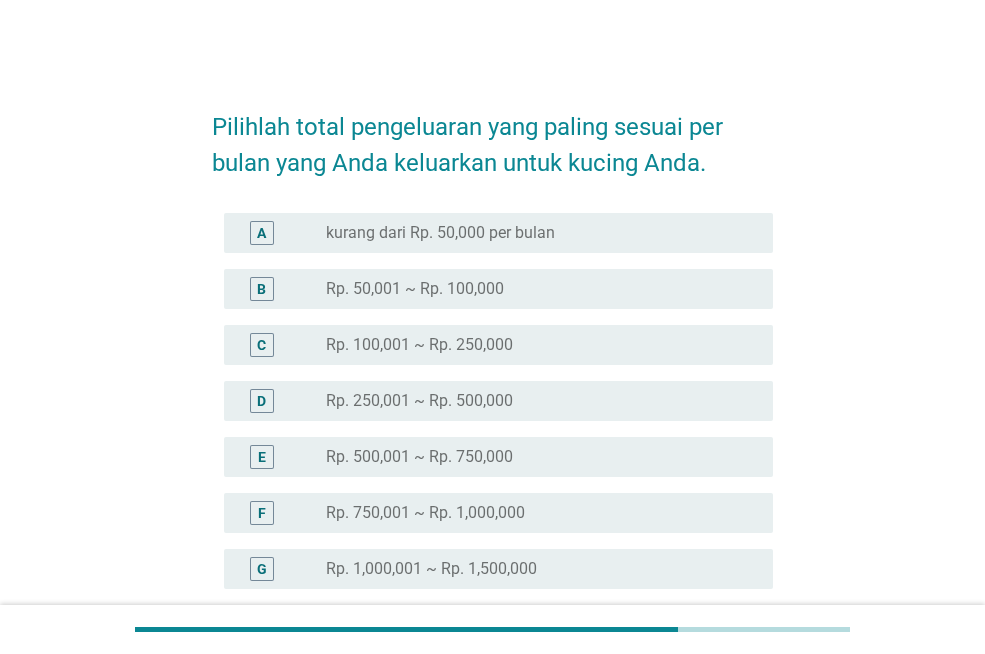 click on "radio_button_unchecked Rp. 1,000,001 ~ Rp. 1,500,000" at bounding box center [533, 569] 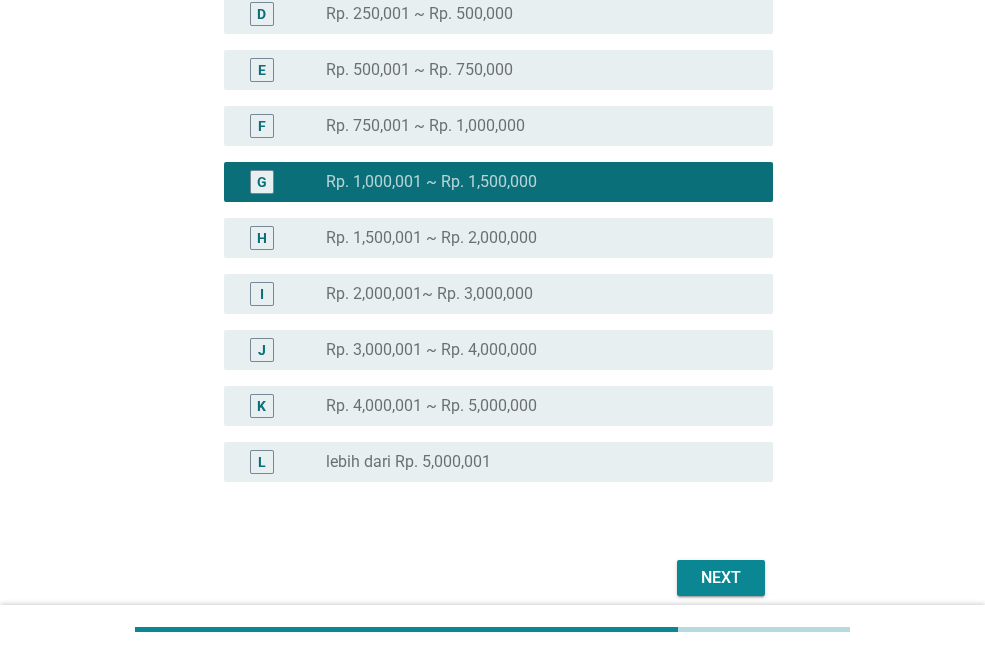 scroll, scrollTop: 472, scrollLeft: 0, axis: vertical 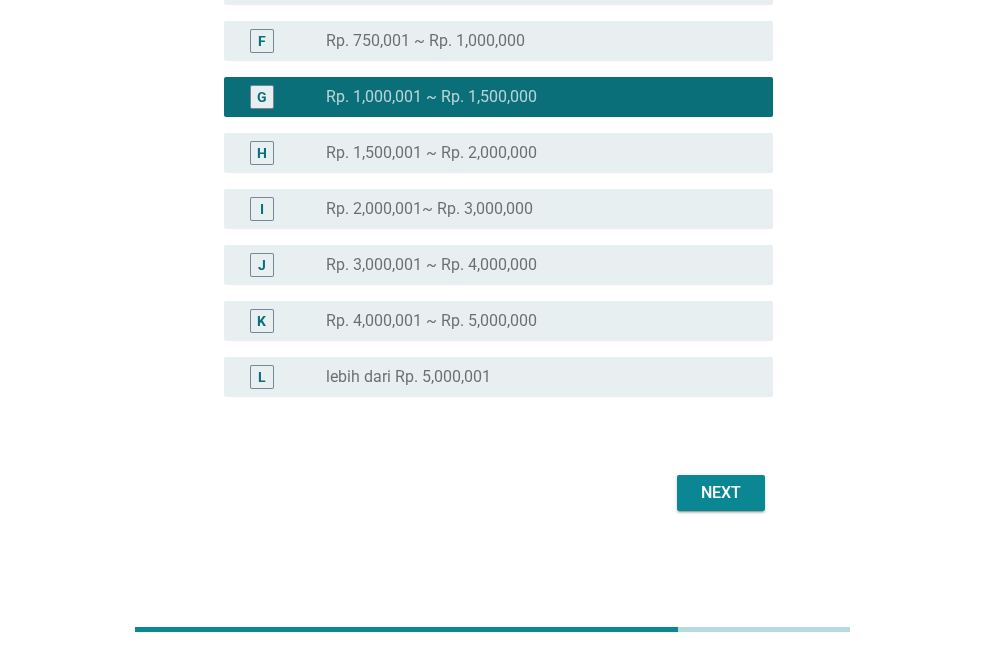 click on "Next" at bounding box center [721, 493] 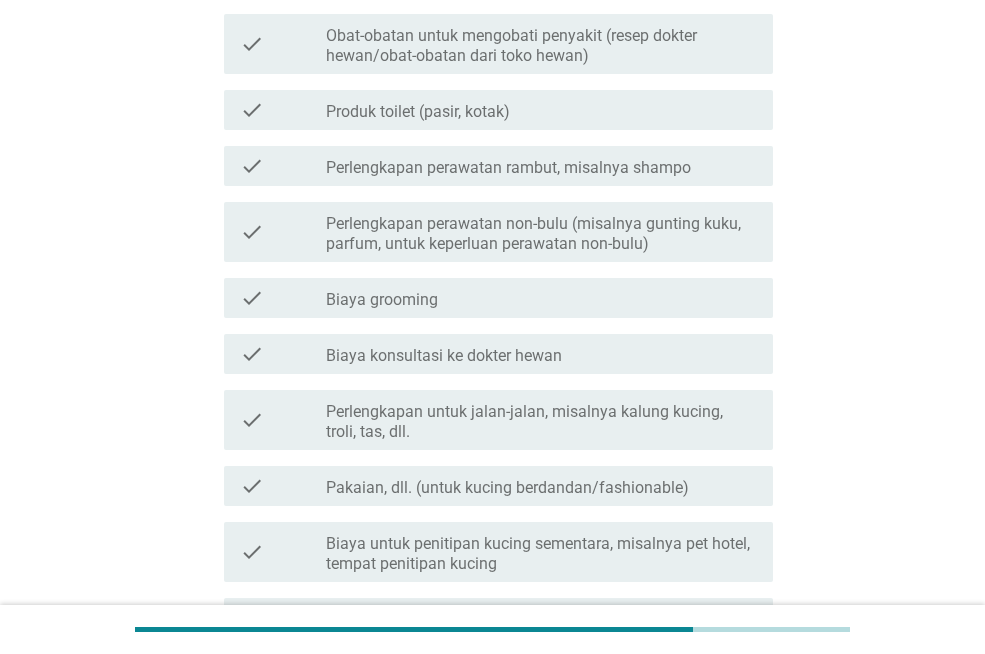 scroll, scrollTop: 0, scrollLeft: 0, axis: both 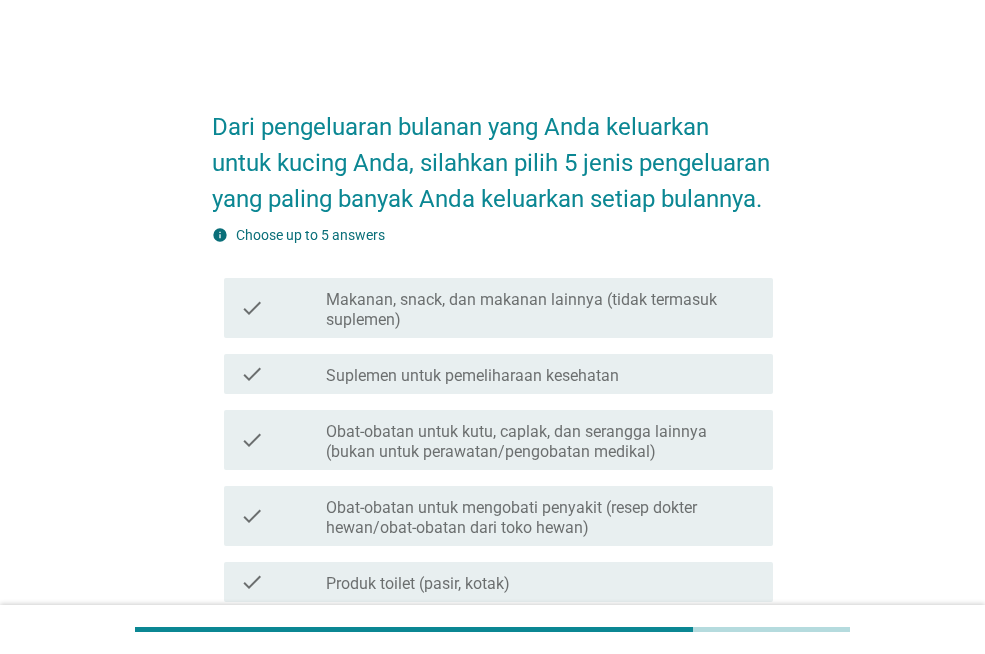click on "Makanan, snack, dan makanan lainnya (tidak termasuk suplemen)" at bounding box center [541, 310] 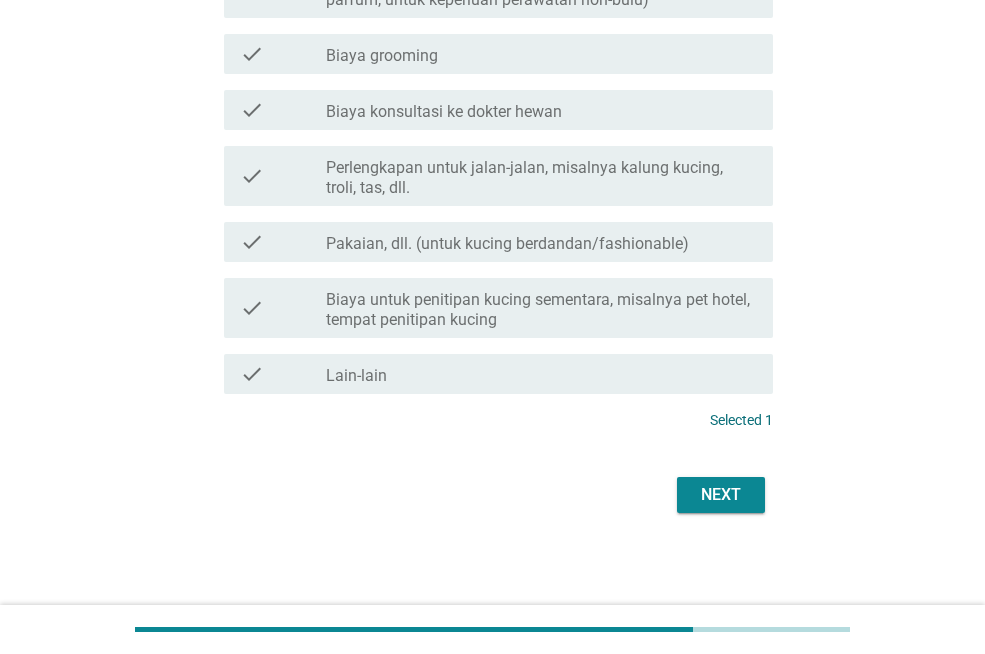 scroll, scrollTop: 718, scrollLeft: 0, axis: vertical 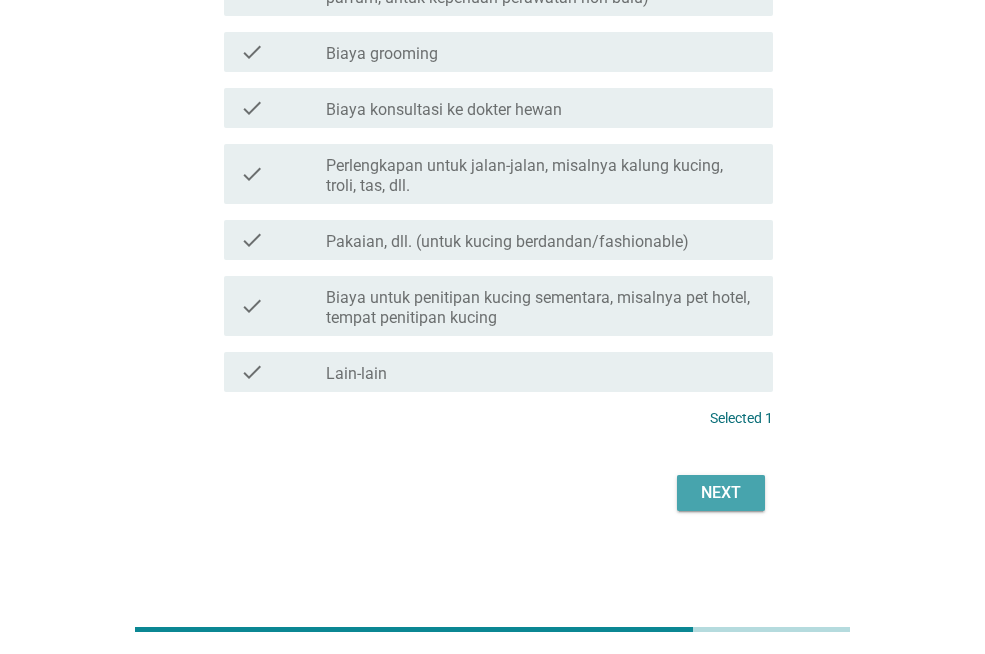 click on "Next" at bounding box center [721, 493] 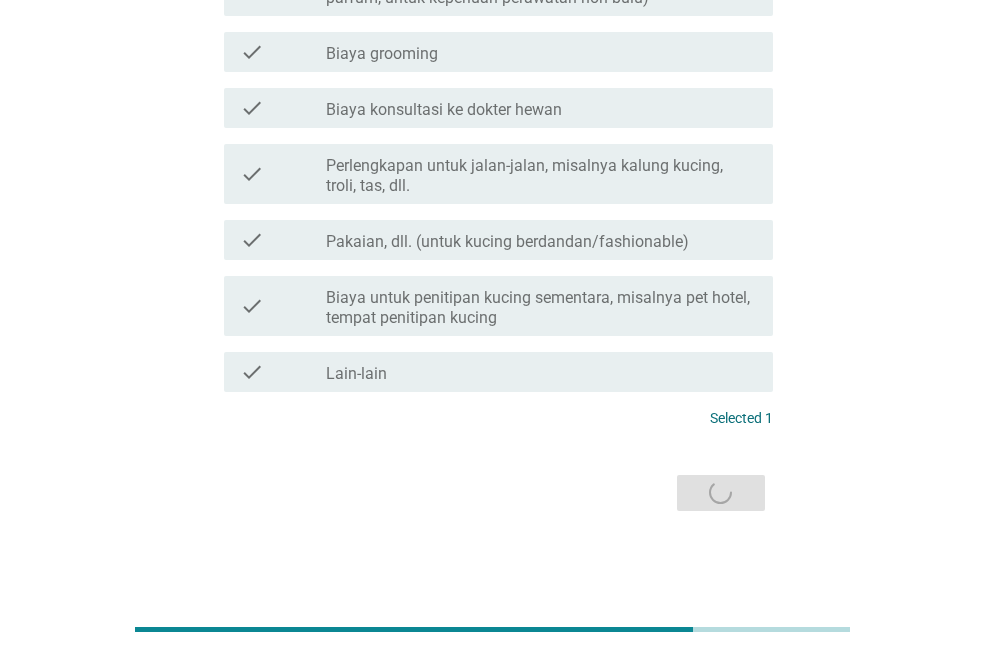 scroll, scrollTop: 0, scrollLeft: 0, axis: both 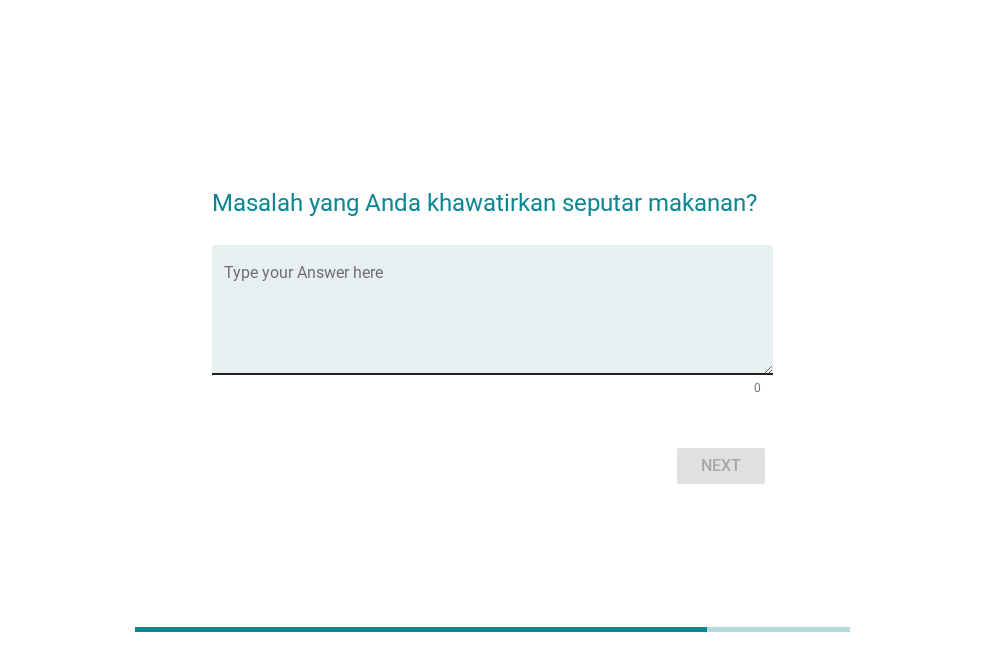 click at bounding box center (498, 321) 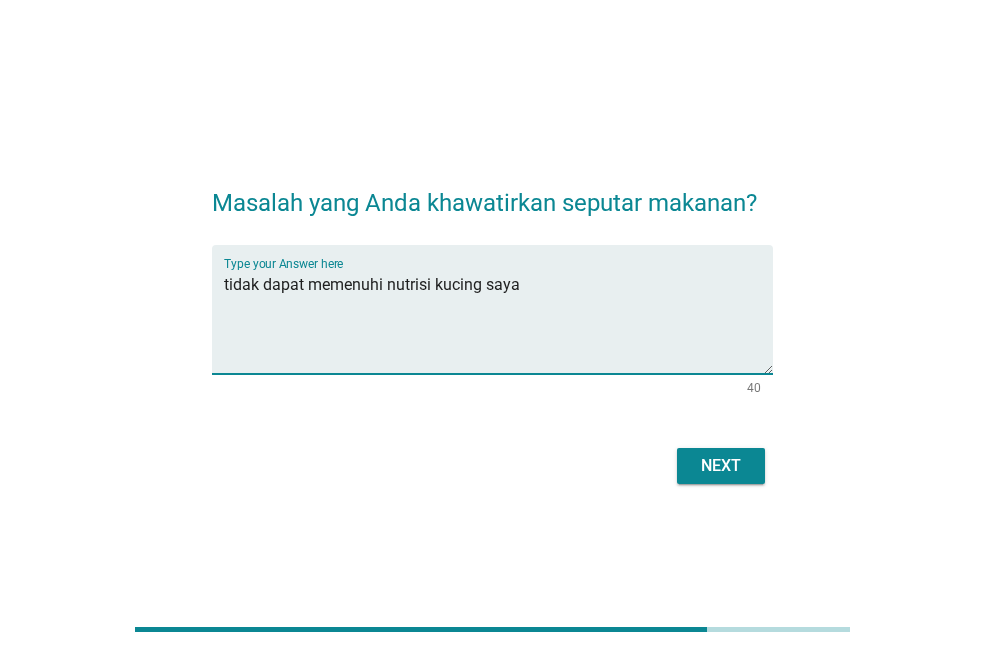 type on "tidak dapat memenuhi nutrisi kucing saya" 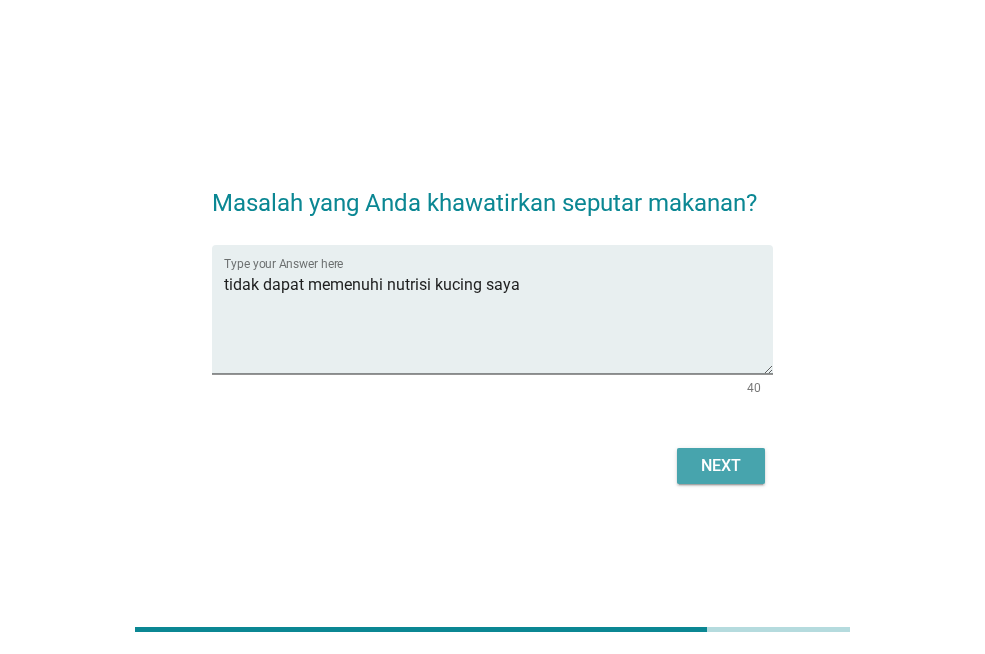 click on "Next" at bounding box center [721, 466] 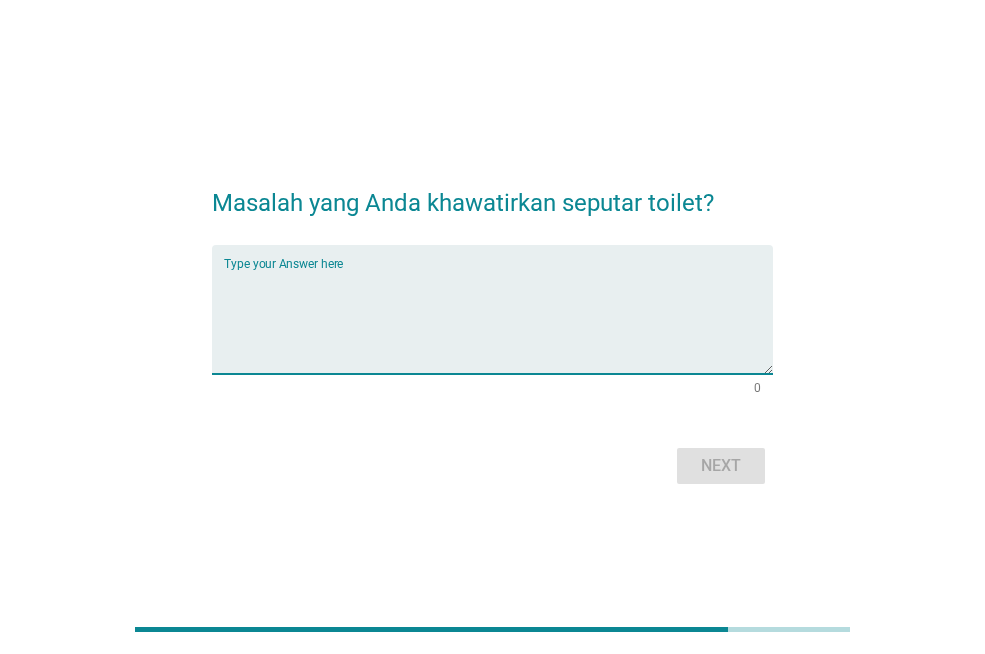 click at bounding box center [498, 321] 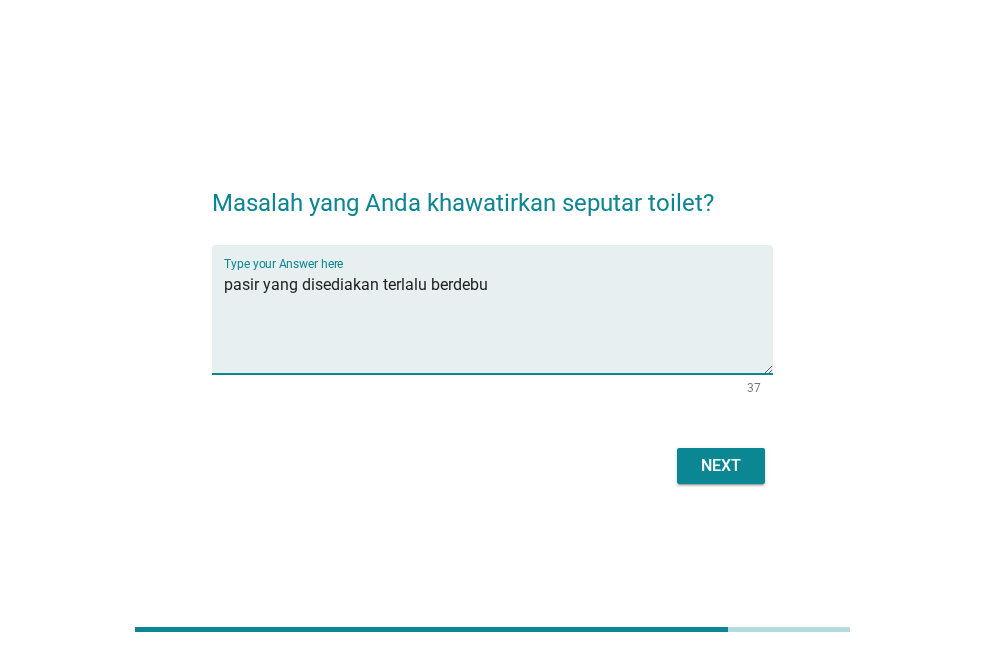 type on "pasir yang disediakan terlalu berdebu" 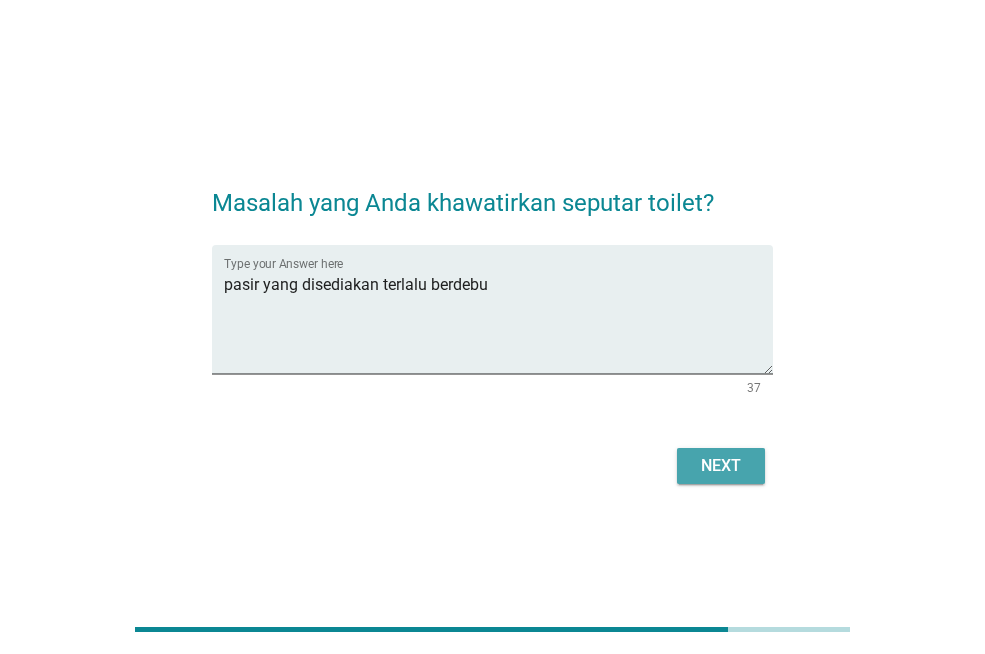 click on "Next" at bounding box center (721, 466) 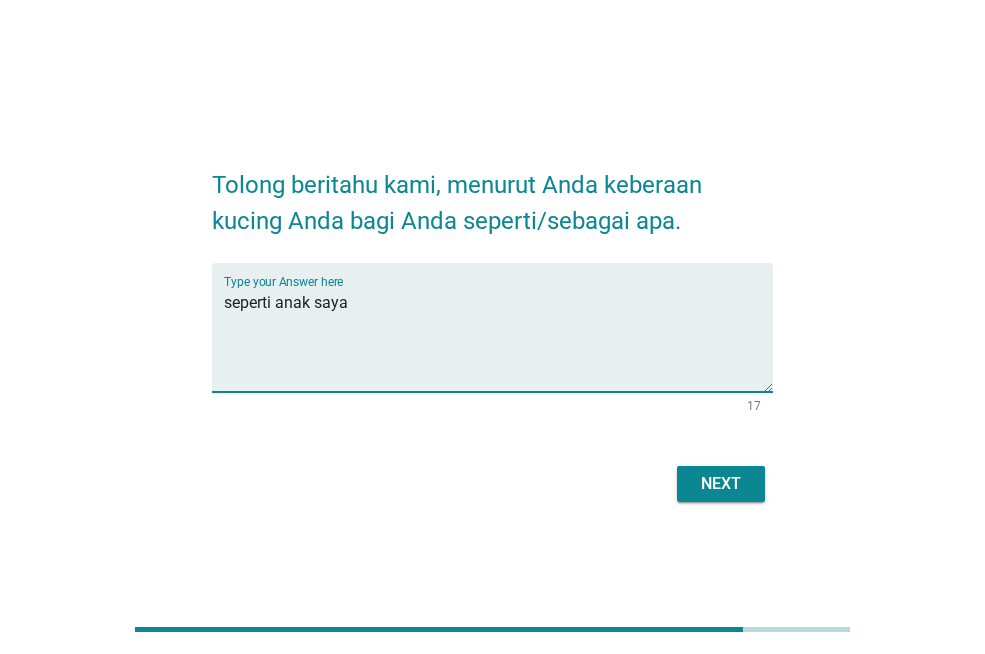 type on "seperti anak saya" 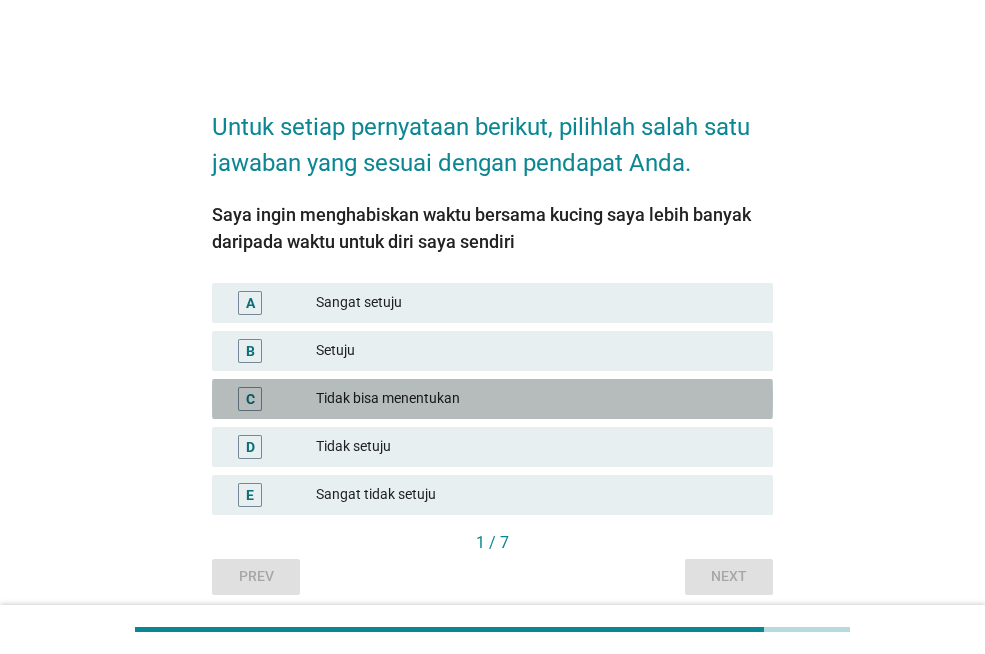 click on "Tidak bisa menentukan" at bounding box center [536, 399] 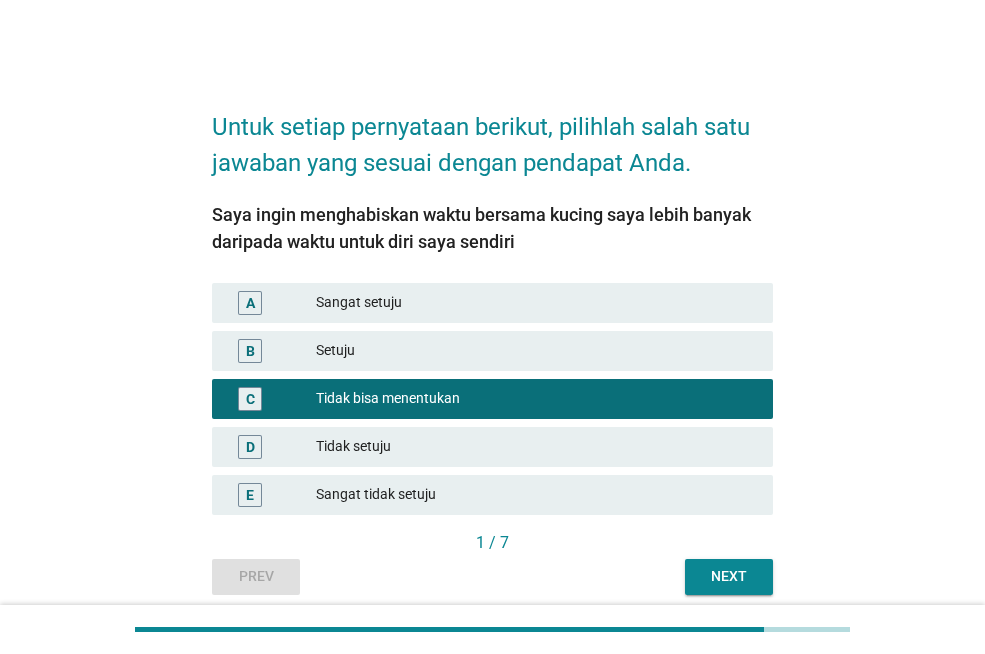 click on "Next" at bounding box center [729, 576] 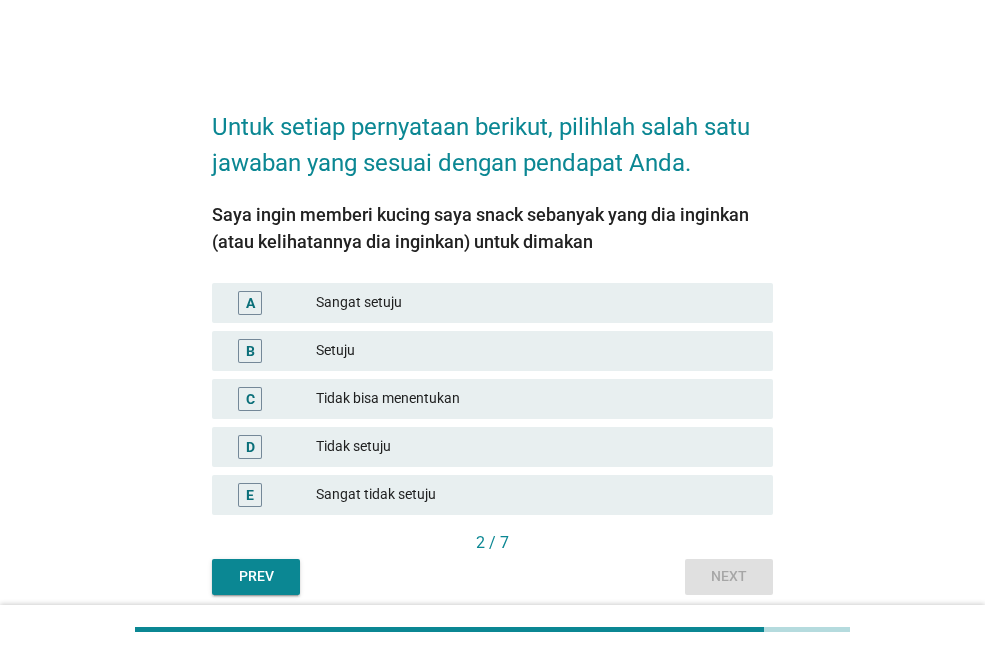 click on "Tidak setuju" at bounding box center [536, 447] 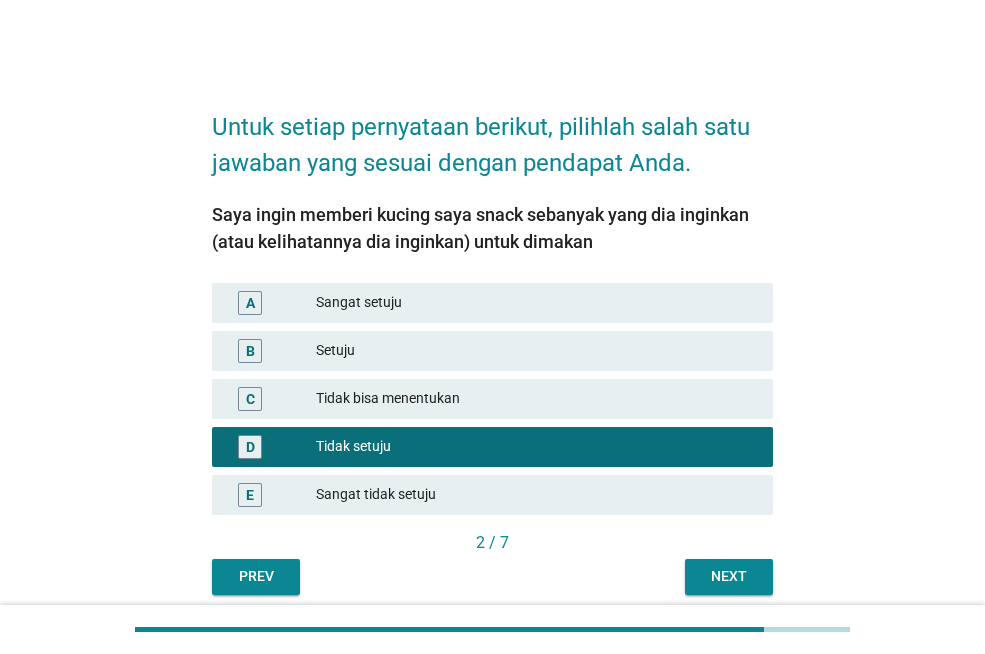 click on "Next" at bounding box center [729, 576] 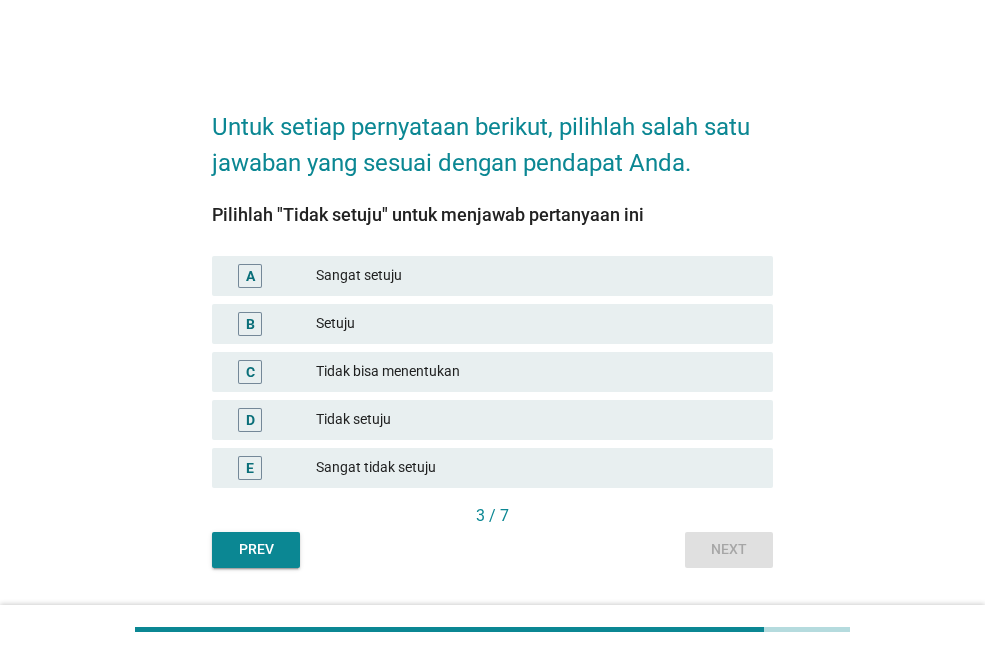 click on "Tidak setuju" at bounding box center [536, 420] 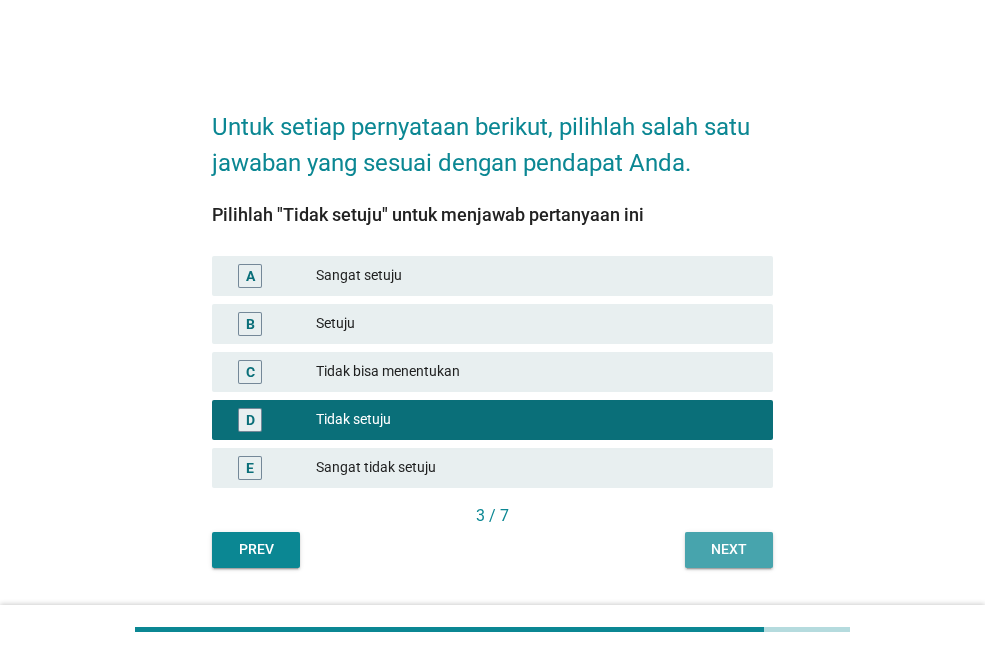 click on "Next" at bounding box center [729, 549] 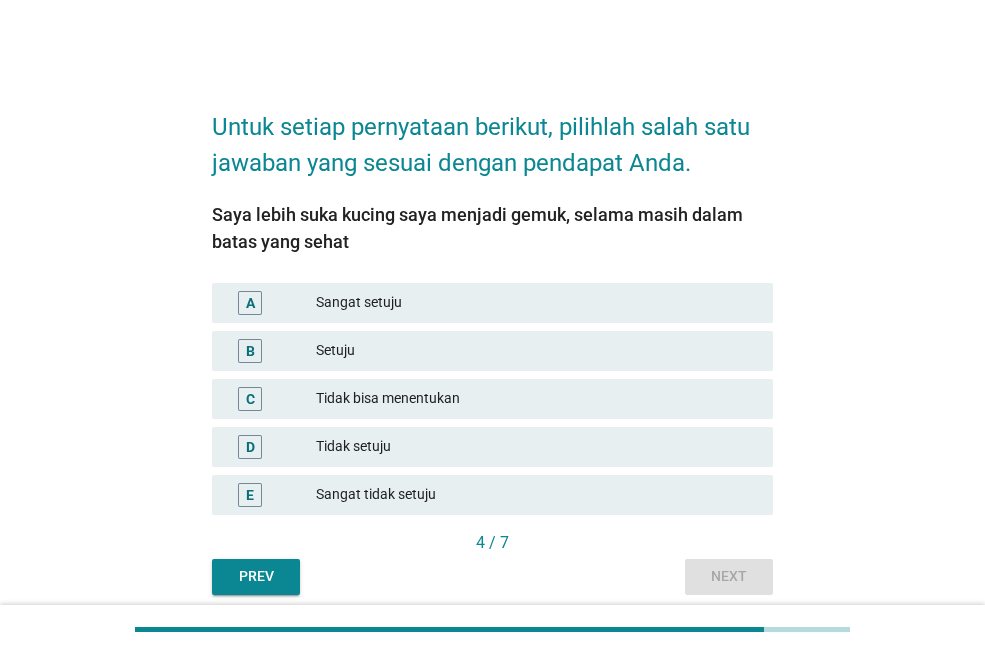 click on "Setuju" at bounding box center (536, 351) 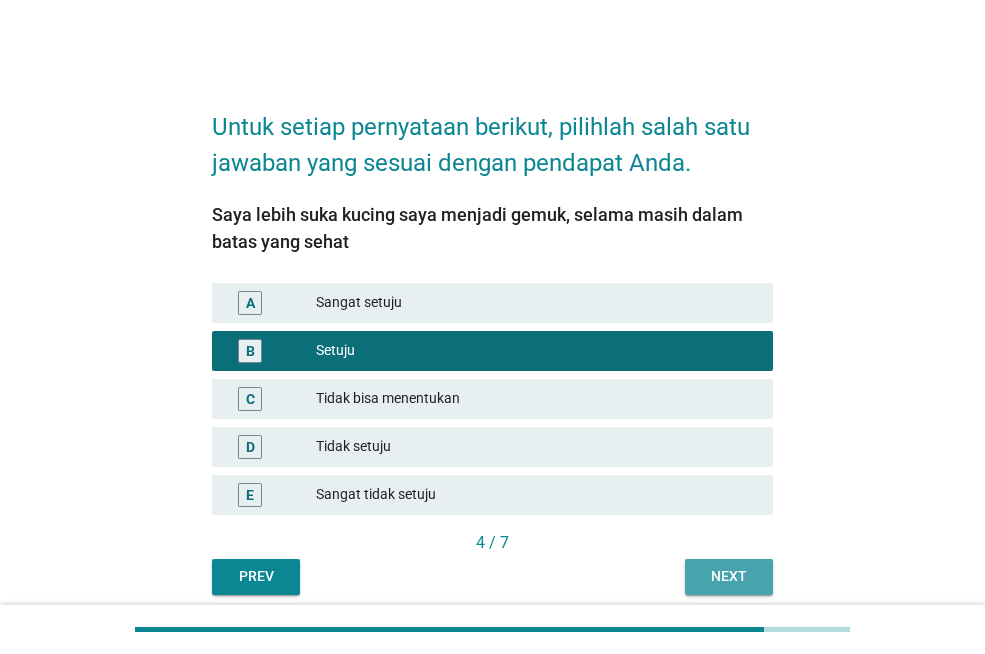 click on "Next" at bounding box center (729, 576) 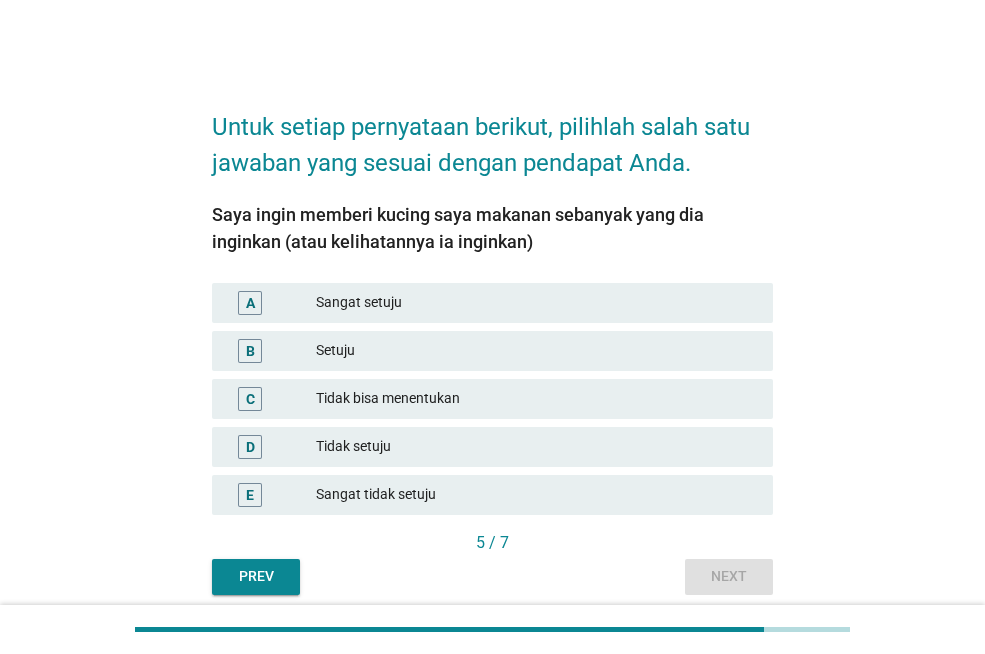 click on "Tidak setuju" at bounding box center (536, 447) 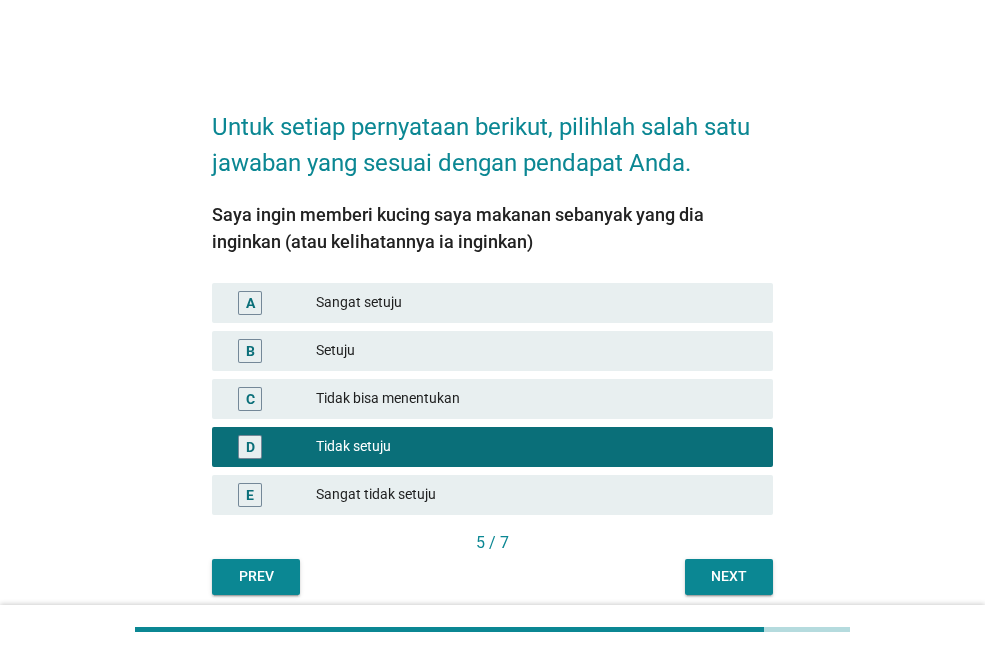 click on "Next" at bounding box center [729, 576] 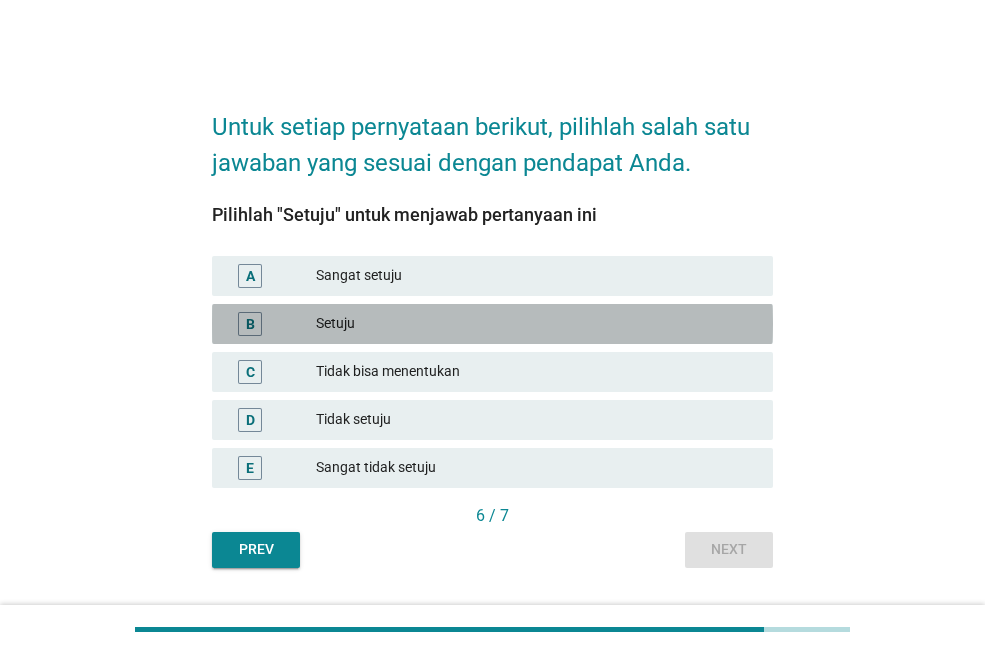 click on "Setuju" at bounding box center (536, 324) 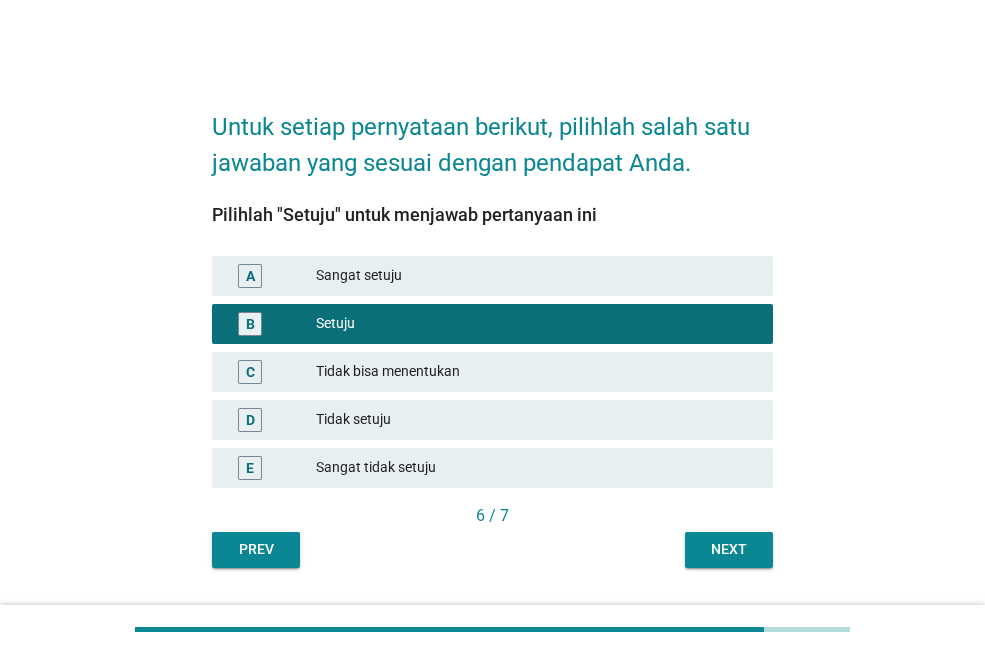 click on "Next" at bounding box center (729, 549) 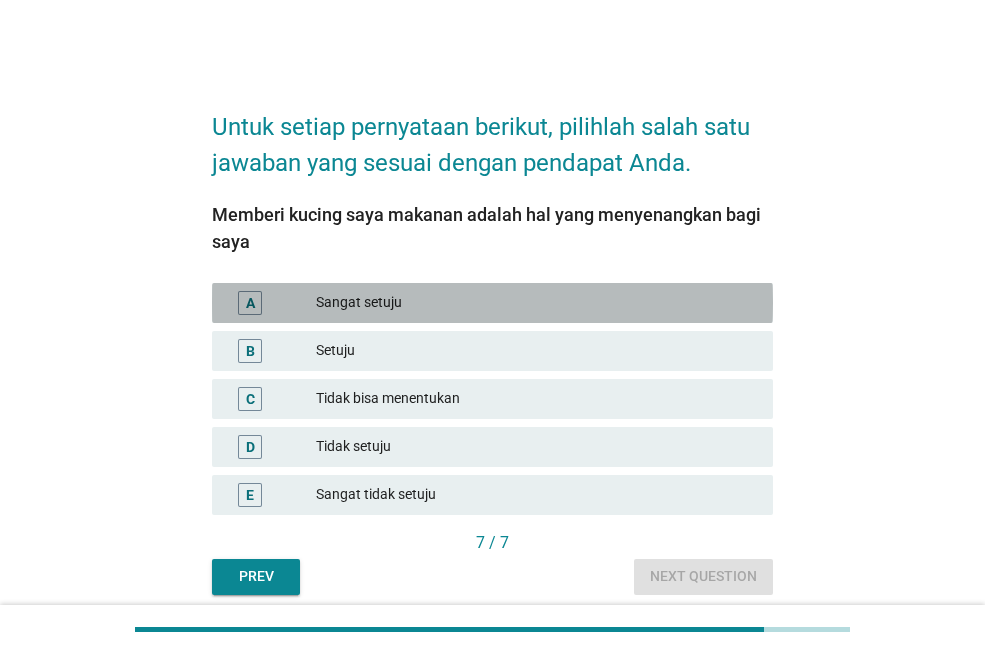 click on "Sangat setuju" at bounding box center (536, 303) 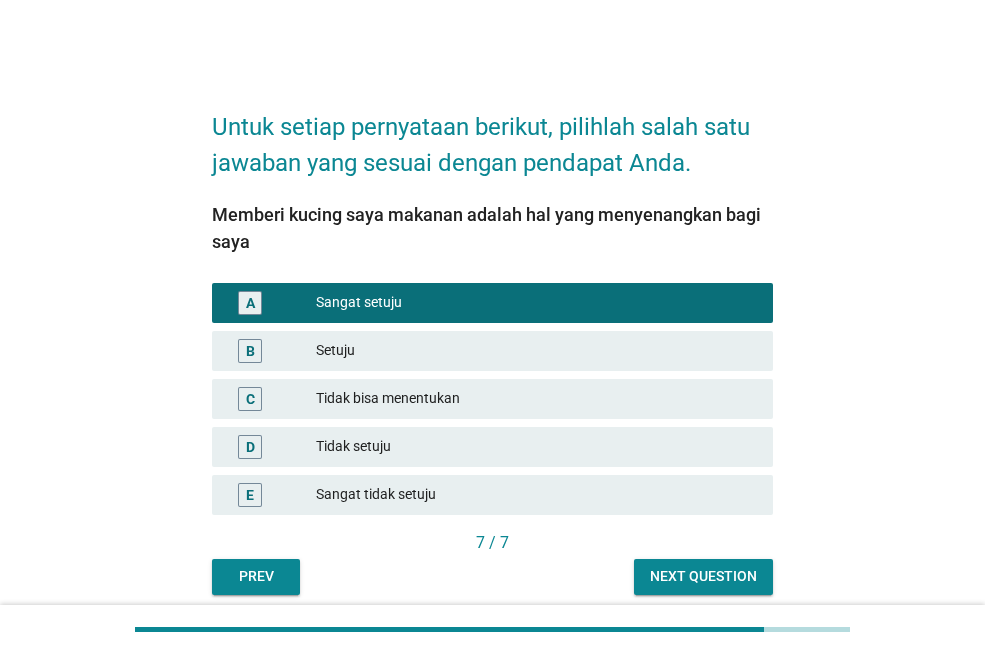 click on "Next question" at bounding box center [703, 576] 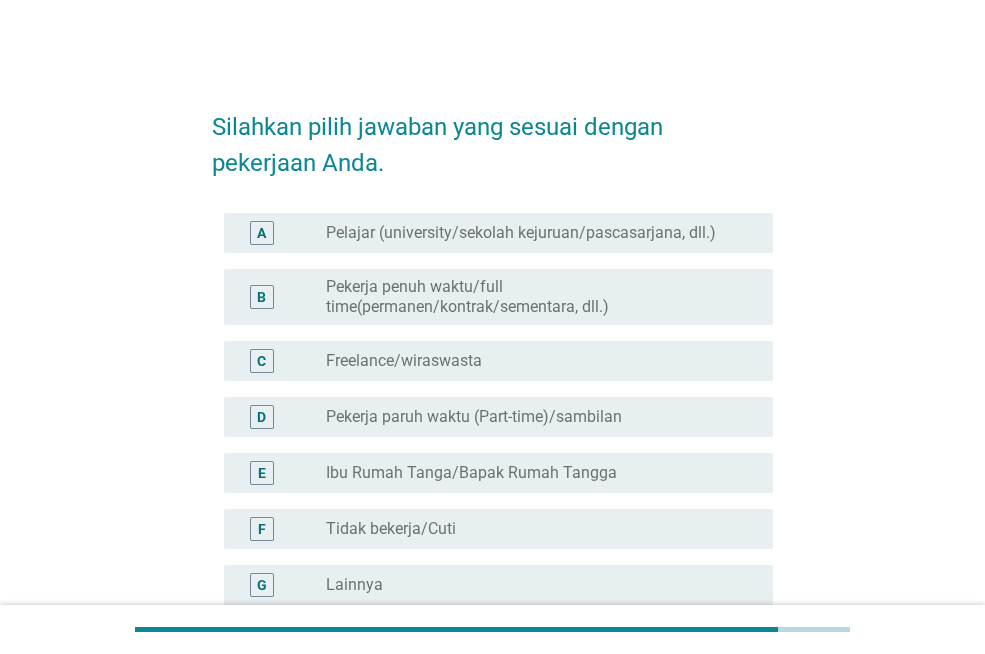 click on "Pekerja penuh waktu/full time(permanen/kontrak/sementara, dll.)" at bounding box center [533, 297] 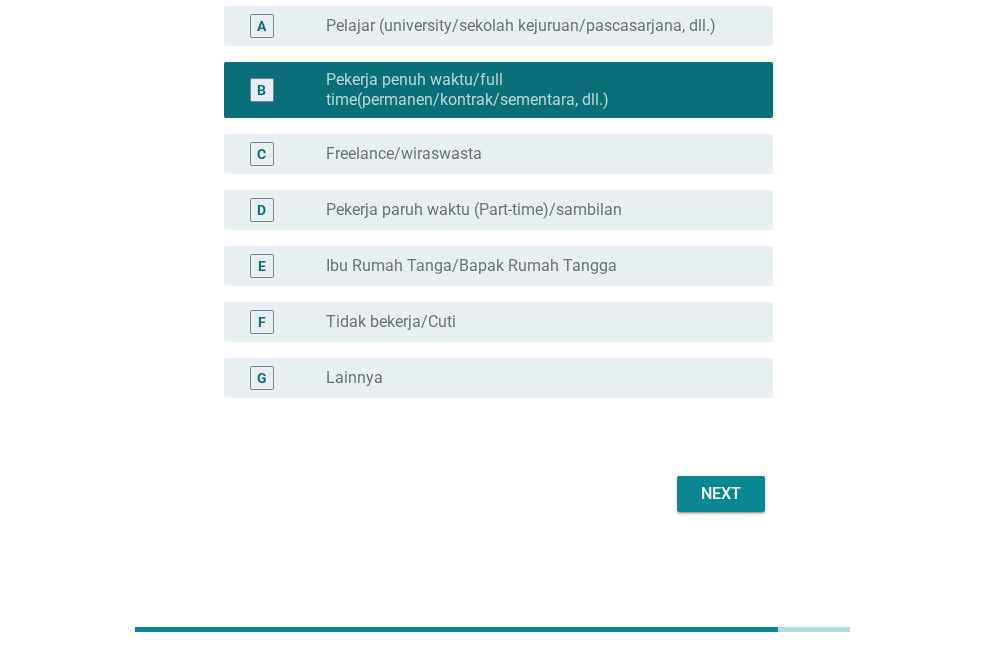 scroll, scrollTop: 208, scrollLeft: 0, axis: vertical 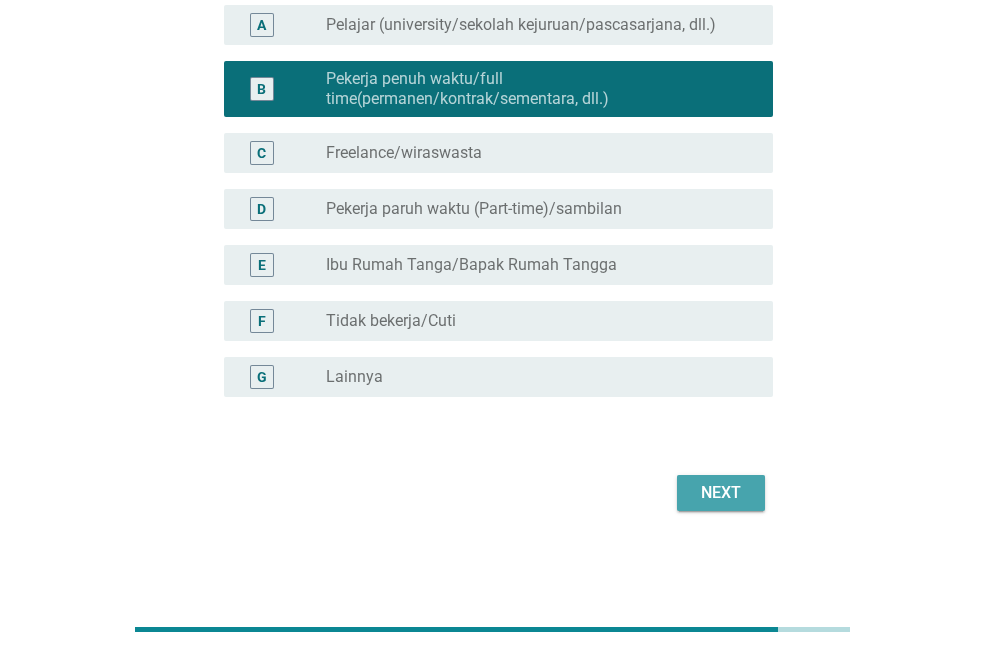 click on "Next" at bounding box center [721, 493] 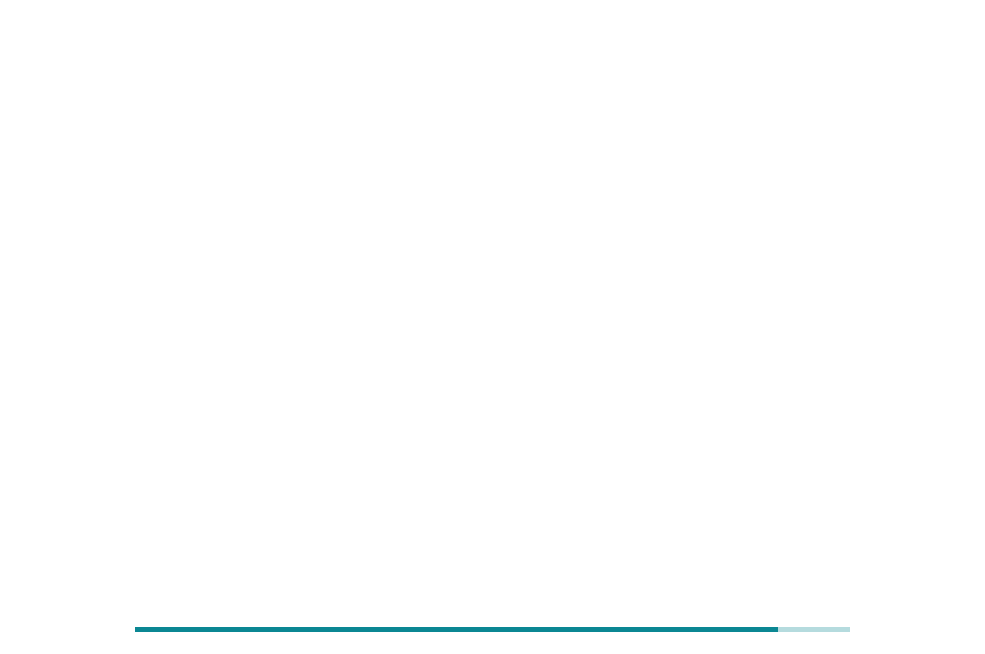 scroll, scrollTop: 0, scrollLeft: 0, axis: both 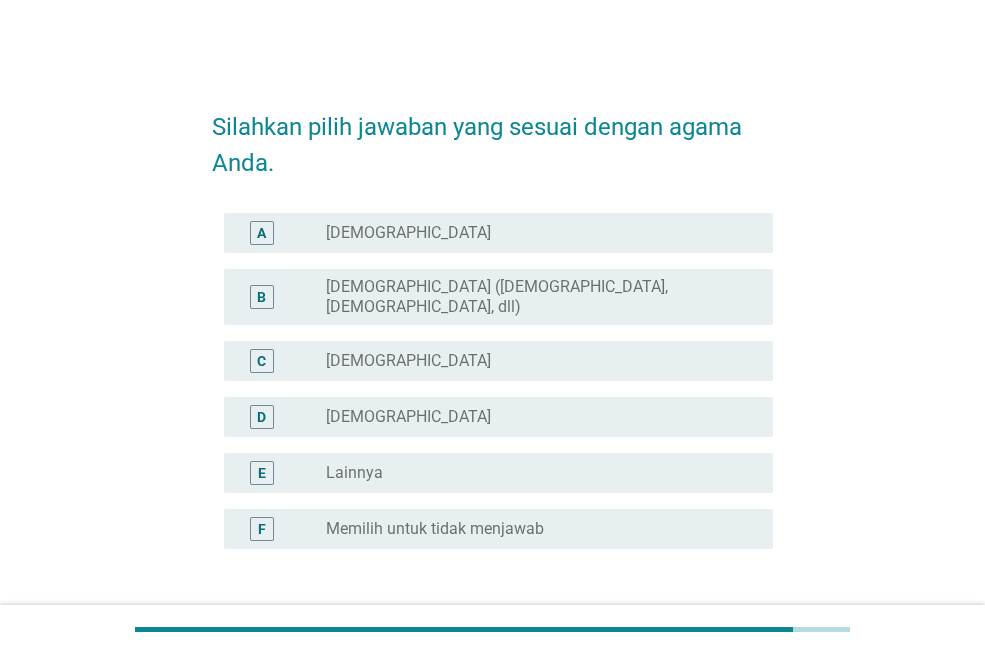 click on "radio_button_unchecked [DEMOGRAPHIC_DATA]" at bounding box center [533, 361] 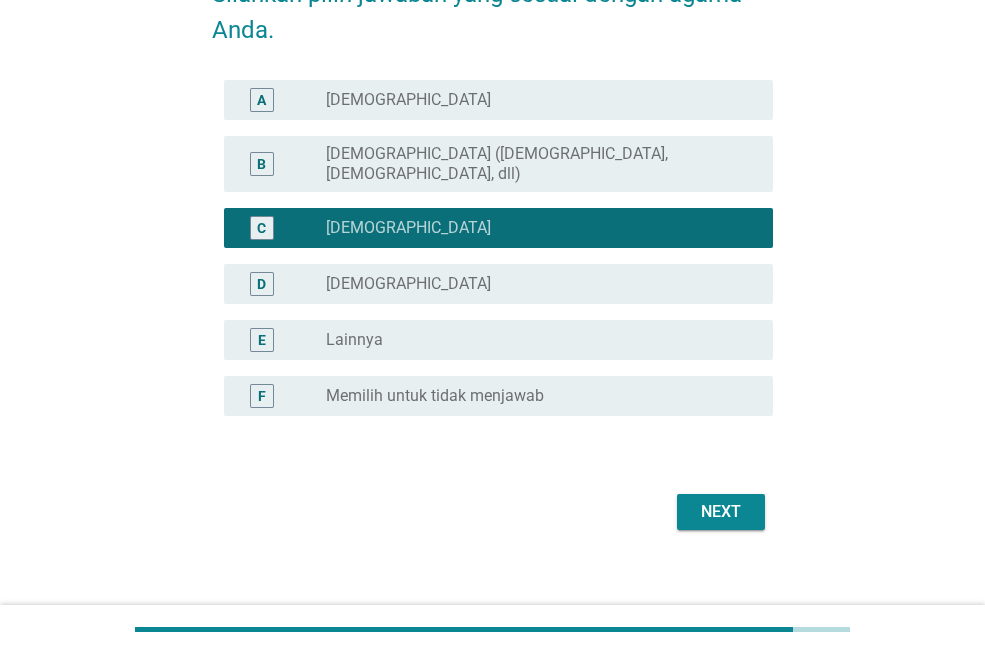 scroll, scrollTop: 136, scrollLeft: 0, axis: vertical 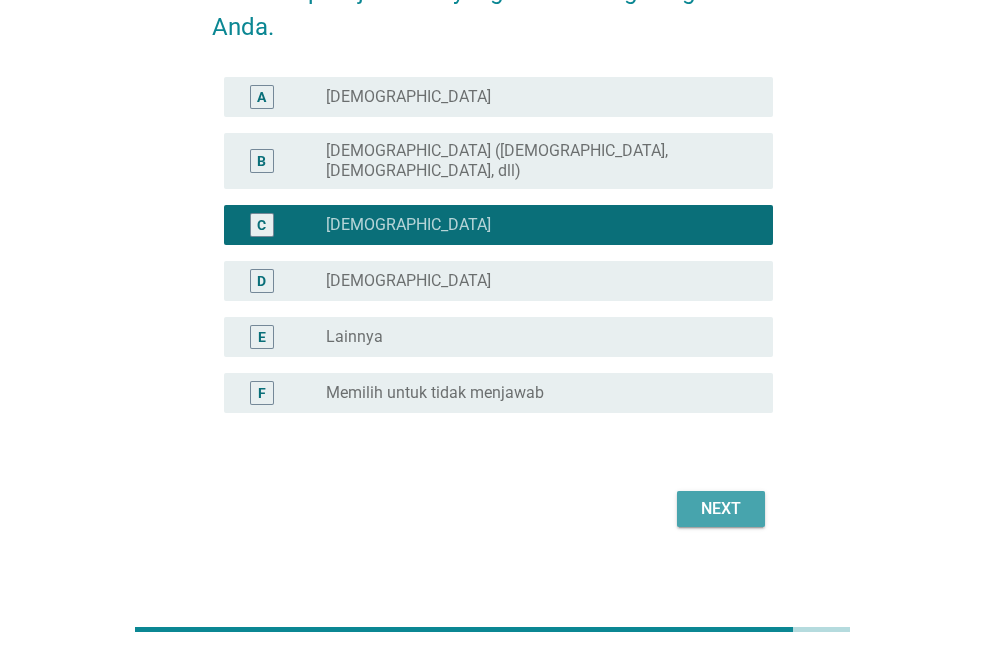 click on "Next" at bounding box center (721, 509) 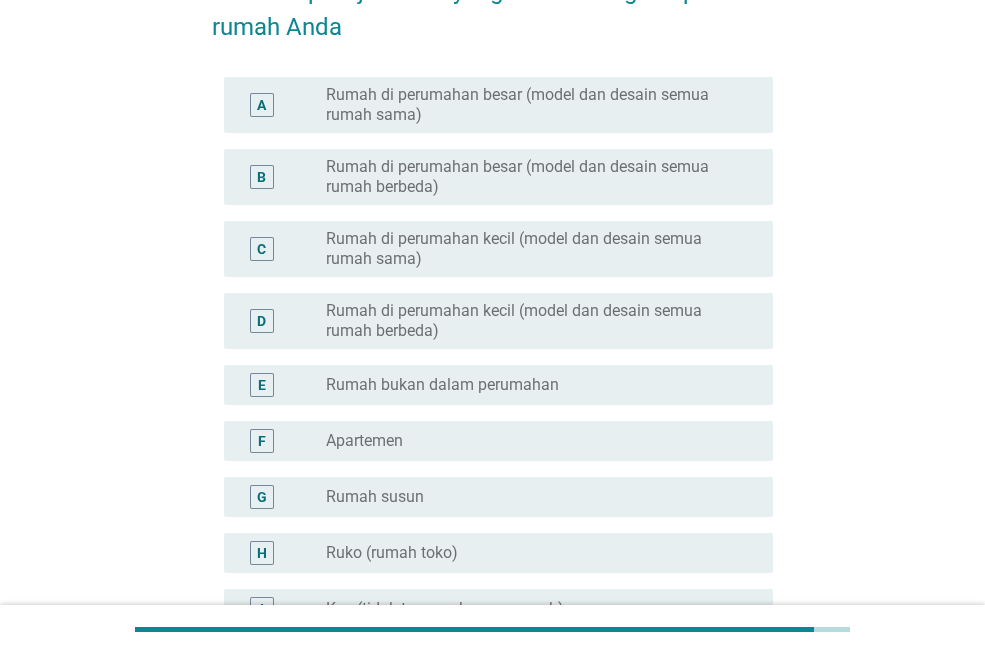 scroll, scrollTop: 0, scrollLeft: 0, axis: both 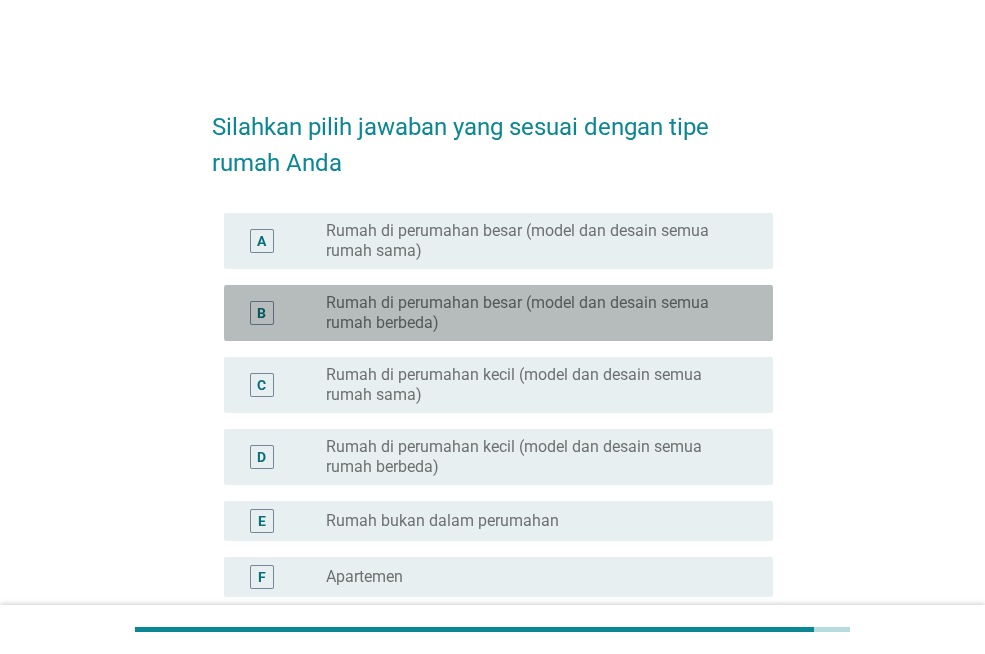 click on "Rumah di perumahan besar (model dan desain semua rumah berbeda)" at bounding box center (533, 313) 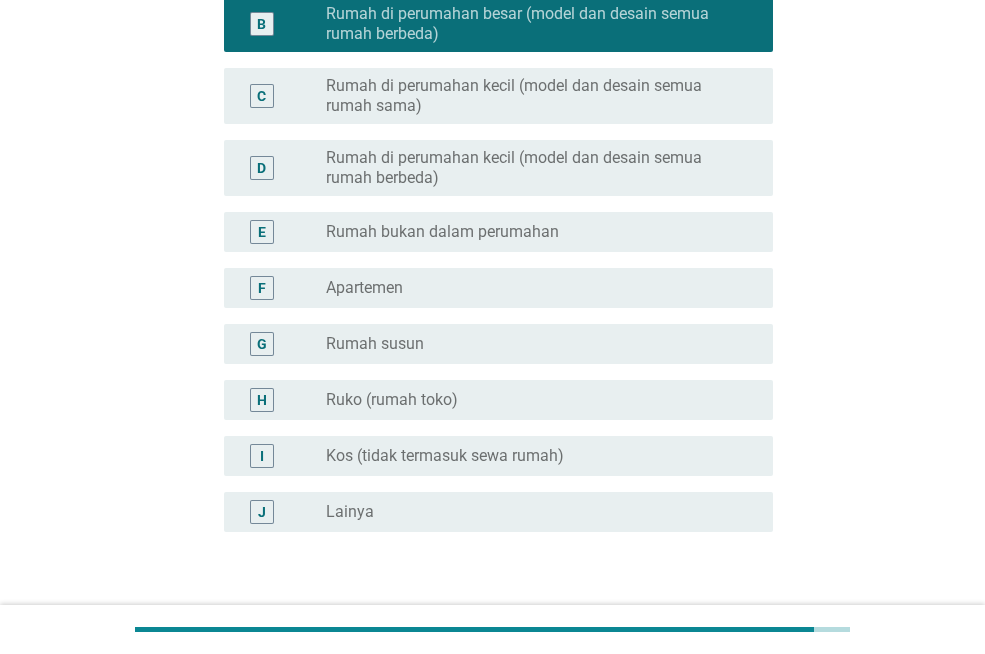 scroll, scrollTop: 400, scrollLeft: 0, axis: vertical 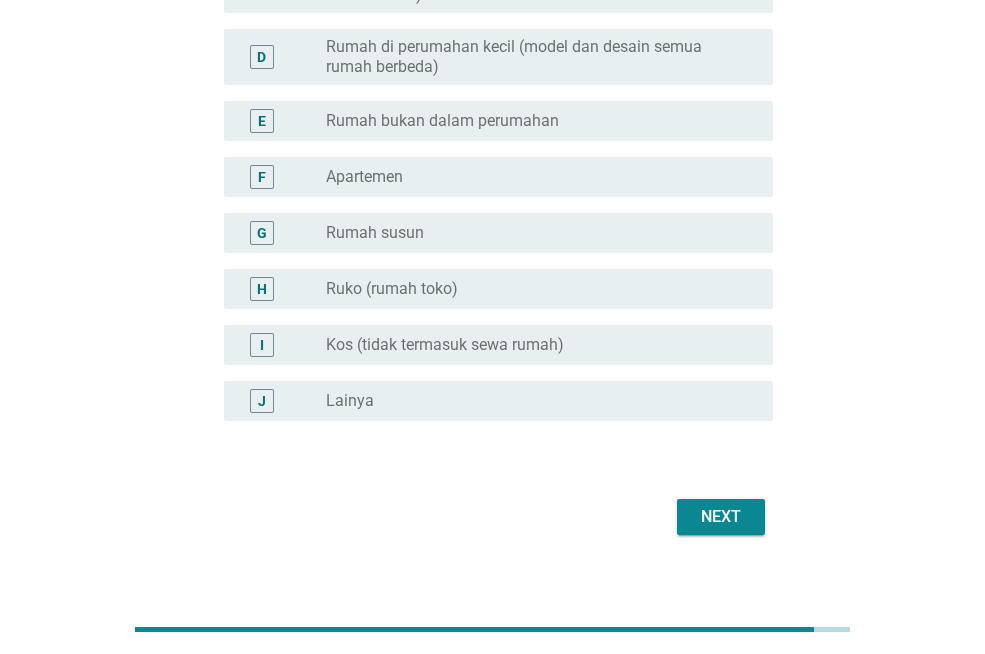 click on "Next" at bounding box center [721, 517] 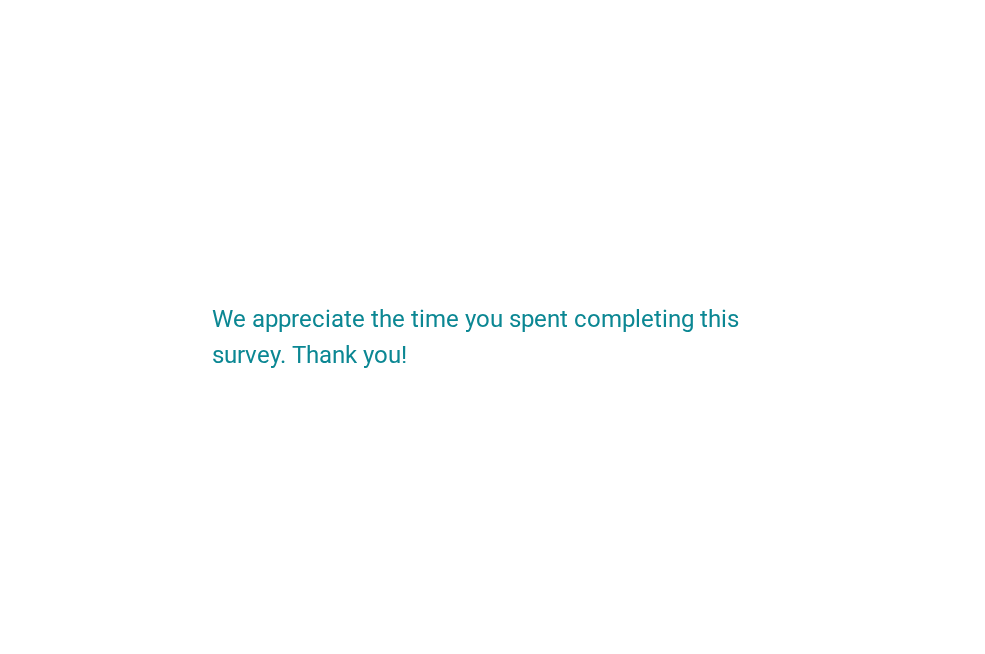 scroll, scrollTop: 0, scrollLeft: 0, axis: both 